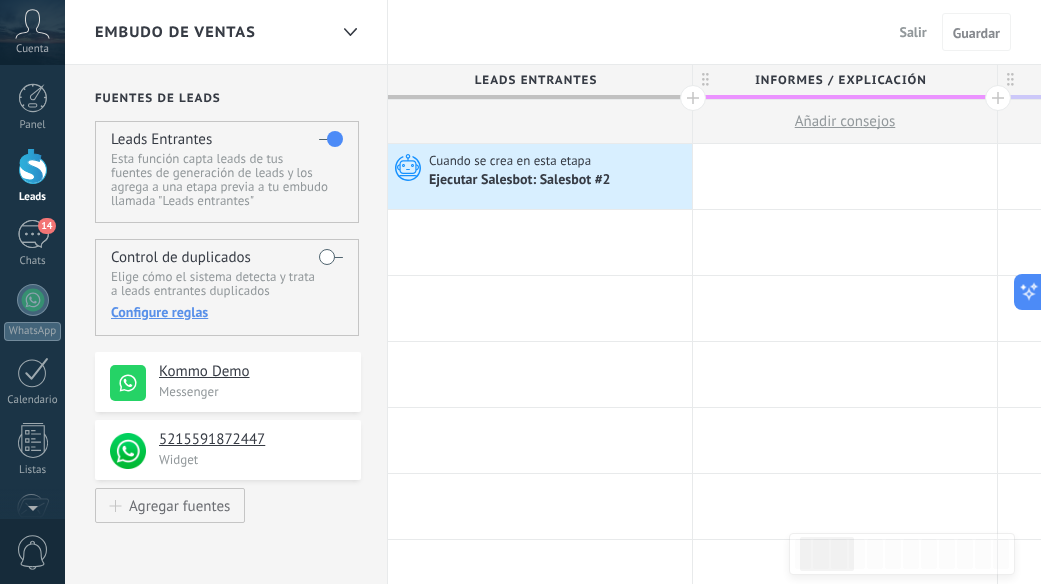 scroll, scrollTop: 0, scrollLeft: 0, axis: both 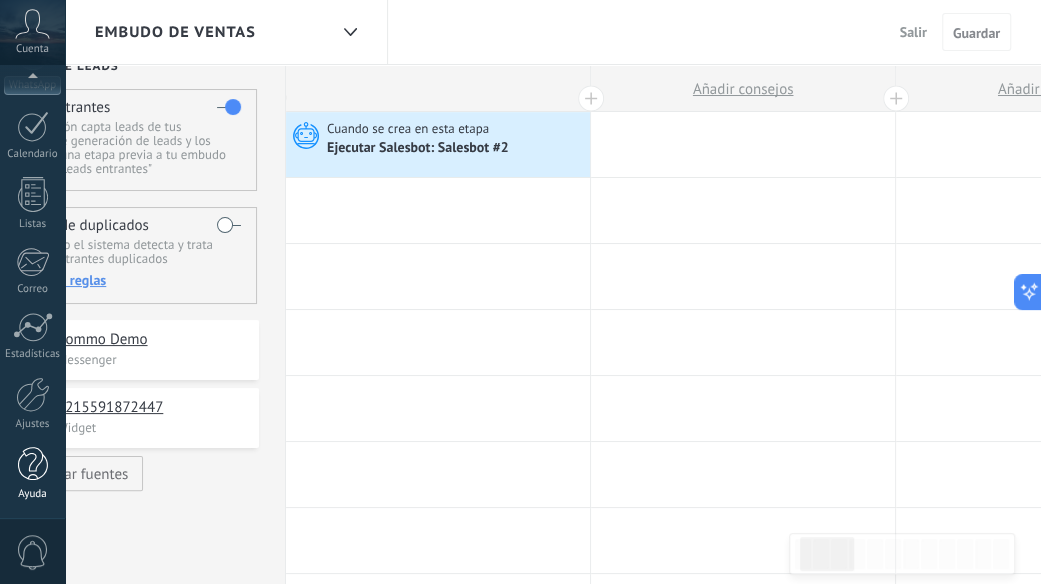 click at bounding box center [33, 464] 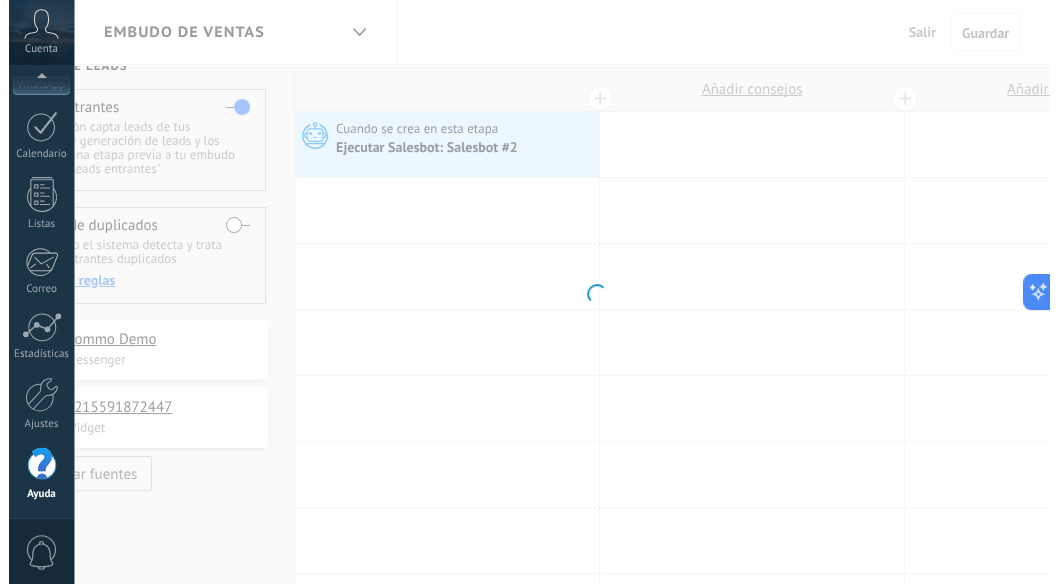 scroll, scrollTop: 0, scrollLeft: 0, axis: both 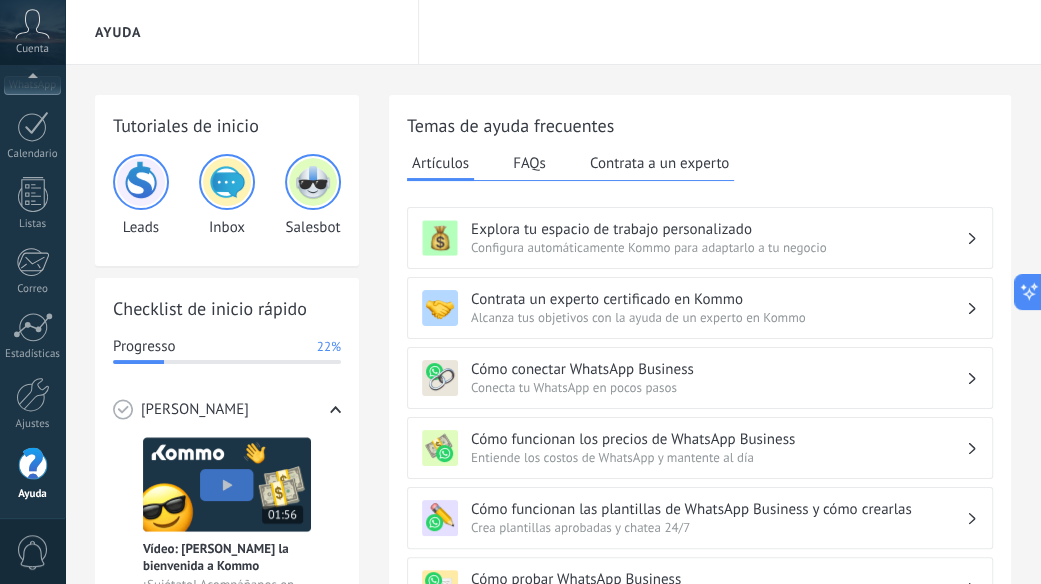 click at bounding box center (313, 182) 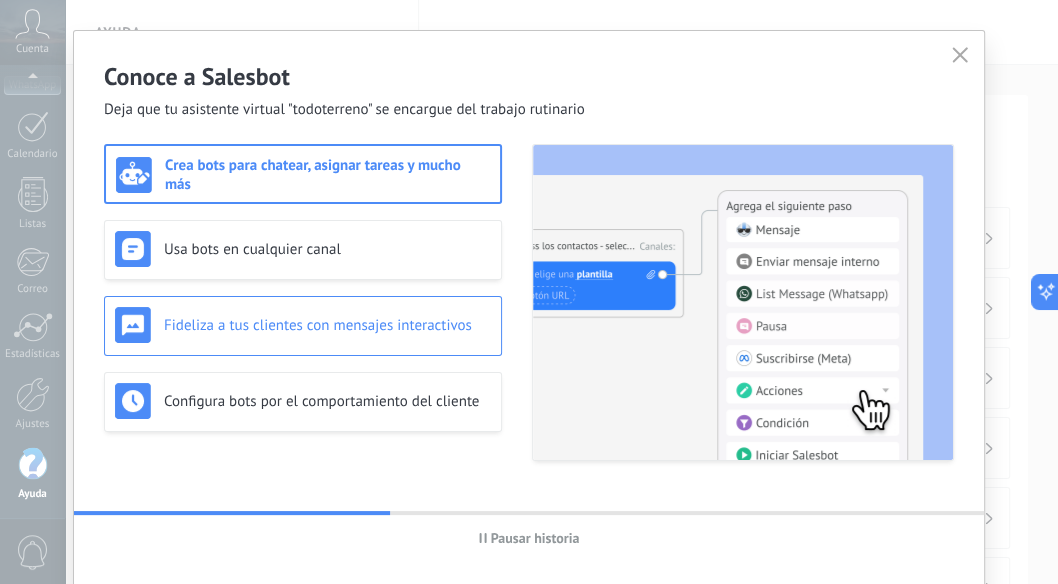 scroll, scrollTop: 37, scrollLeft: 0, axis: vertical 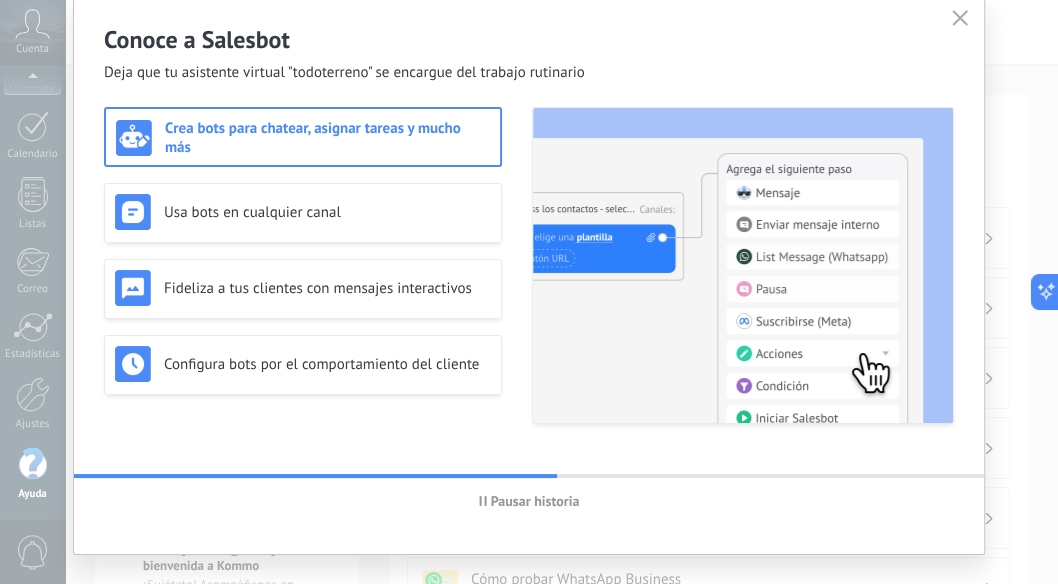click at bounding box center (743, 265) 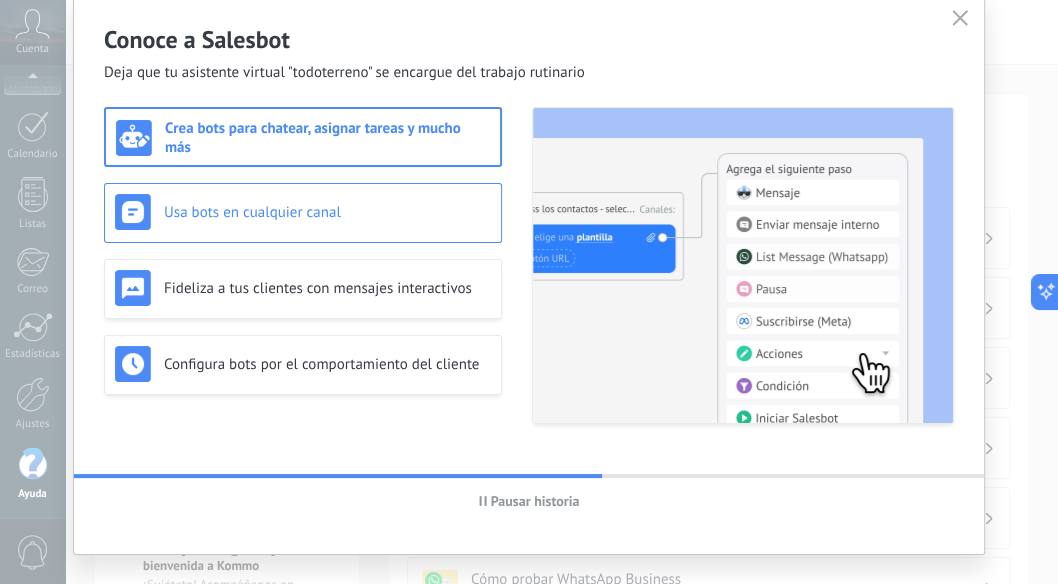 click on "Usa bots en cualquier canal" at bounding box center (303, 213) 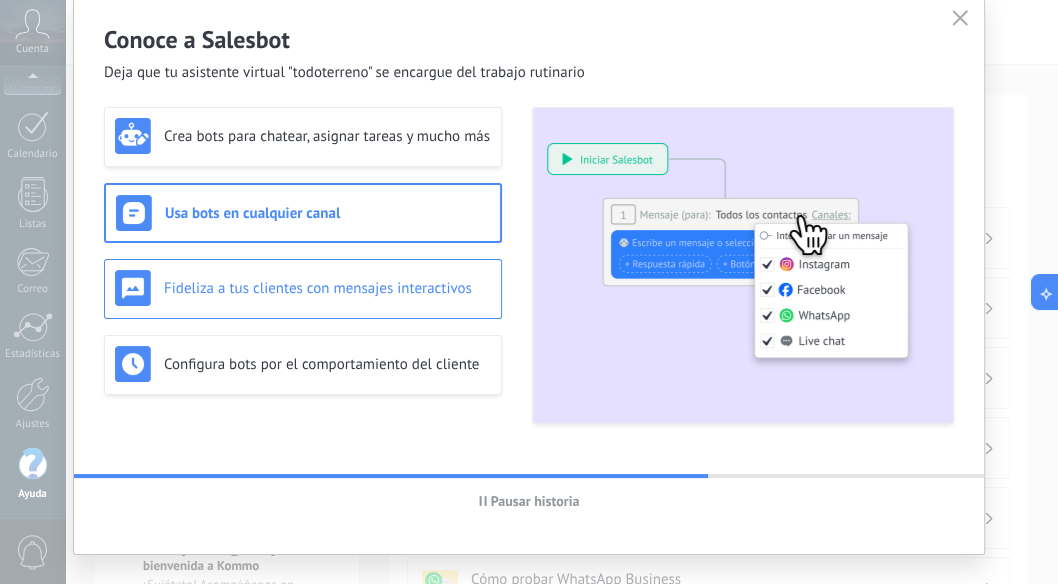 click on "Fideliza a tus clientes con mensajes interactivos" at bounding box center [327, 288] 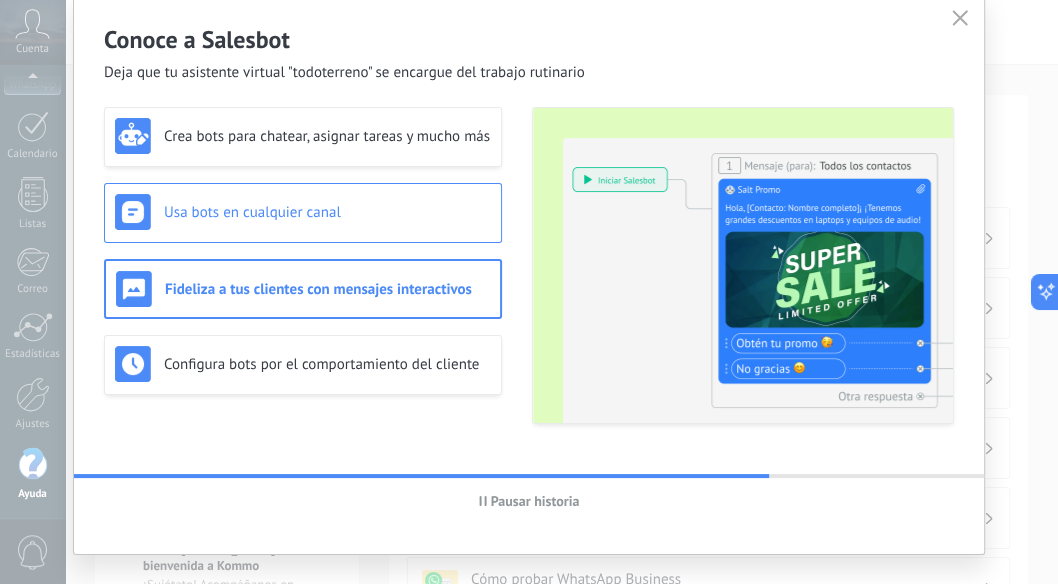 click on "Usa bots en cualquier canal" at bounding box center (327, 212) 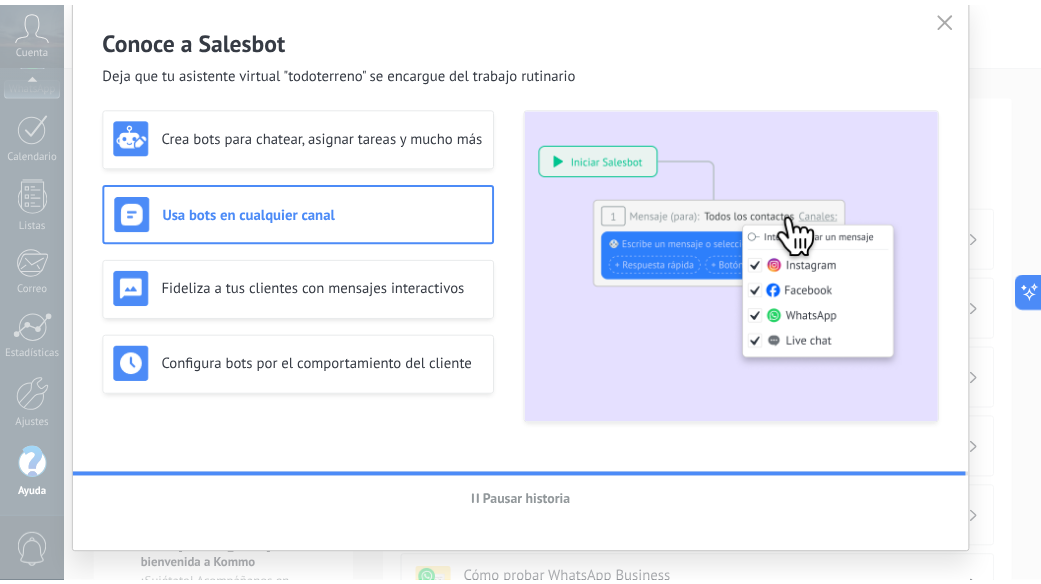 scroll, scrollTop: 0, scrollLeft: 0, axis: both 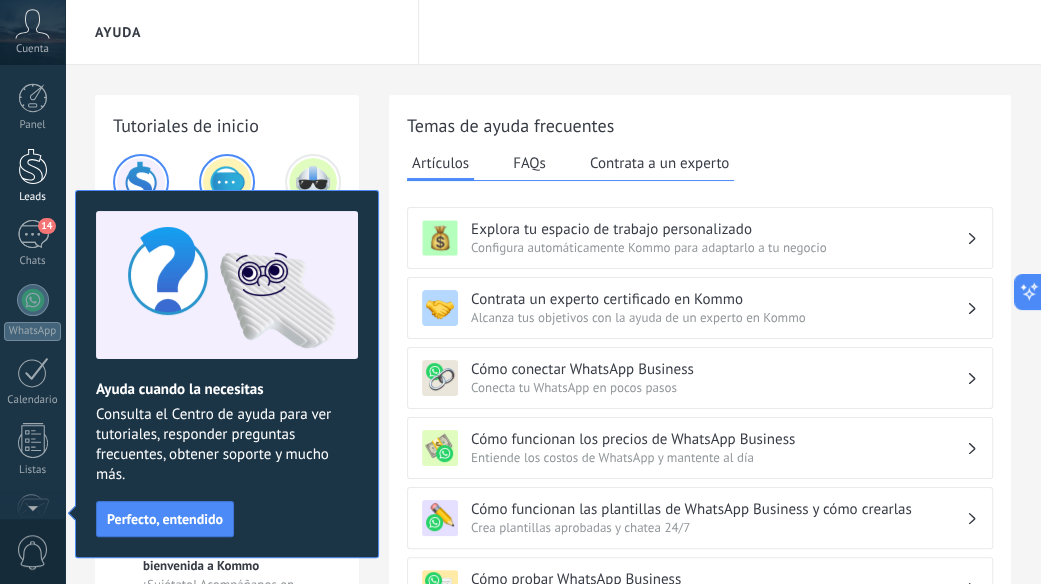 click at bounding box center (33, 166) 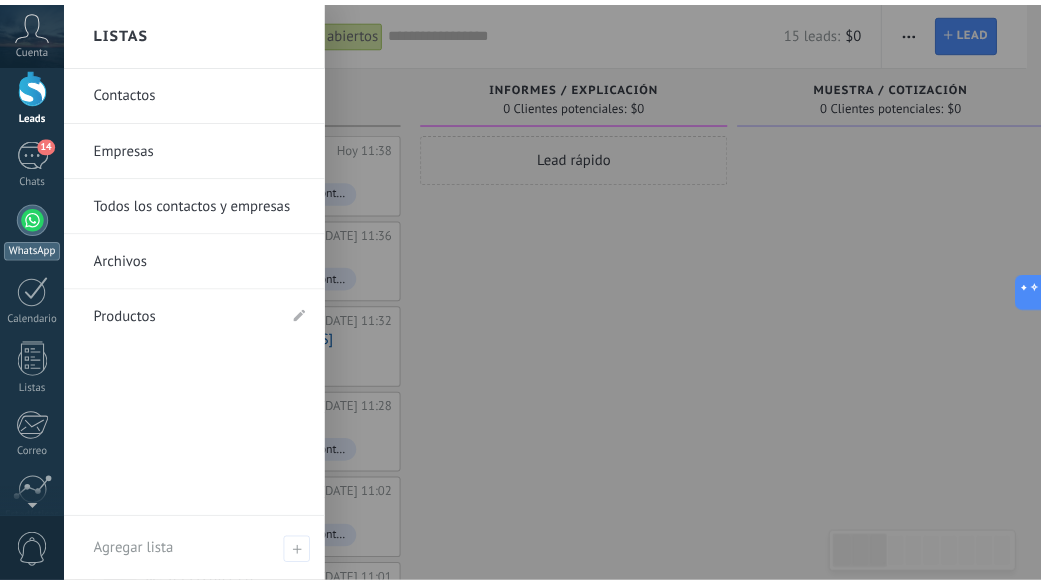 scroll, scrollTop: 0, scrollLeft: 0, axis: both 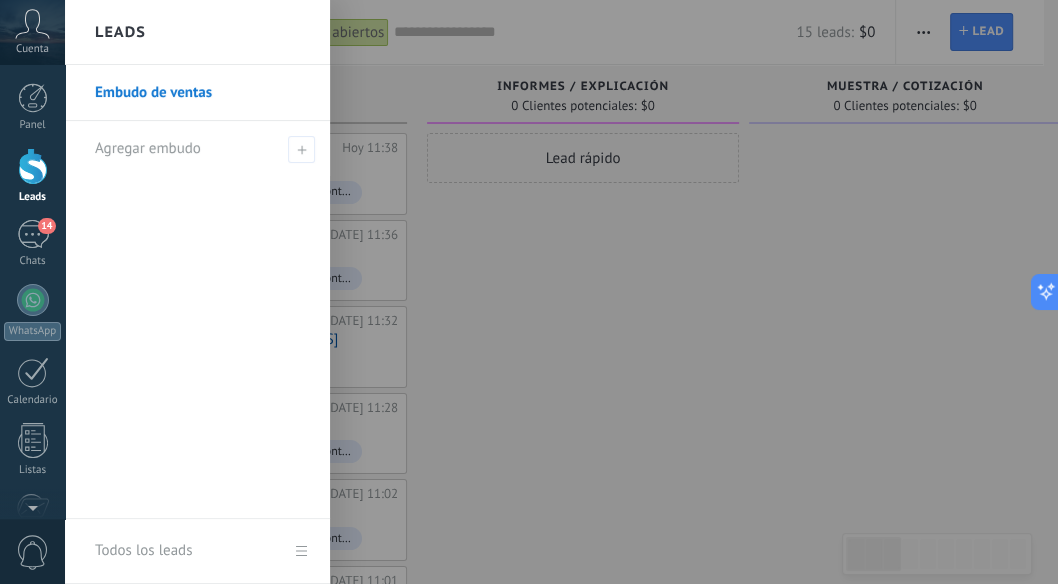 click at bounding box center (33, 166) 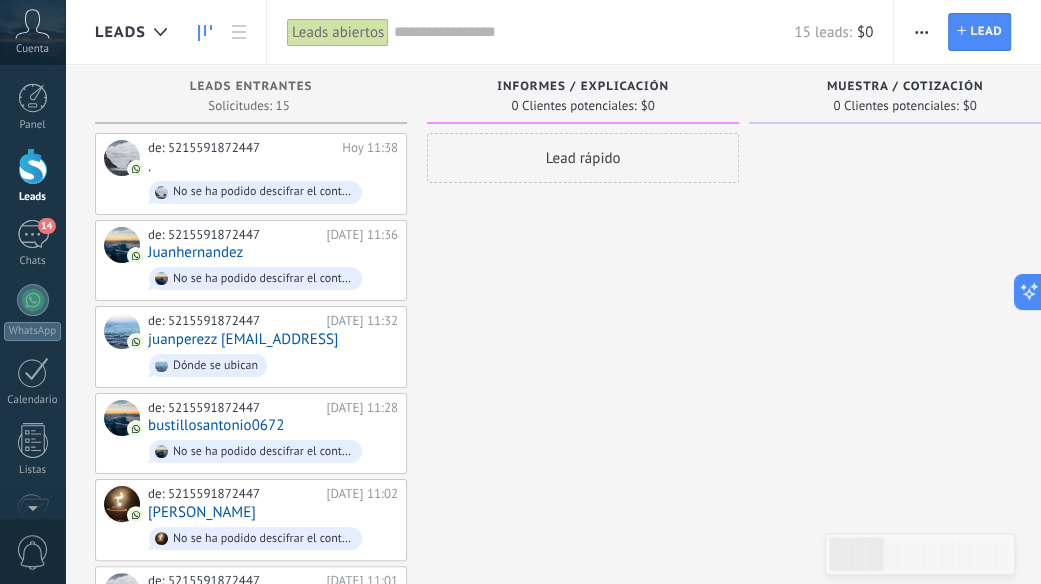 click at bounding box center (921, 32) 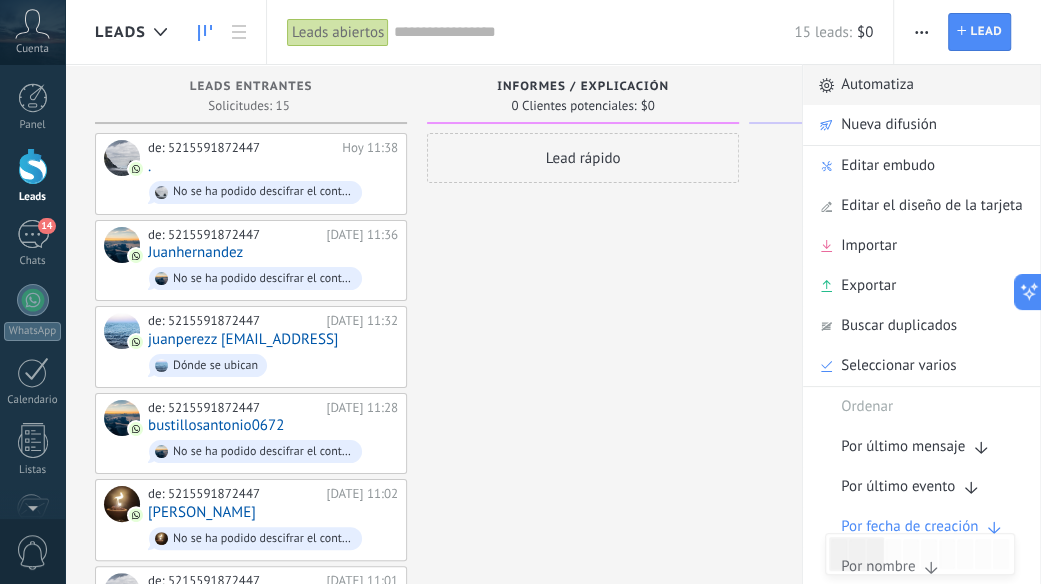 click on "Automatiza" at bounding box center [877, 85] 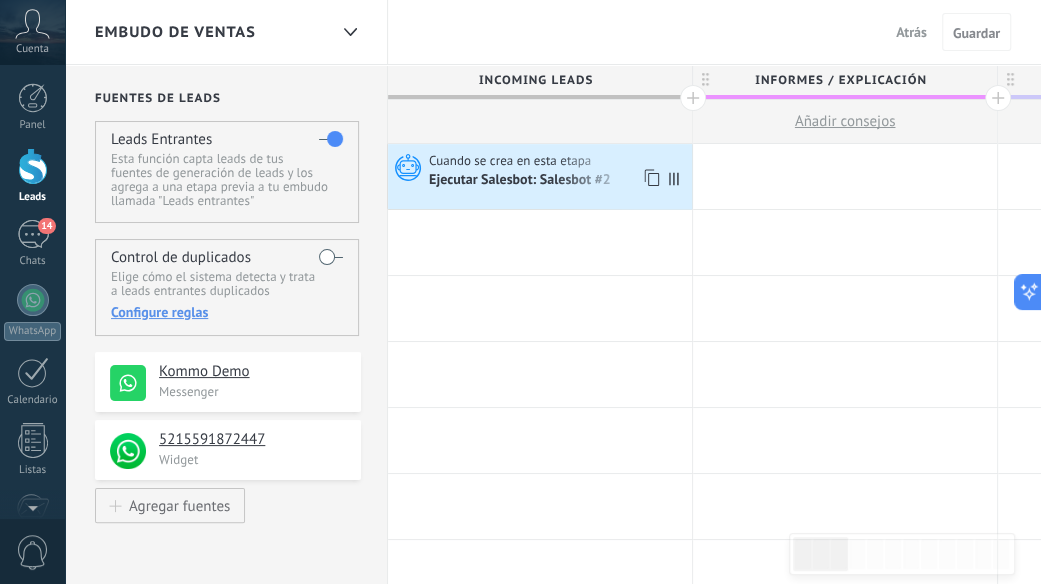 click on "Ejecutar Salesbot: Salesbot #2" at bounding box center (521, 181) 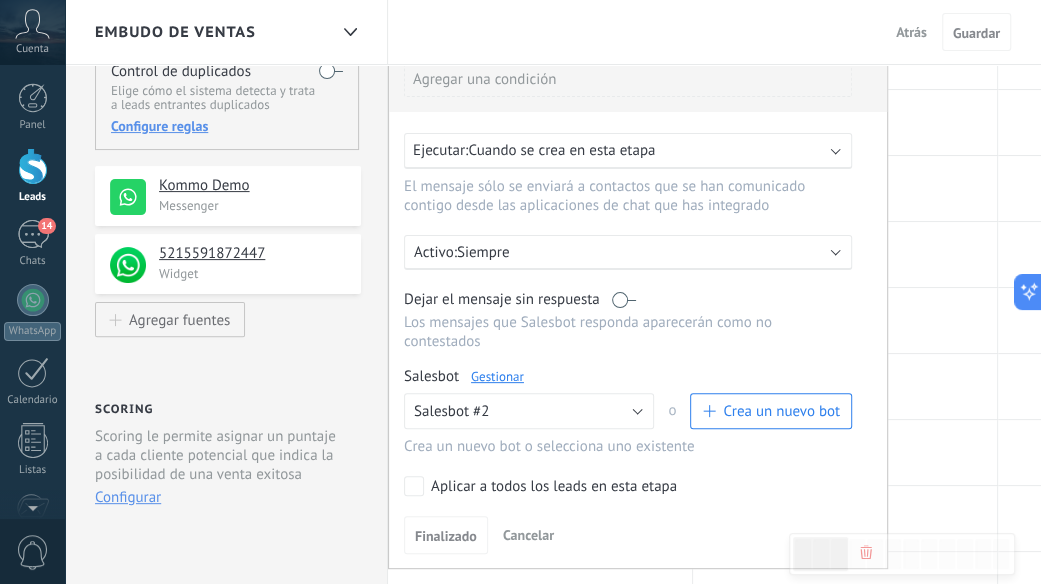 scroll, scrollTop: 188, scrollLeft: 0, axis: vertical 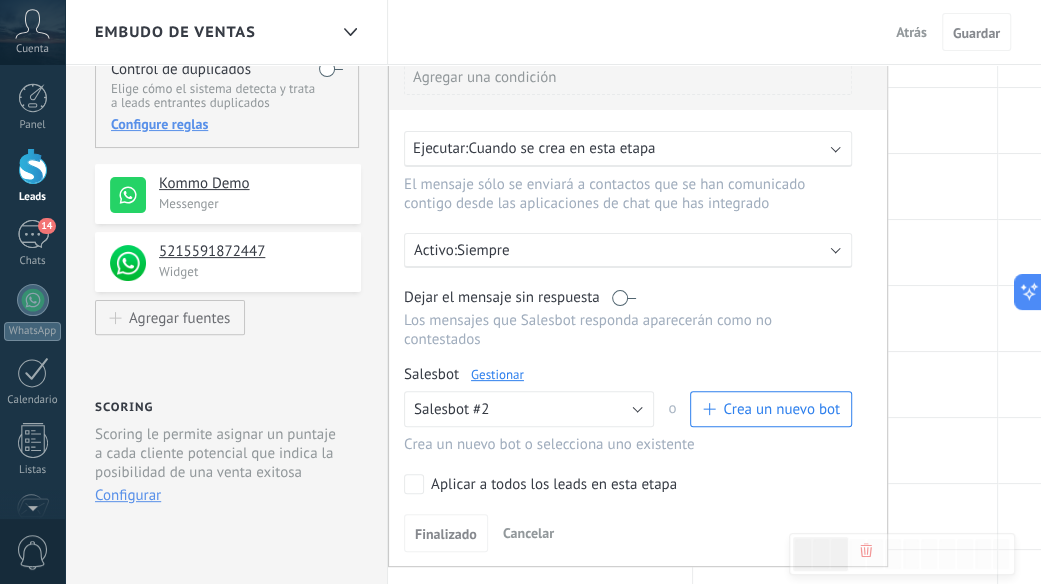 click on "Ejecutar:  Cuando se crea en esta etapa" at bounding box center [620, 148] 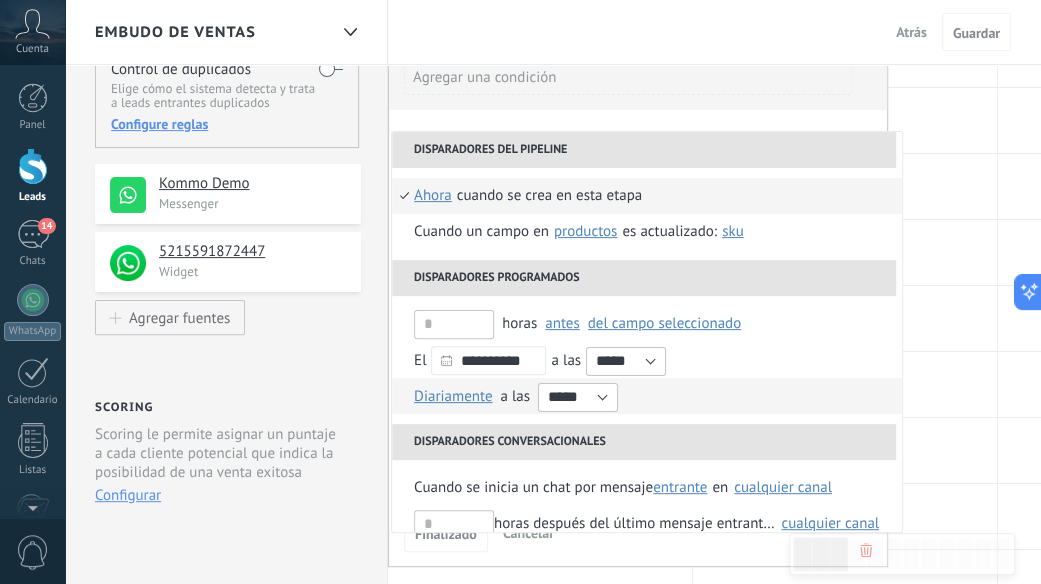 click on "Diariamente" at bounding box center (453, 396) 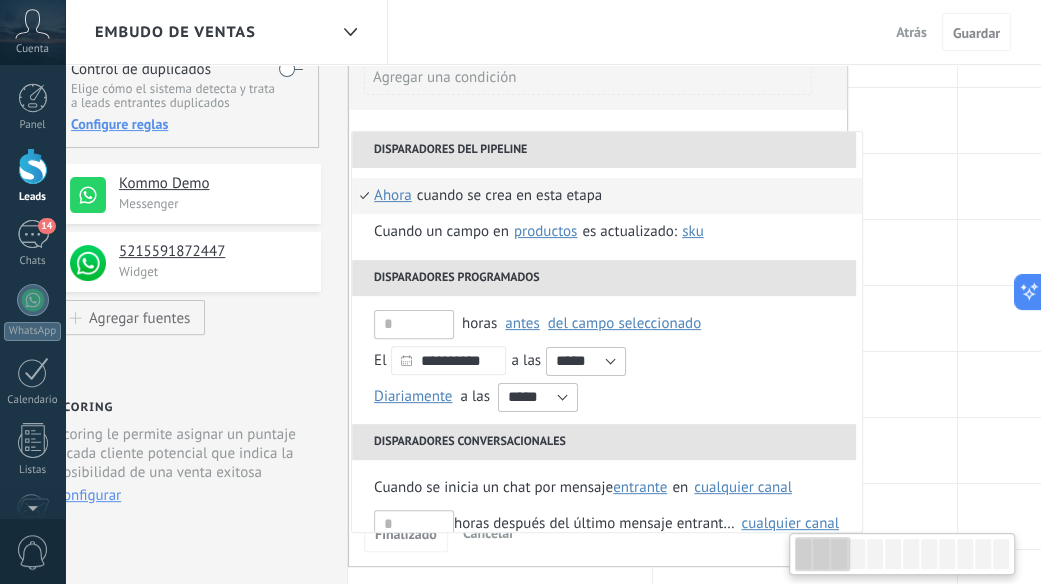 scroll, scrollTop: 0, scrollLeft: 46, axis: horizontal 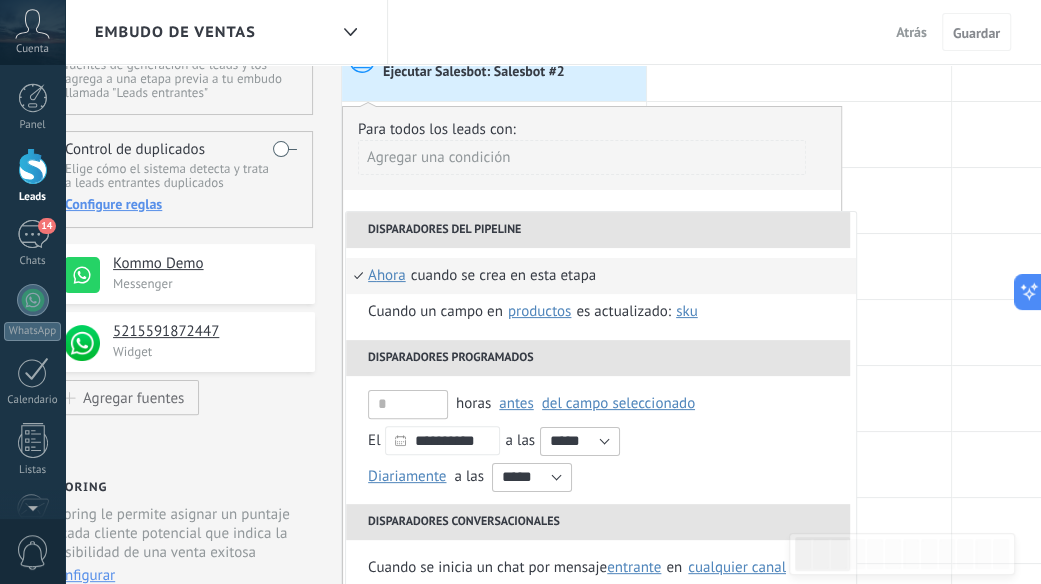 click on "ahora" at bounding box center (387, 276) 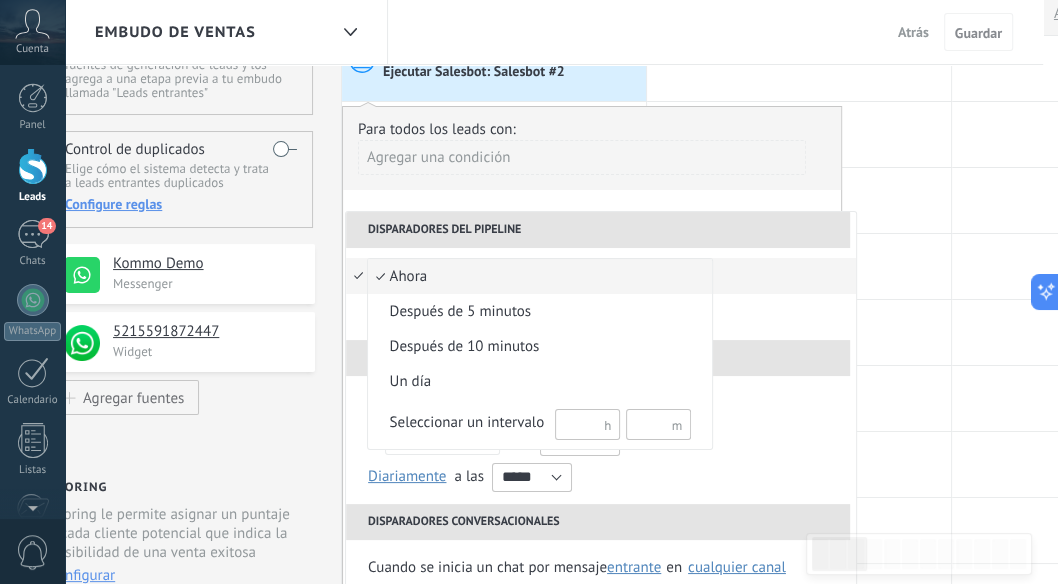 click on "ahora" at bounding box center (530, 277) 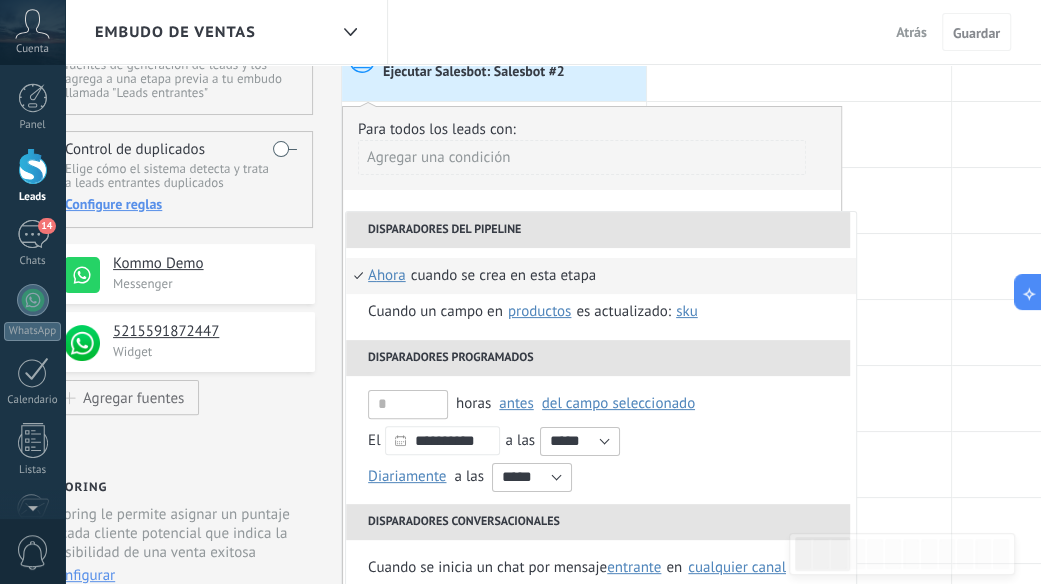 click on "Cuando se crea en esta etapa" at bounding box center [503, 276] 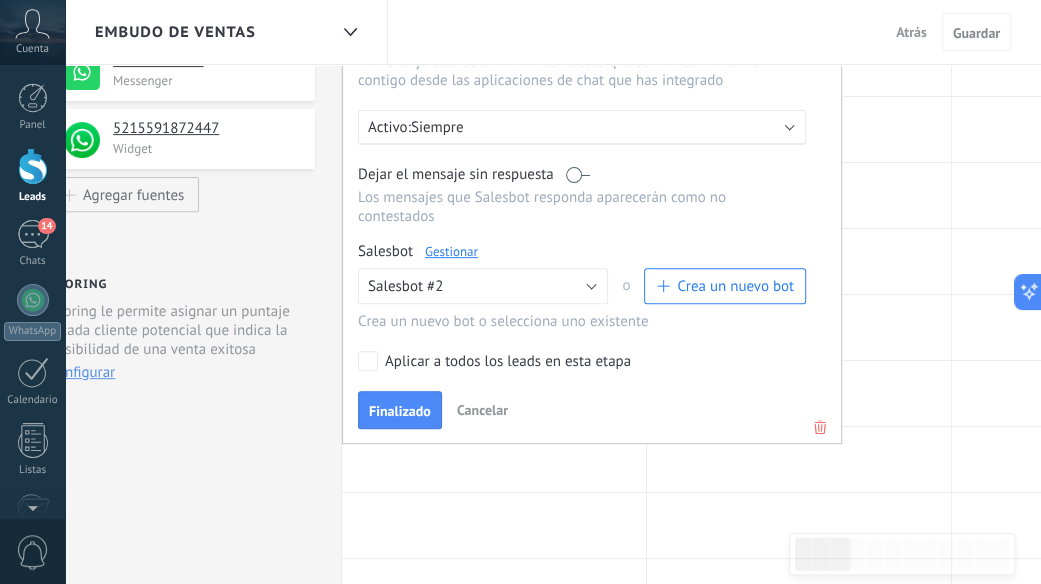 scroll, scrollTop: 322, scrollLeft: 0, axis: vertical 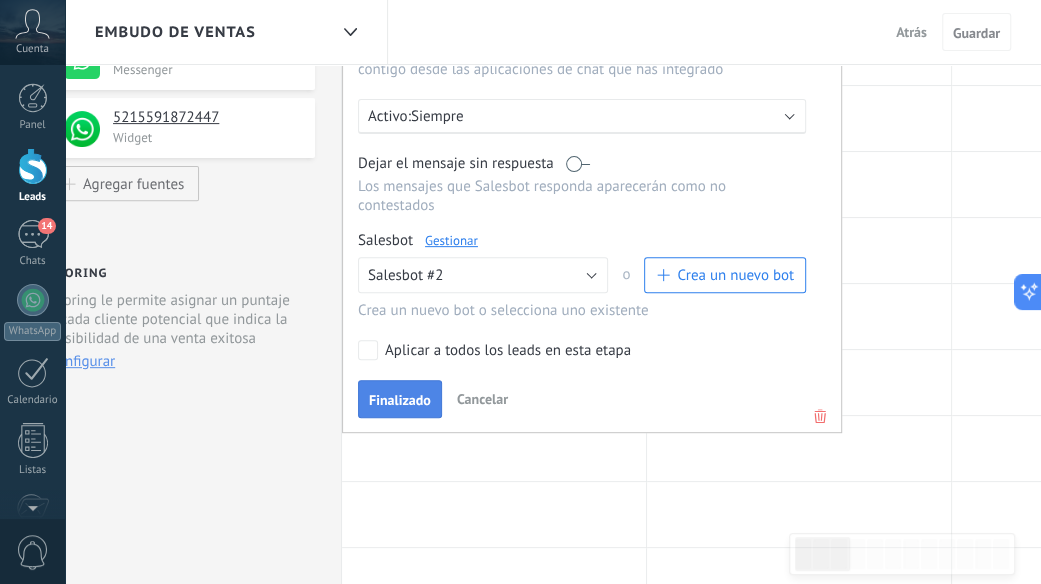 click on "Finalizado" at bounding box center (400, 400) 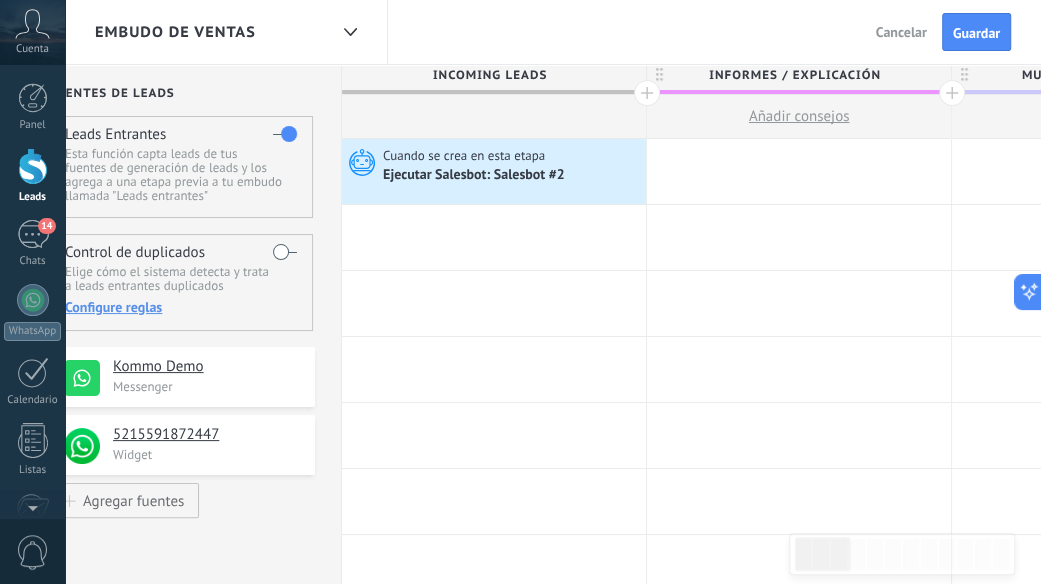 scroll, scrollTop: 0, scrollLeft: 0, axis: both 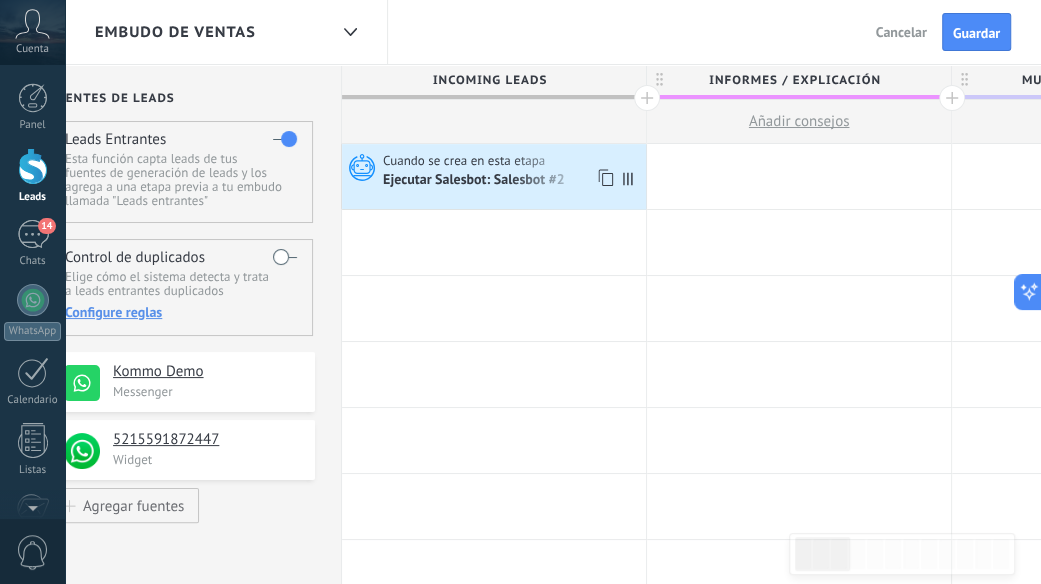 click on "Ejecutar Salesbot: Salesbot #2" at bounding box center [475, 181] 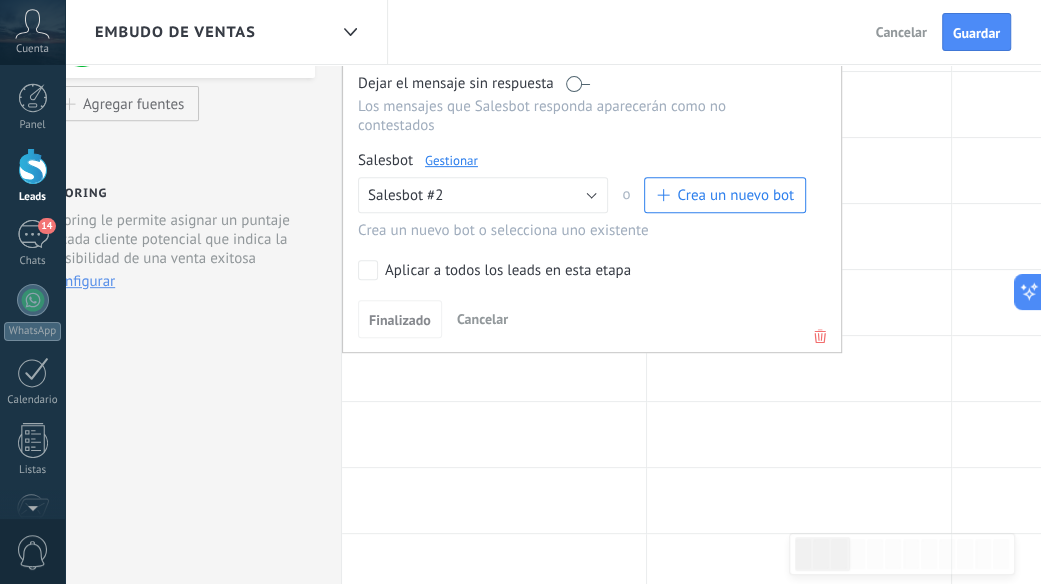 scroll, scrollTop: 0, scrollLeft: 0, axis: both 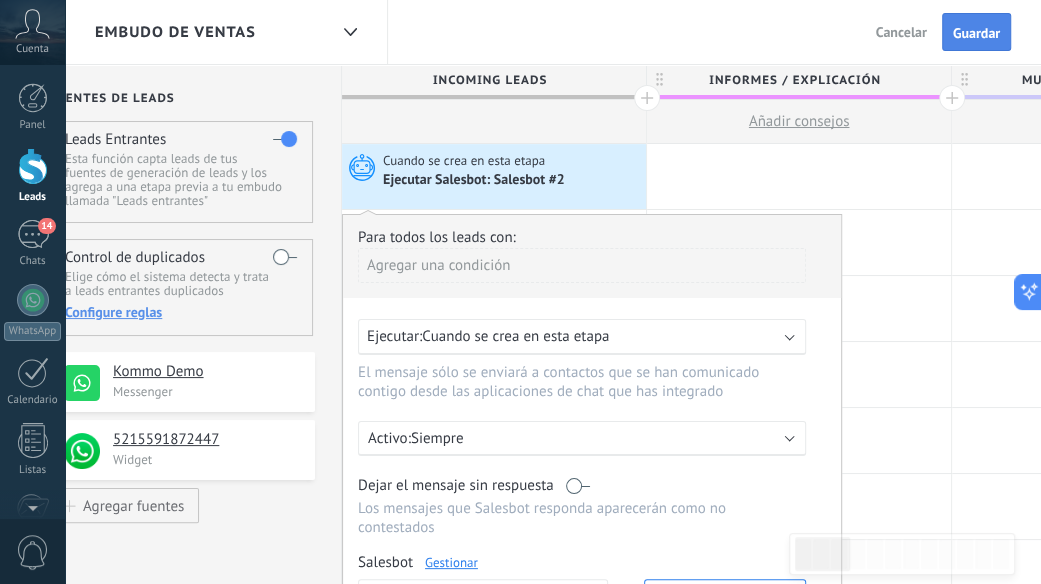 click on "Guardar" at bounding box center (976, 33) 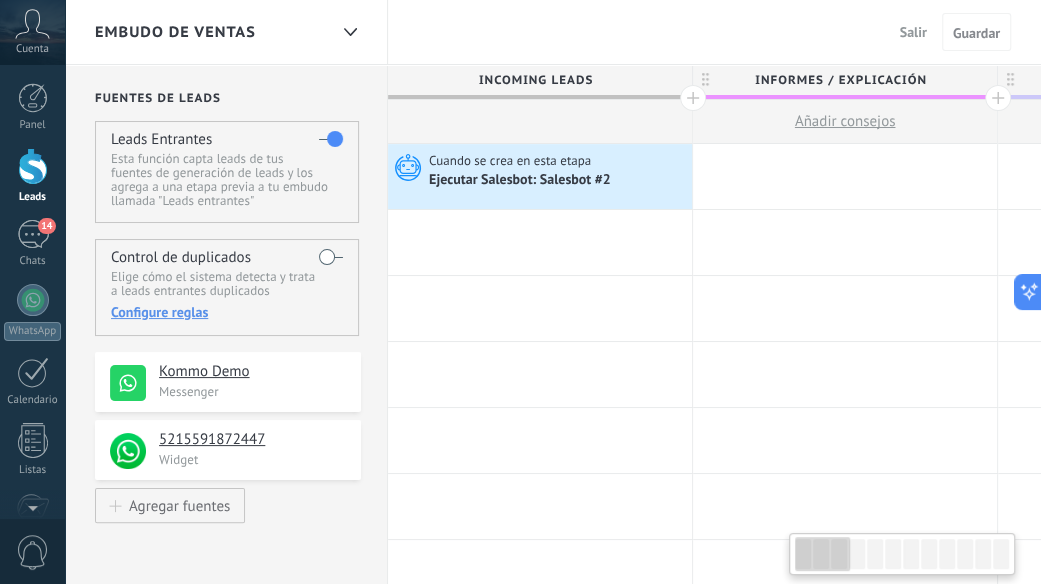 scroll, scrollTop: 22, scrollLeft: 0, axis: vertical 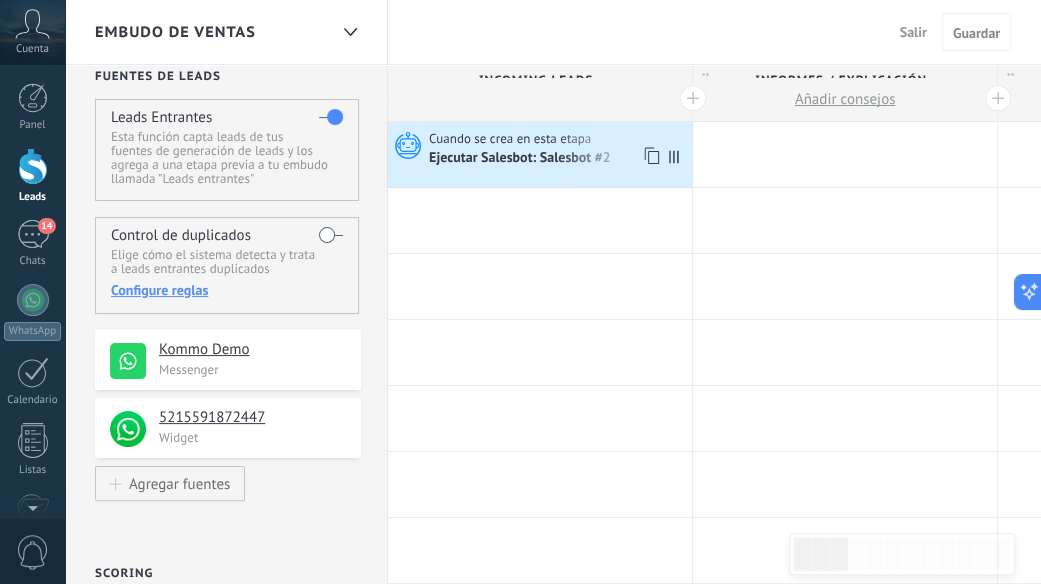 click on "Ejecutar Salesbot: Salesbot #2" at bounding box center (521, 159) 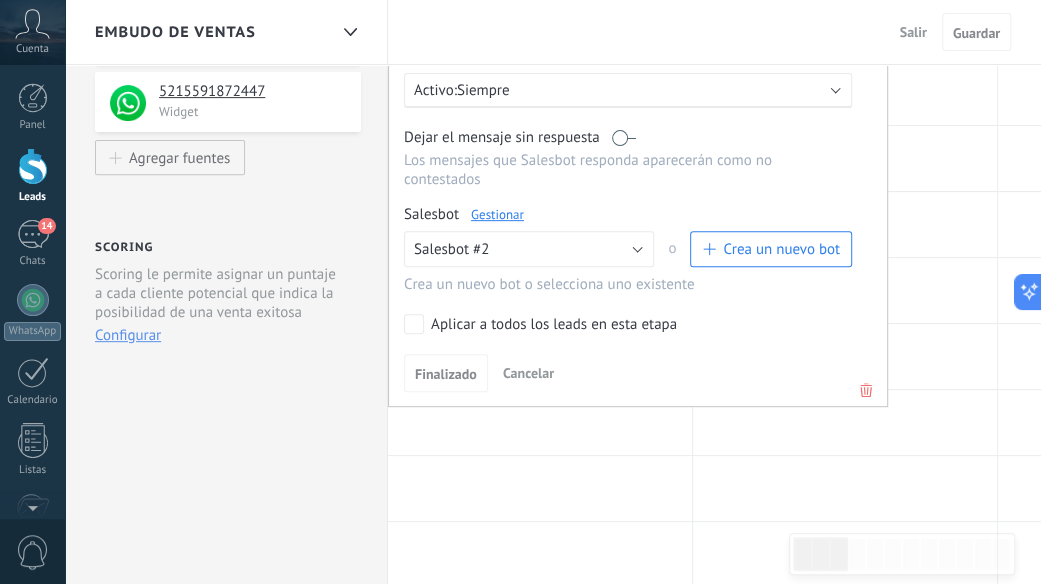 scroll, scrollTop: 354, scrollLeft: 0, axis: vertical 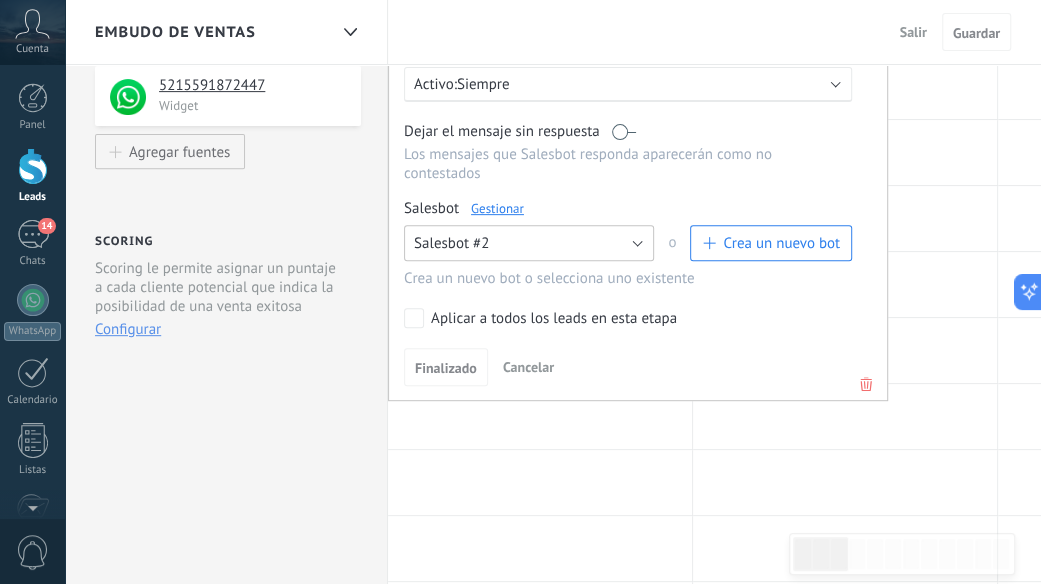 click on "Salesbot #2" at bounding box center (529, 243) 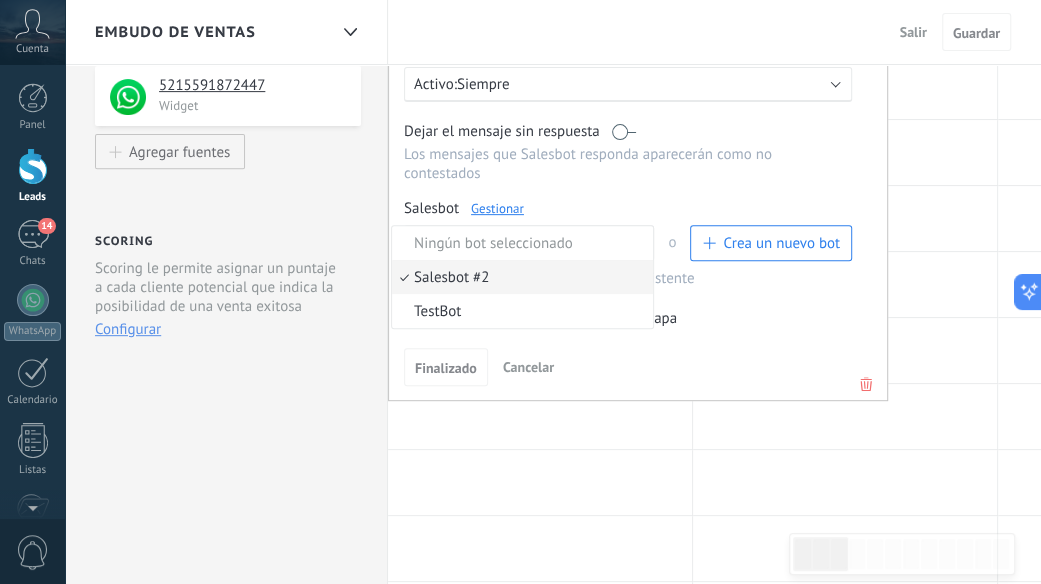 click on "Salesbot #2" at bounding box center [522, 277] 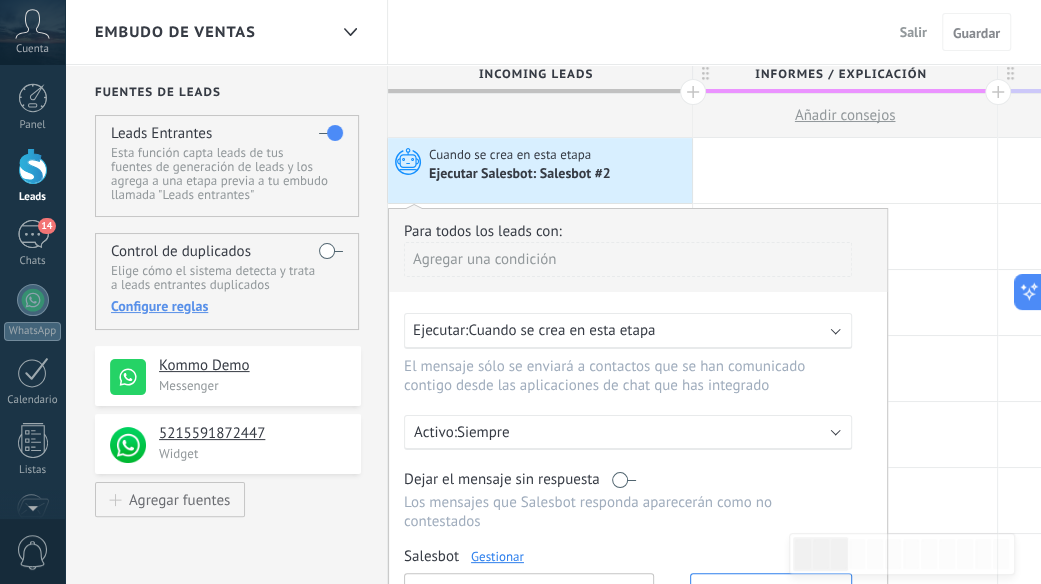 scroll, scrollTop: 0, scrollLeft: 0, axis: both 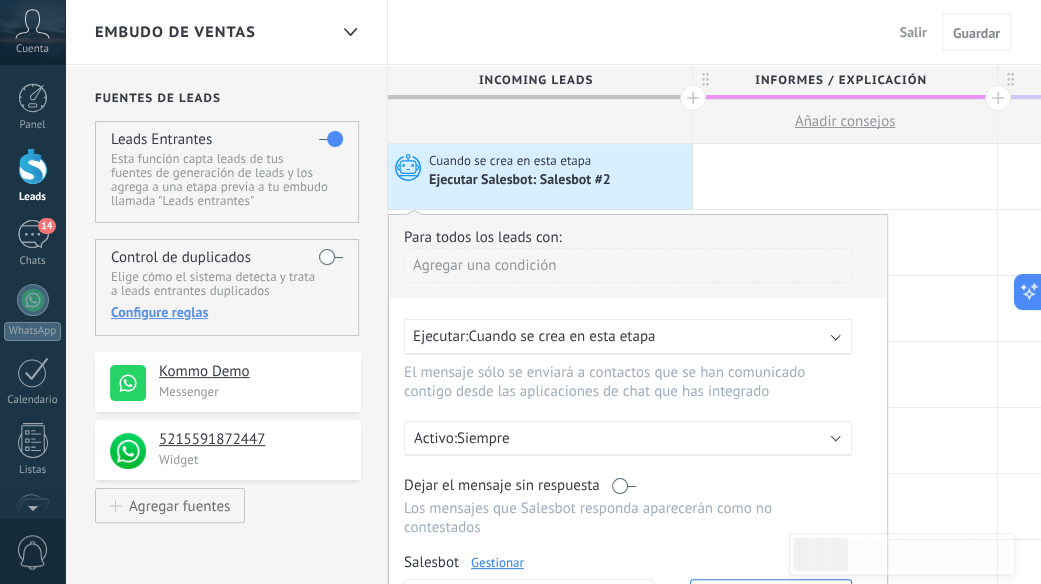 click on "Cuando se crea en esta etapa" at bounding box center [558, 161] 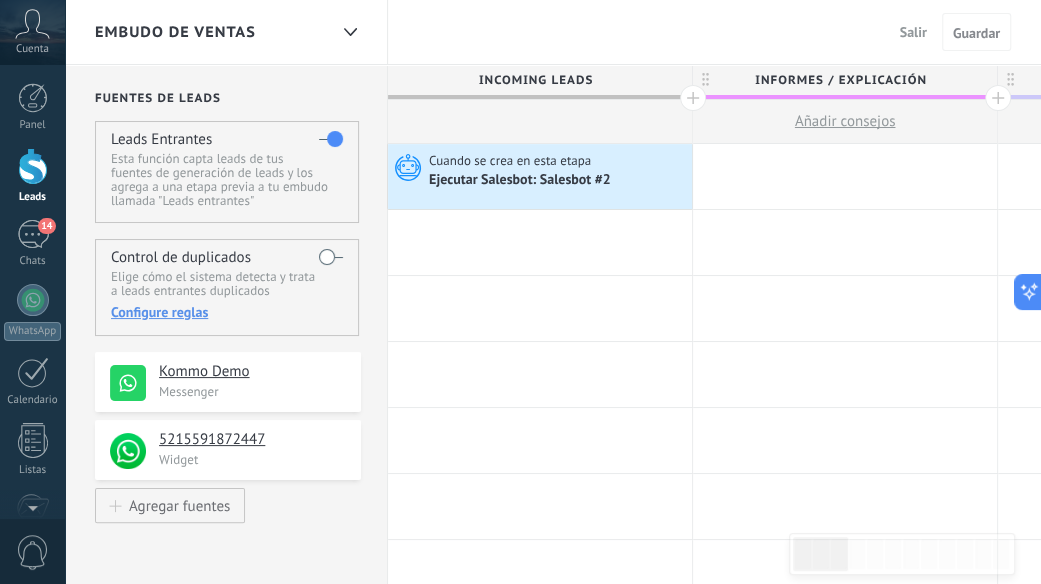click on "Cuando se crea en esta etapa" at bounding box center (558, 161) 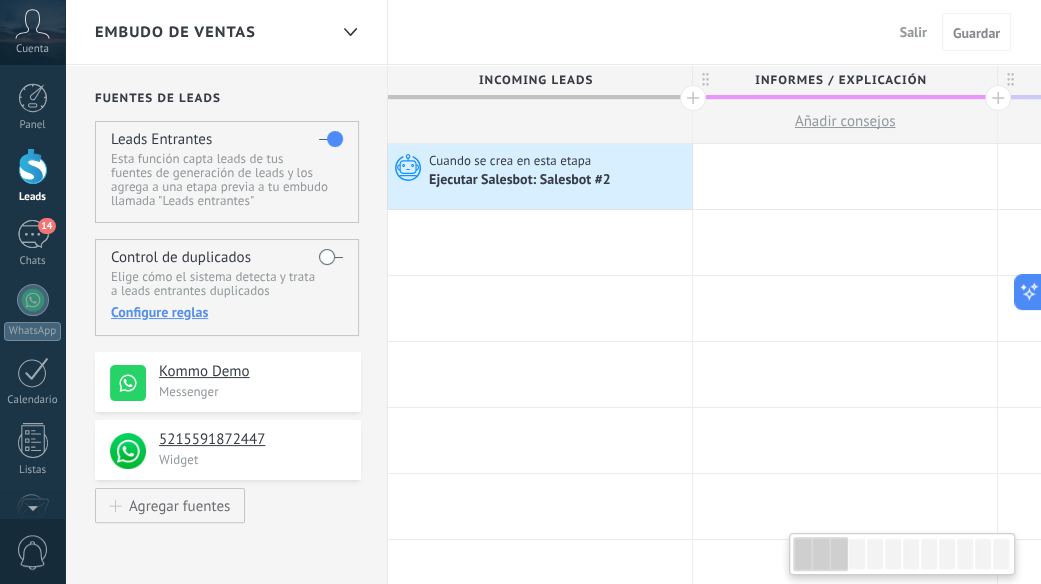 click on "Cuando se crea en esta etapa" at bounding box center (558, 161) 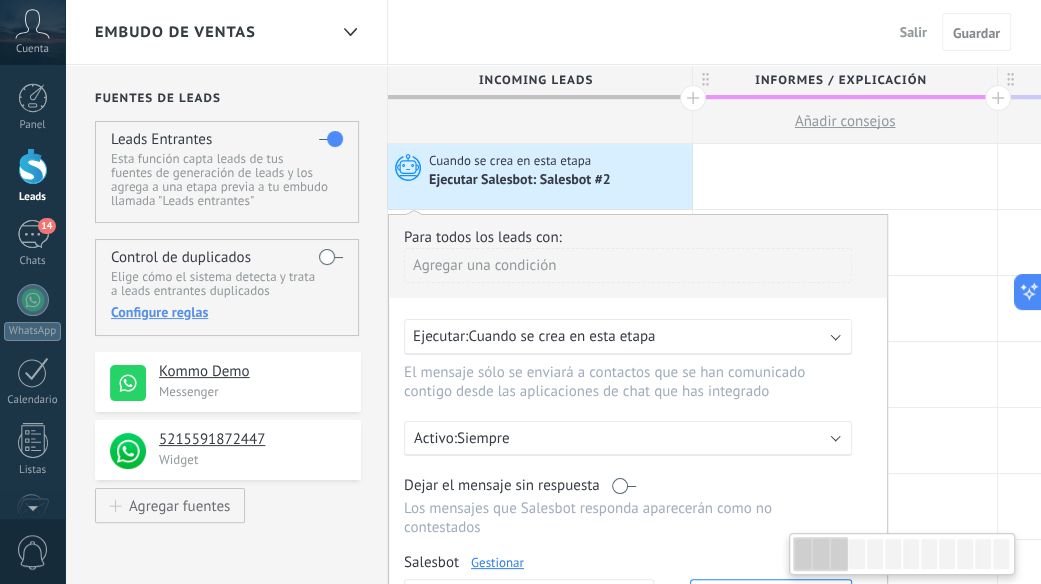 click on "Cuando se crea en esta etapa" at bounding box center (558, 161) 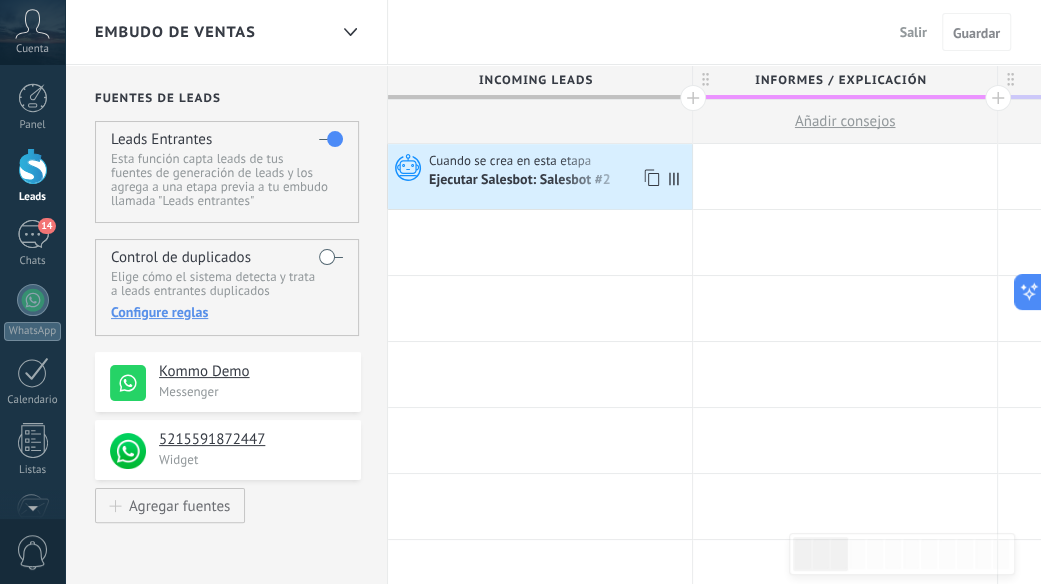 scroll, scrollTop: 0, scrollLeft: 0, axis: both 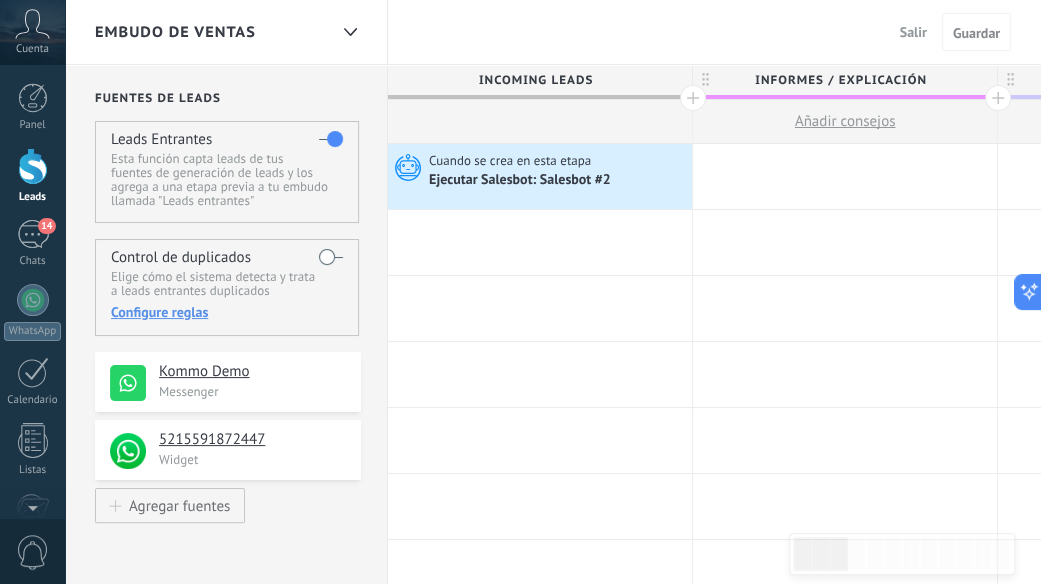 drag, startPoint x: 245, startPoint y: 441, endPoint x: 248, endPoint y: 352, distance: 89.050545 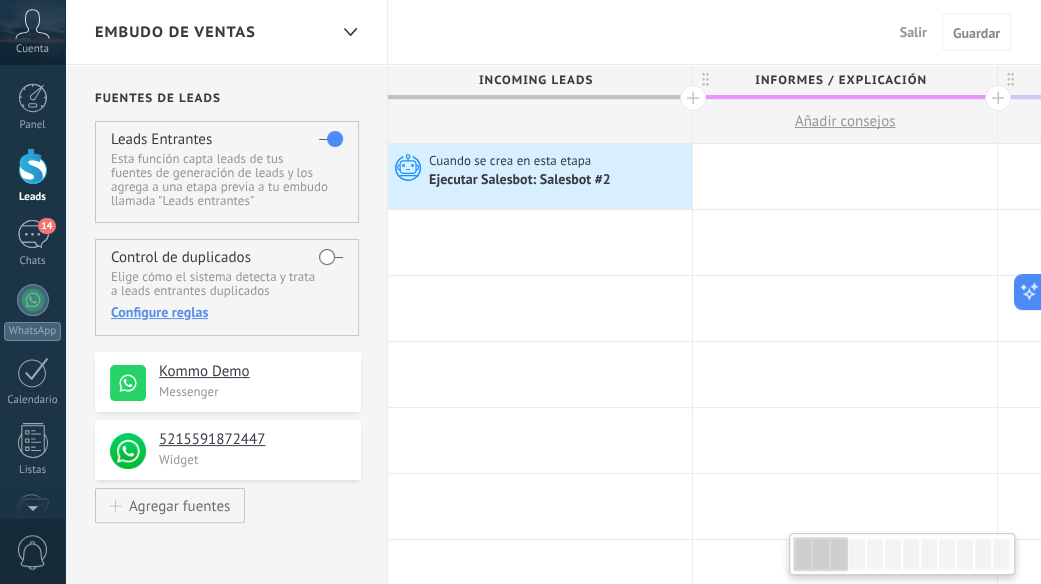 scroll, scrollTop: 0, scrollLeft: 2, axis: horizontal 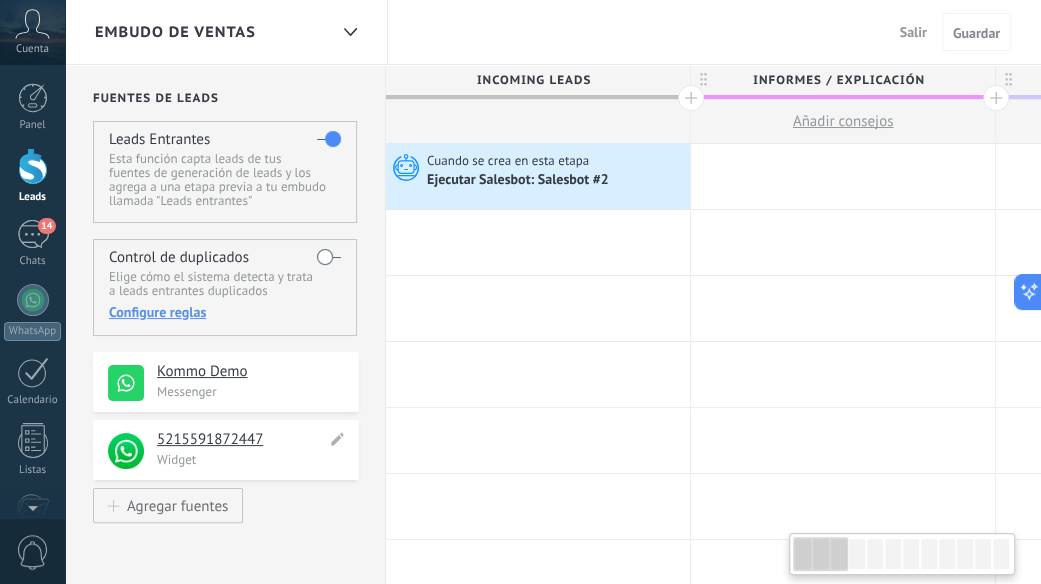 drag, startPoint x: 248, startPoint y: 352, endPoint x: 246, endPoint y: 443, distance: 91.02197 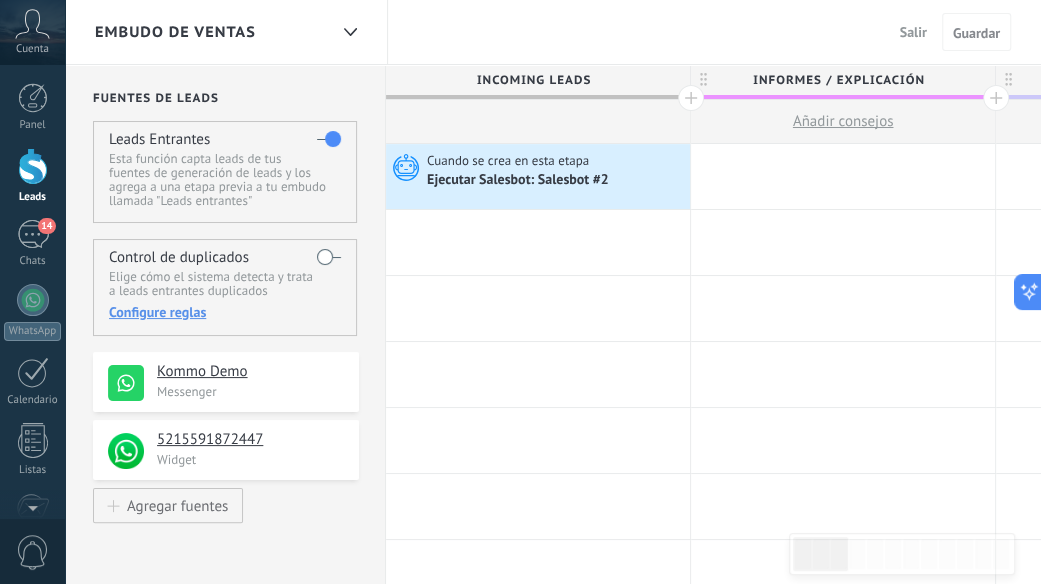 click at bounding box center [329, 139] 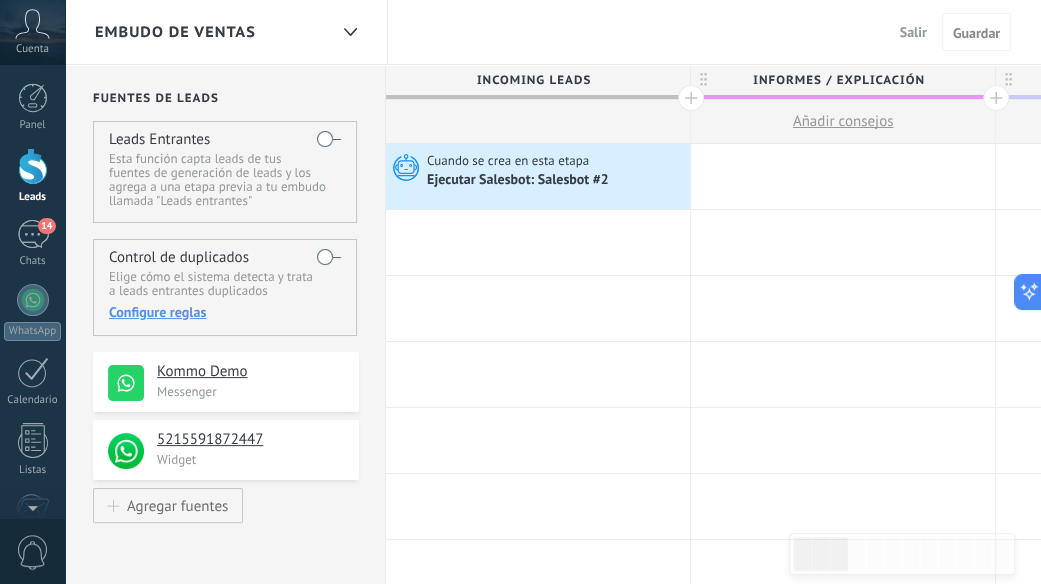 click on ".abccls-1,.abccls-2{fill-rule:evenodd}.abccls-2{fill:#fff} .abfcls-1{fill:none}.abfcls-2{fill:#fff} .abncls-1{isolation:isolate}.abncls-2{opacity:.06}.abncls-2,.abncls-3,.abncls-6{mix-blend-mode:multiply}.abncls-3{opacity:.15}.abncls-4,.abncls-8{fill:#fff}.abncls-5{fill:url(#abnlinear-gradient)}.abncls-6{opacity:.04}.abncls-7{fill:url(#abnlinear-gradient-2)}.abncls-8{fill-rule:evenodd} .abqst0{fill:#ffa200} .abwcls-1{fill:#252525} .cls-1{isolation:isolate} .acicls-1{fill:none} .aclcls-1{fill:#232323} .acnst0{display:none} .addcls-1,.addcls-2{fill:none;stroke-miterlimit:10}.addcls-1{stroke:#dfe0e5}.addcls-2{stroke:#a1a7ab} .adecls-1,.adecls-2{fill:none;stroke-miterlimit:10}.adecls-1{stroke:#dfe0e5}.adecls-2{stroke:#a1a7ab} .adqcls-1{fill:#8591a5;fill-rule:evenodd} .aeccls-1{fill:#5c9f37} .aeecls-1{fill:#f86161} .aejcls-1{fill:#8591a5;fill-rule:evenodd} .aekcls-1{fill-rule:evenodd} .aelcls-1{fill-rule:evenodd;fill:currentColor} .aemcls-1{fill-rule:evenodd;fill:currentColor} .aencls-2{fill:#f86161;opacity:.3}" at bounding box center [520, 292] 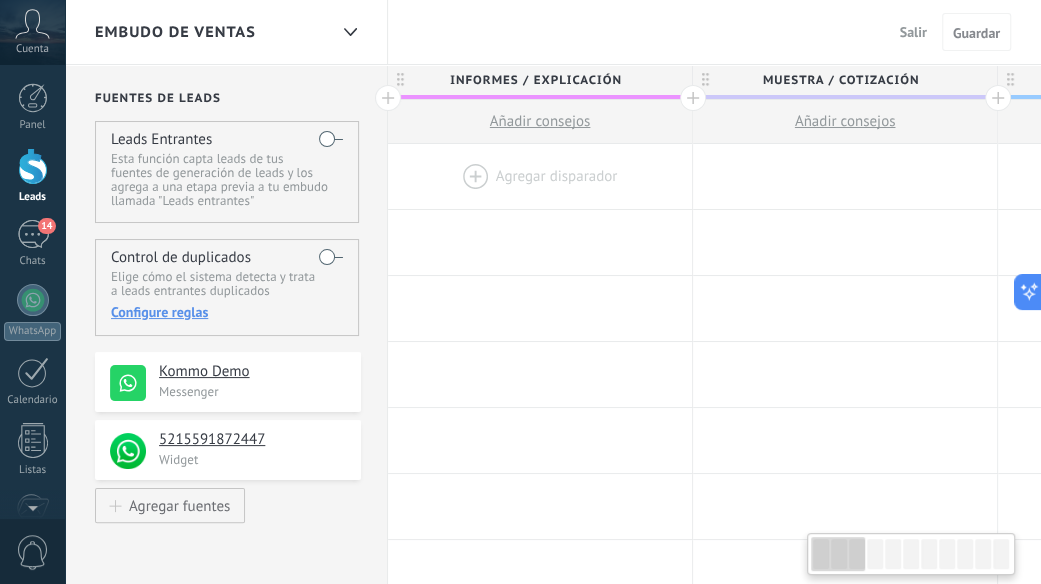 scroll, scrollTop: 0, scrollLeft: 2, axis: horizontal 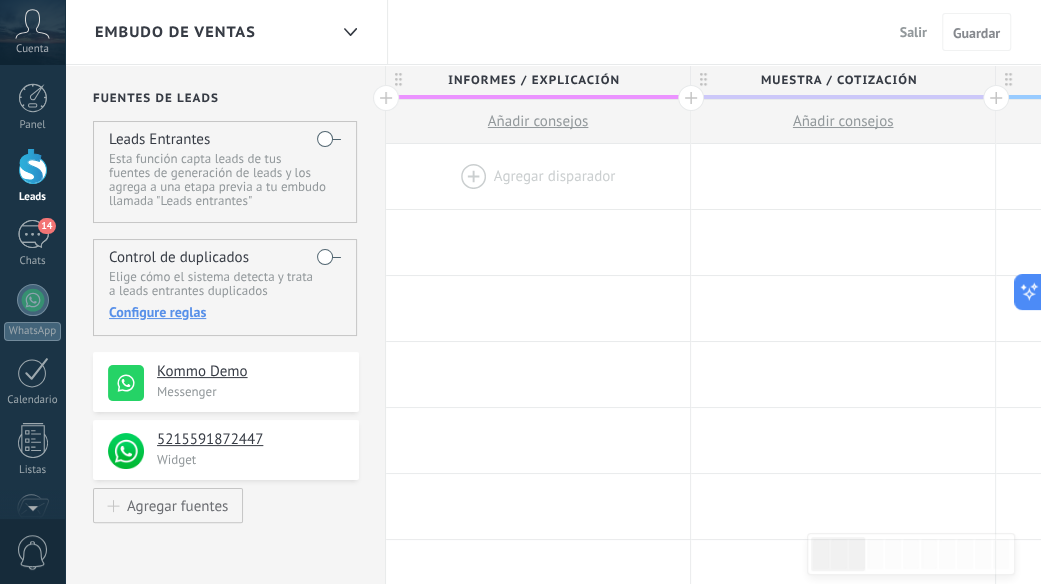click at bounding box center (329, 139) 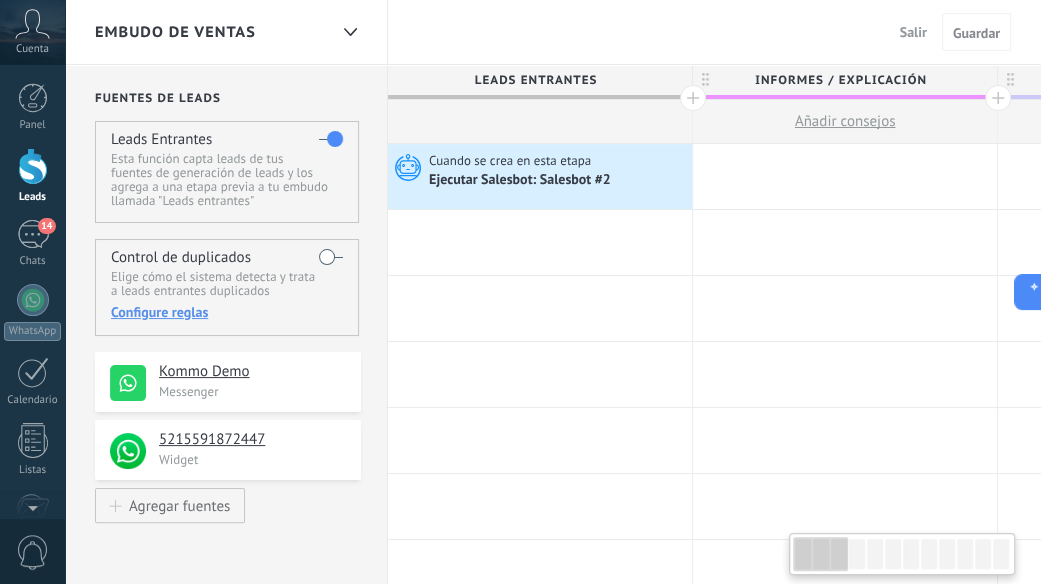 scroll, scrollTop: 0, scrollLeft: 2, axis: horizontal 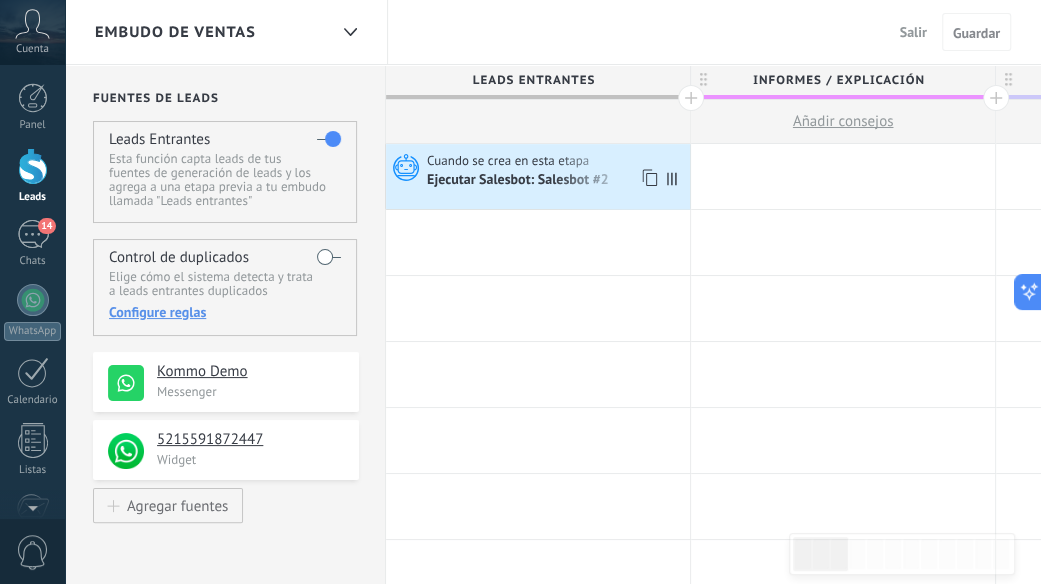 click 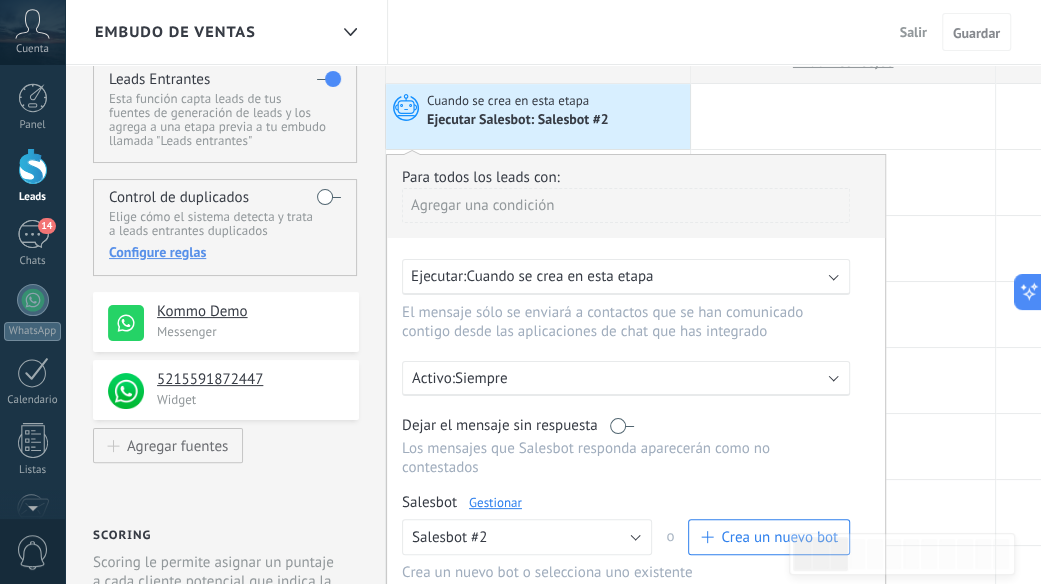 scroll, scrollTop: 0, scrollLeft: 0, axis: both 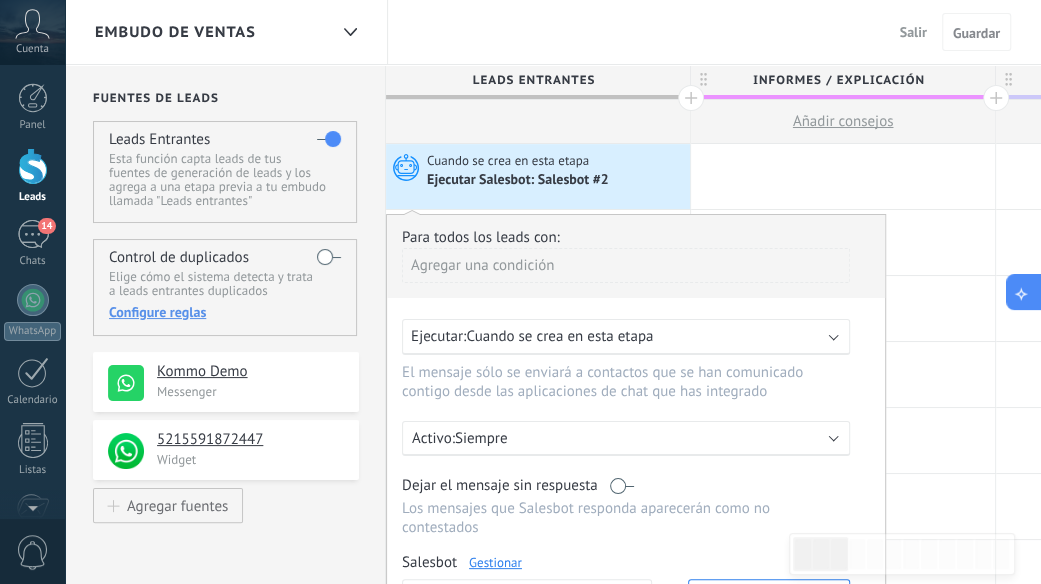 click 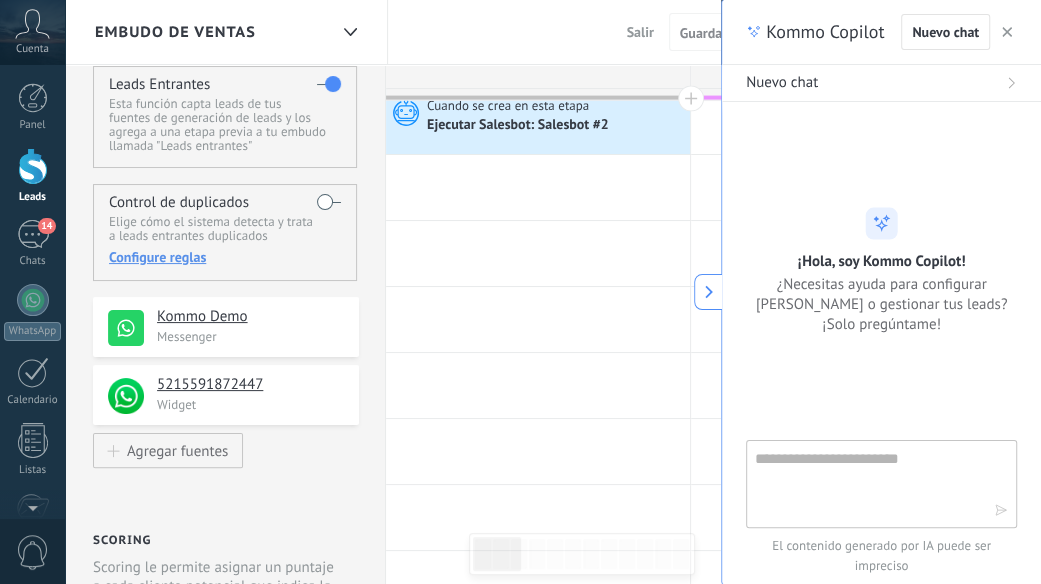 scroll, scrollTop: 0, scrollLeft: 0, axis: both 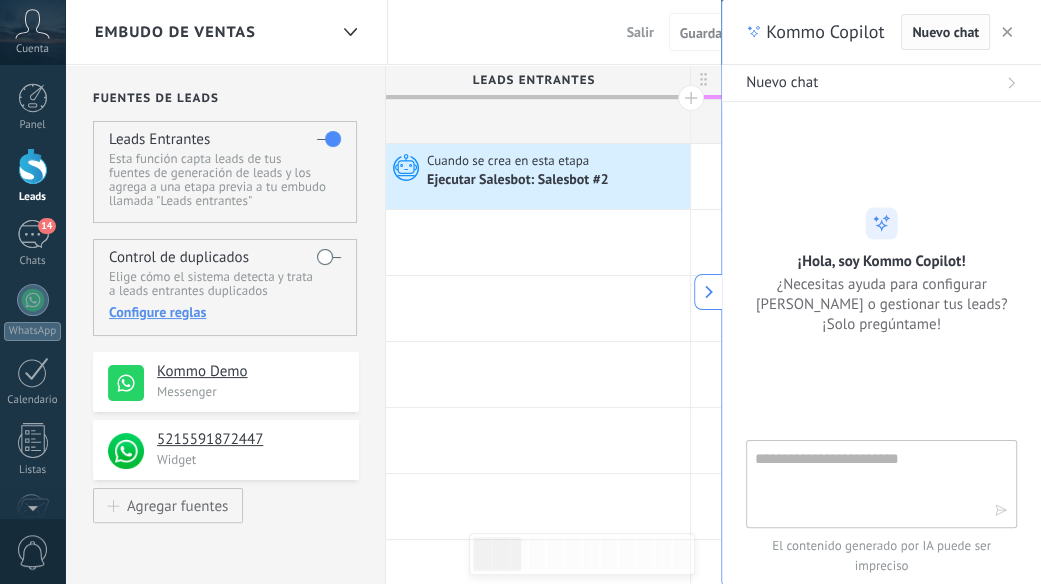 click on "Nuevo chat" at bounding box center (945, 32) 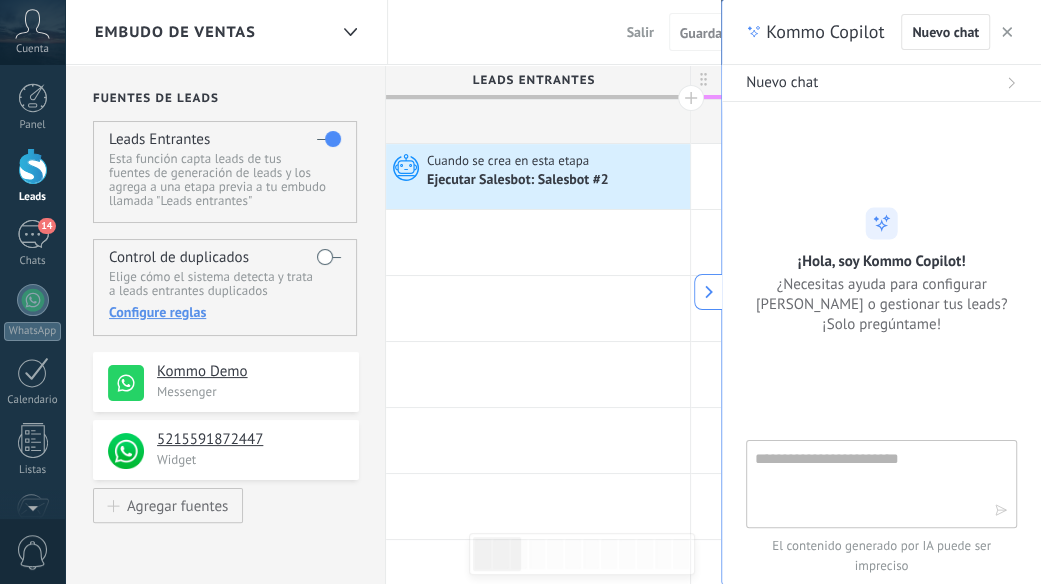 click 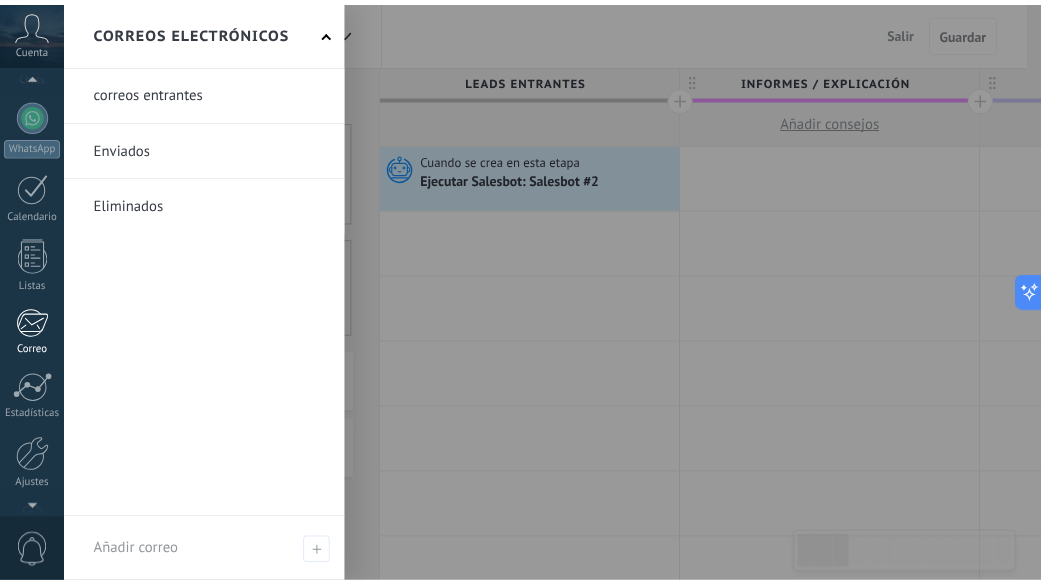 scroll, scrollTop: 246, scrollLeft: 0, axis: vertical 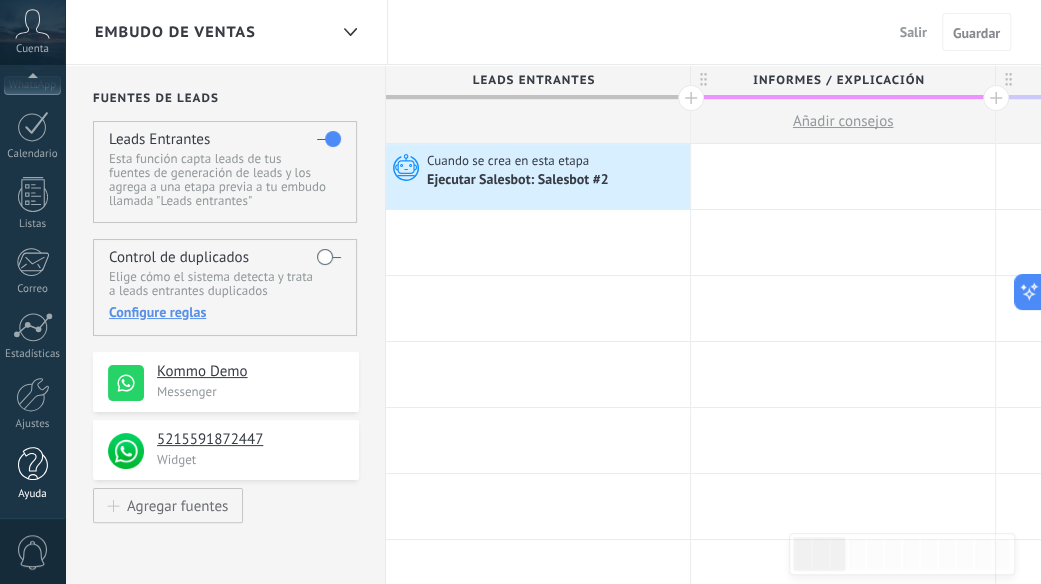 click at bounding box center (33, 464) 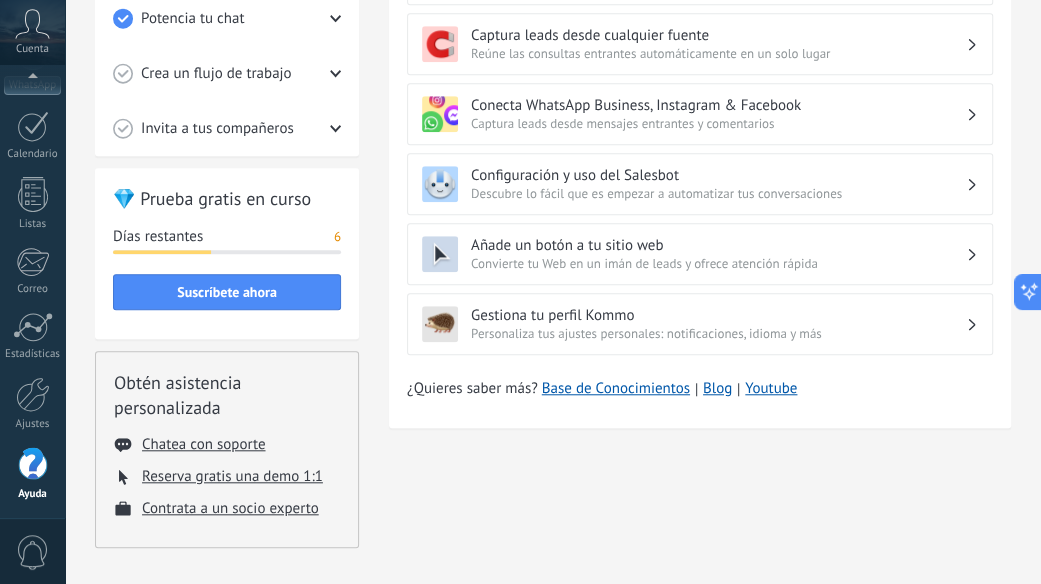 scroll, scrollTop: 760, scrollLeft: 0, axis: vertical 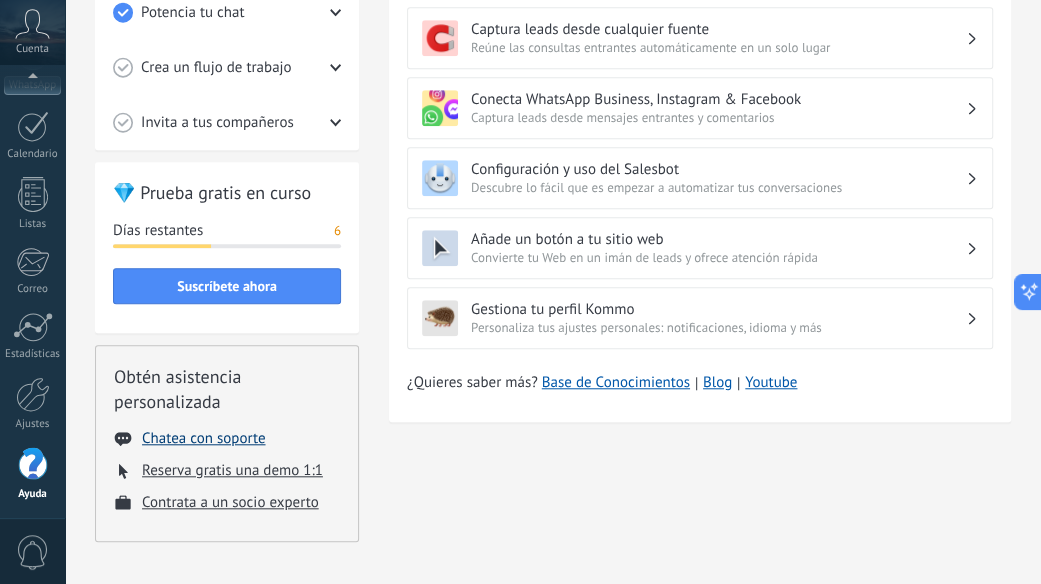 click on "Chatea con soporte" at bounding box center (203, 438) 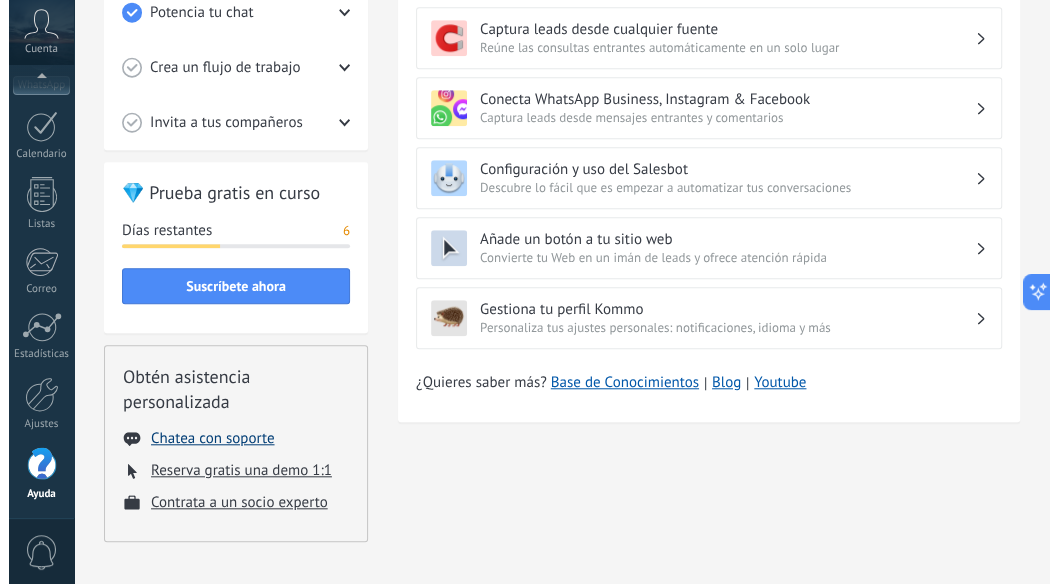 scroll, scrollTop: 0, scrollLeft: 0, axis: both 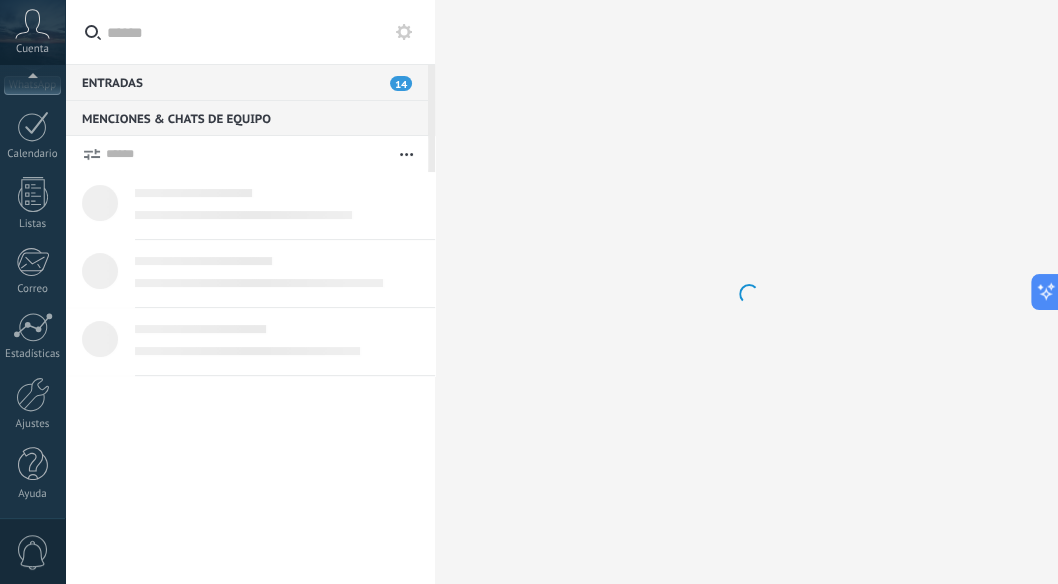 type on "*******" 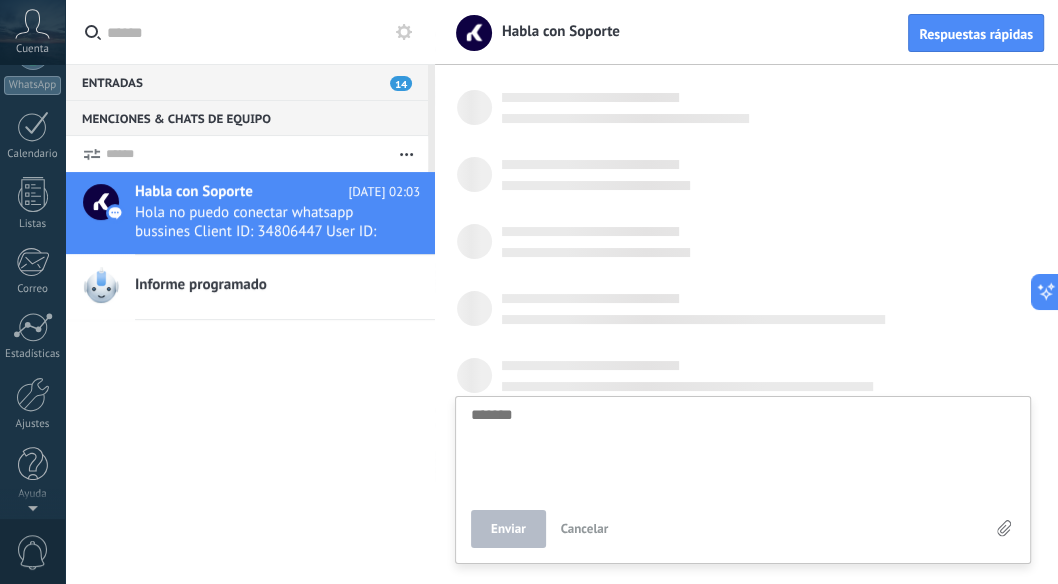 scroll, scrollTop: 20, scrollLeft: 0, axis: vertical 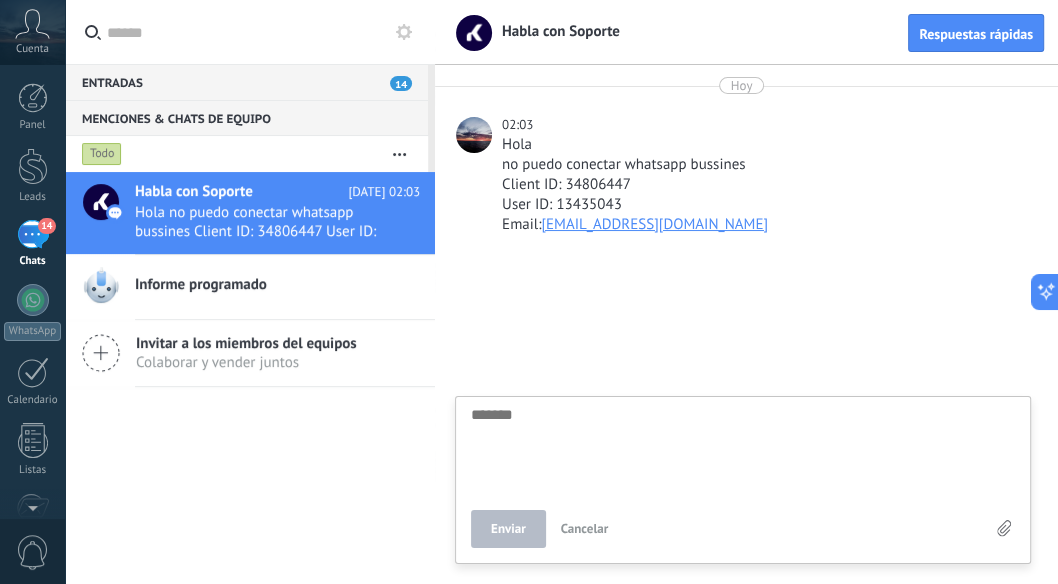 type on "*" 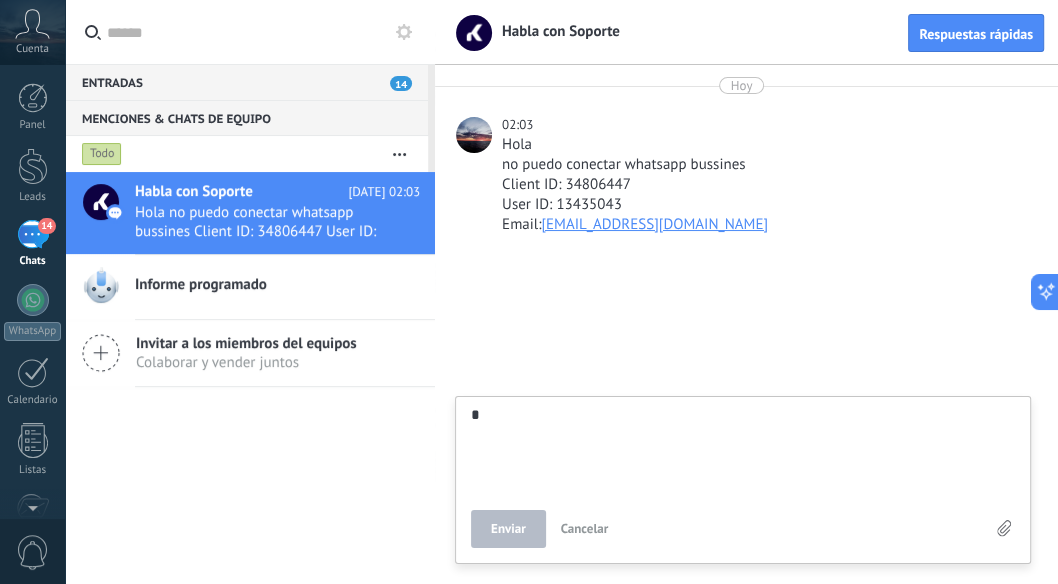 type on "*" 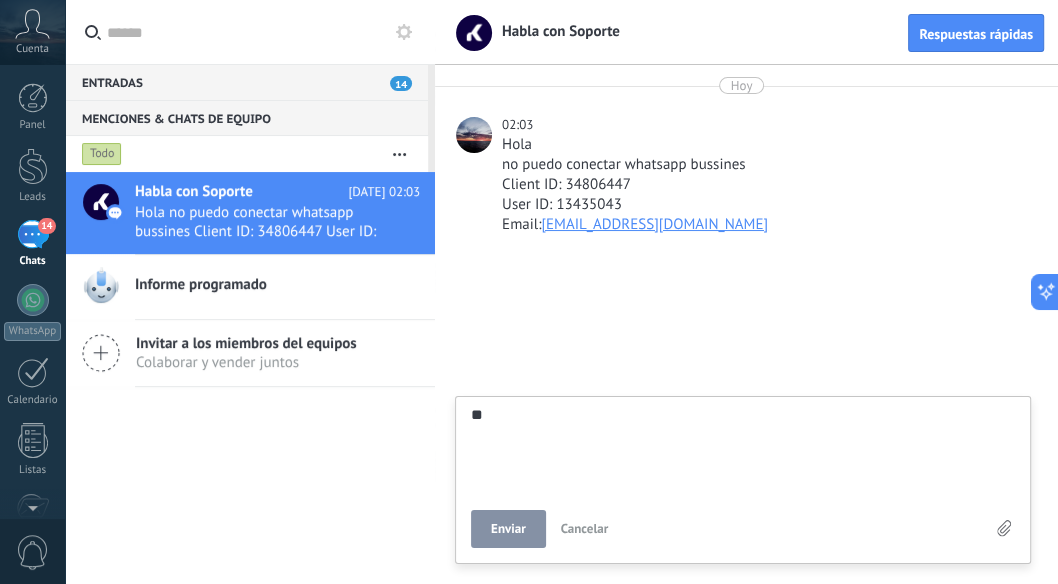 type on "***" 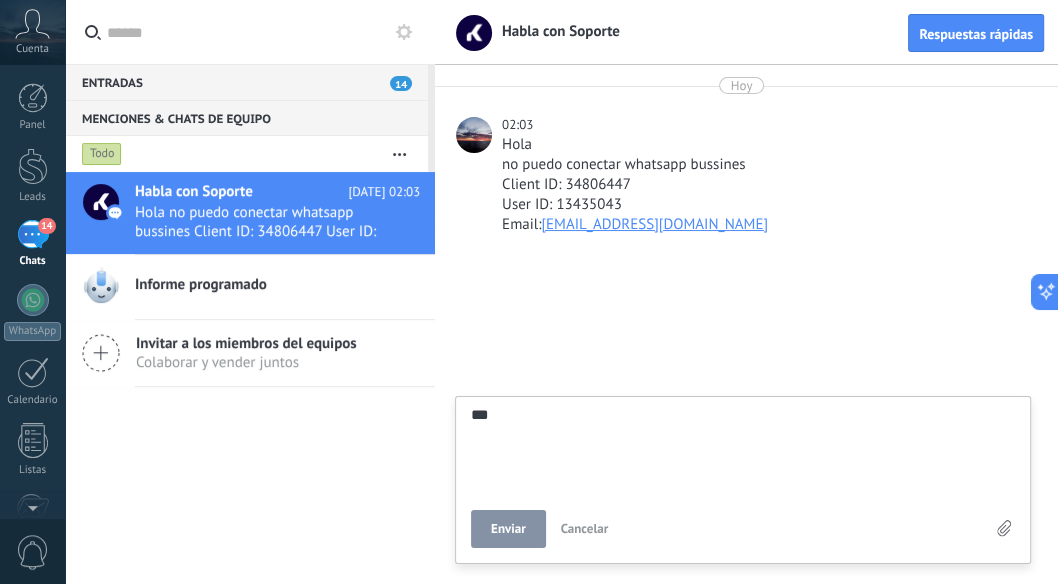 type on "****" 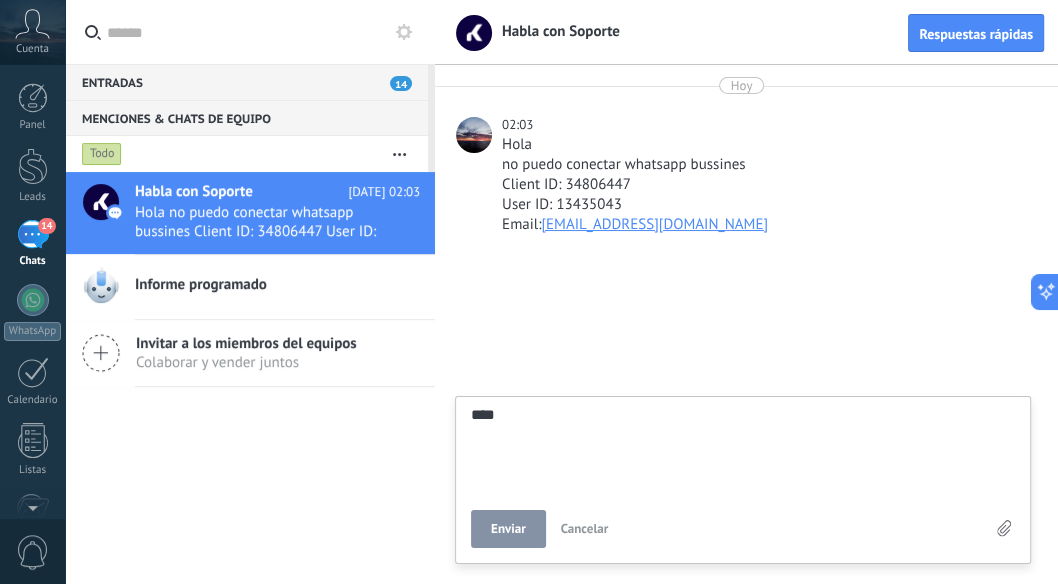 type on "****" 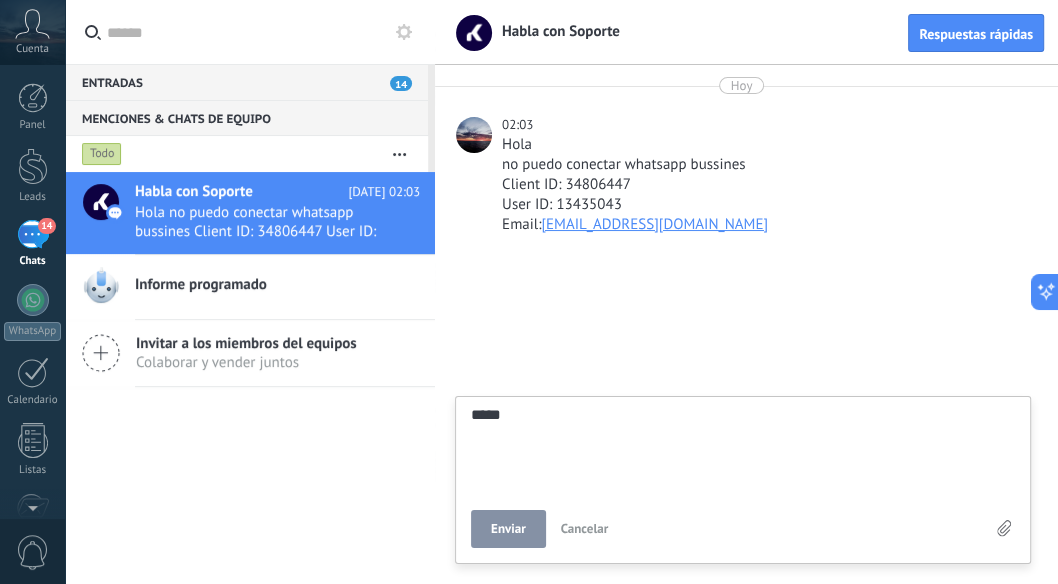 scroll, scrollTop: 40, scrollLeft: 0, axis: vertical 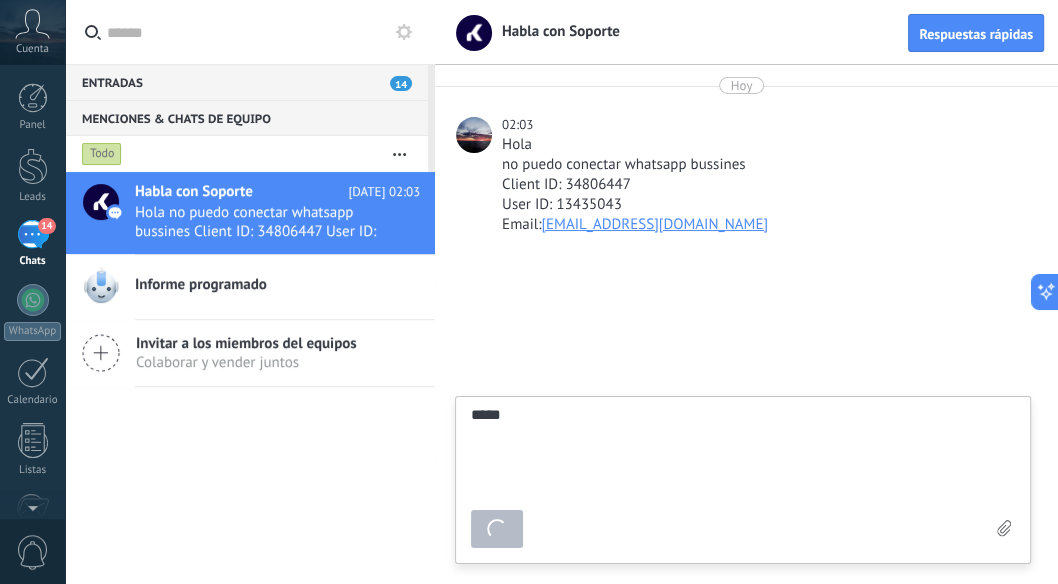 type on "*******" 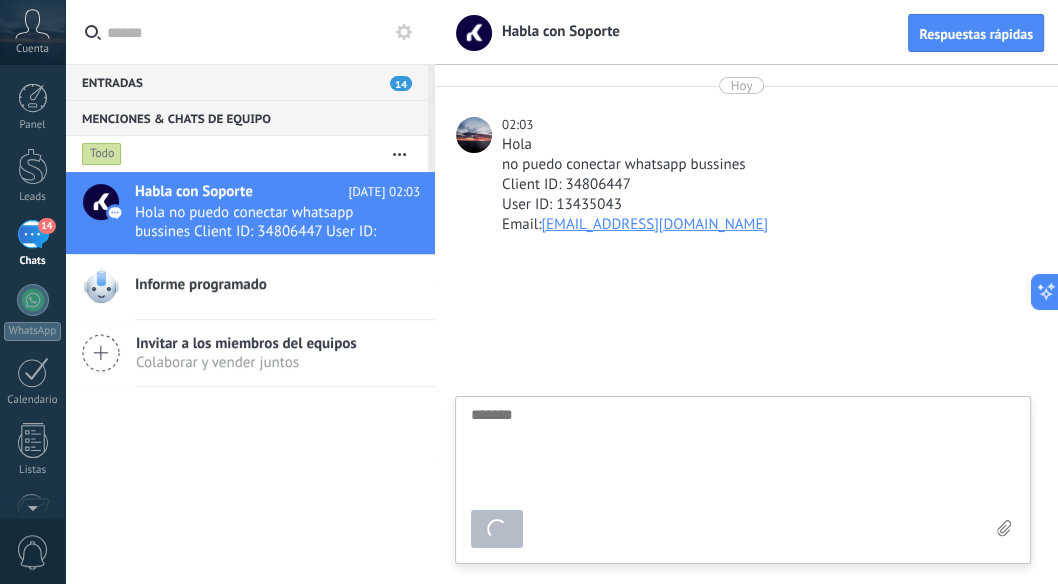 scroll, scrollTop: 20, scrollLeft: 0, axis: vertical 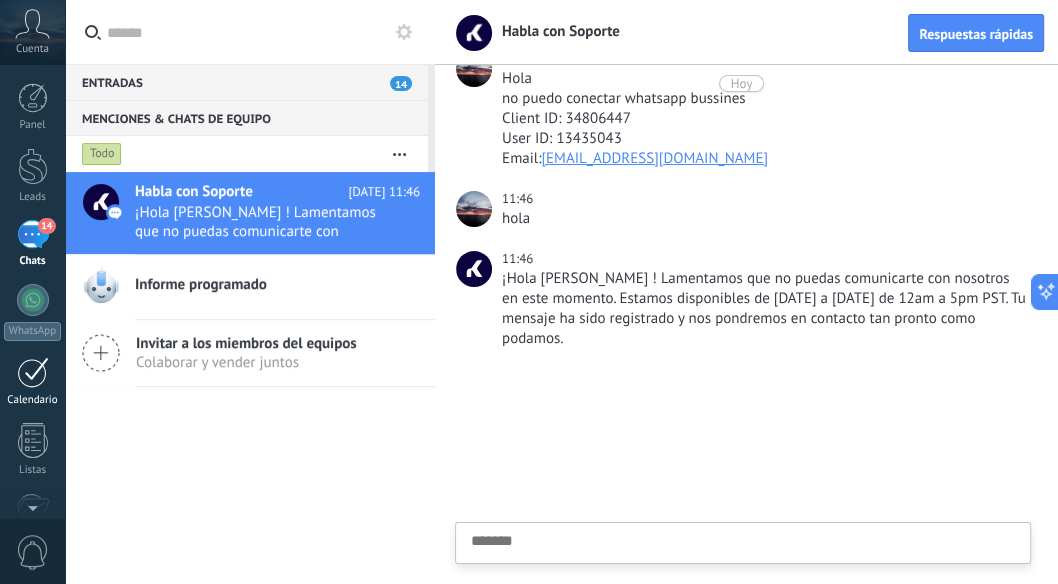 click at bounding box center [33, 372] 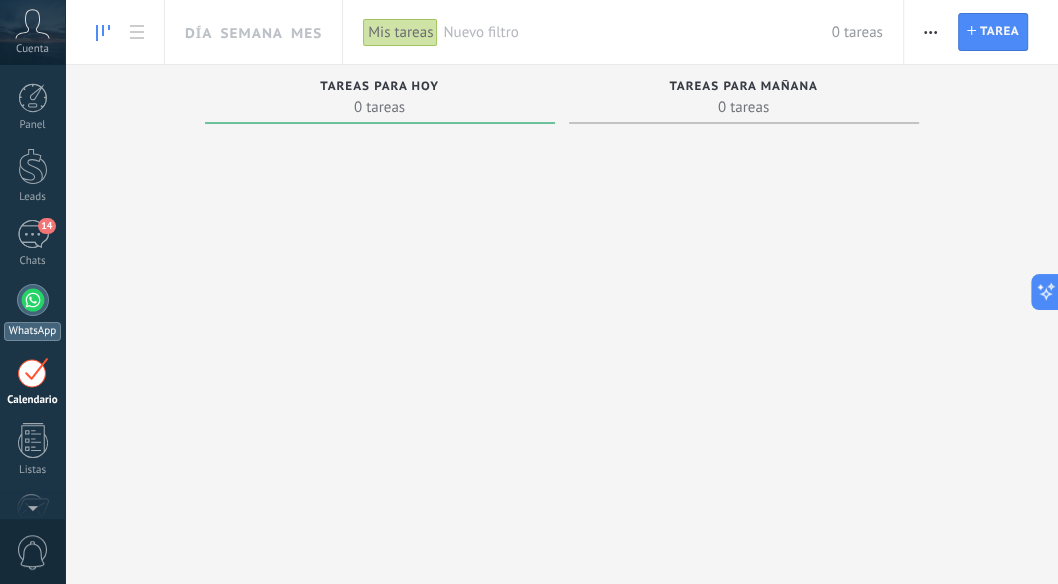 click at bounding box center [33, 300] 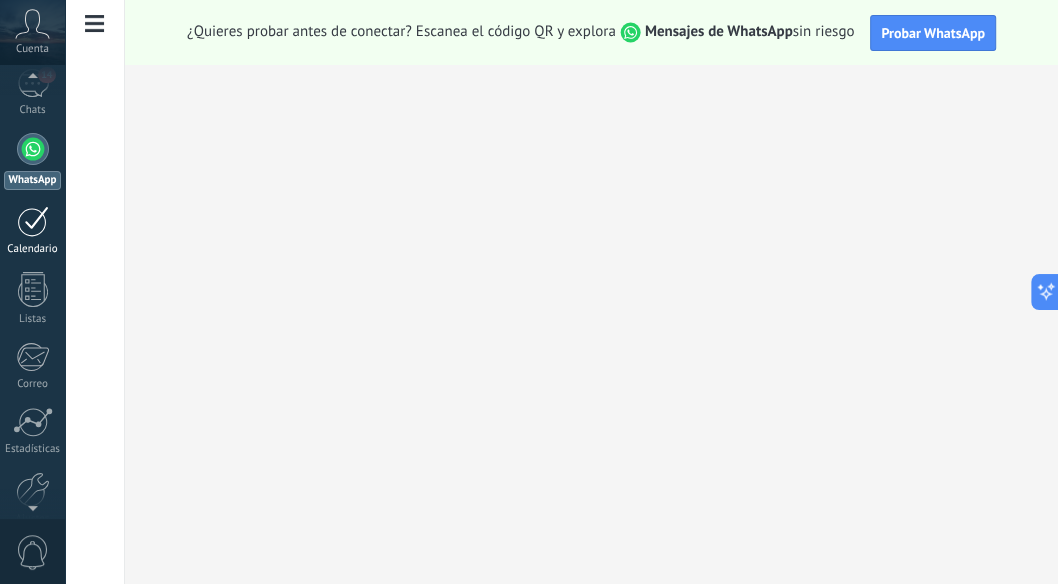 scroll, scrollTop: 246, scrollLeft: 0, axis: vertical 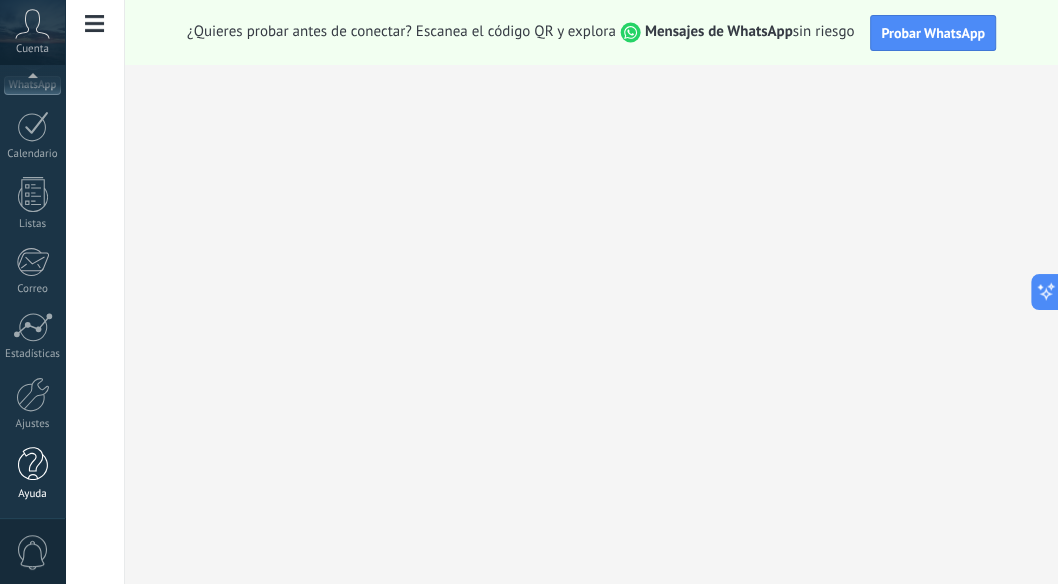 click at bounding box center [33, 464] 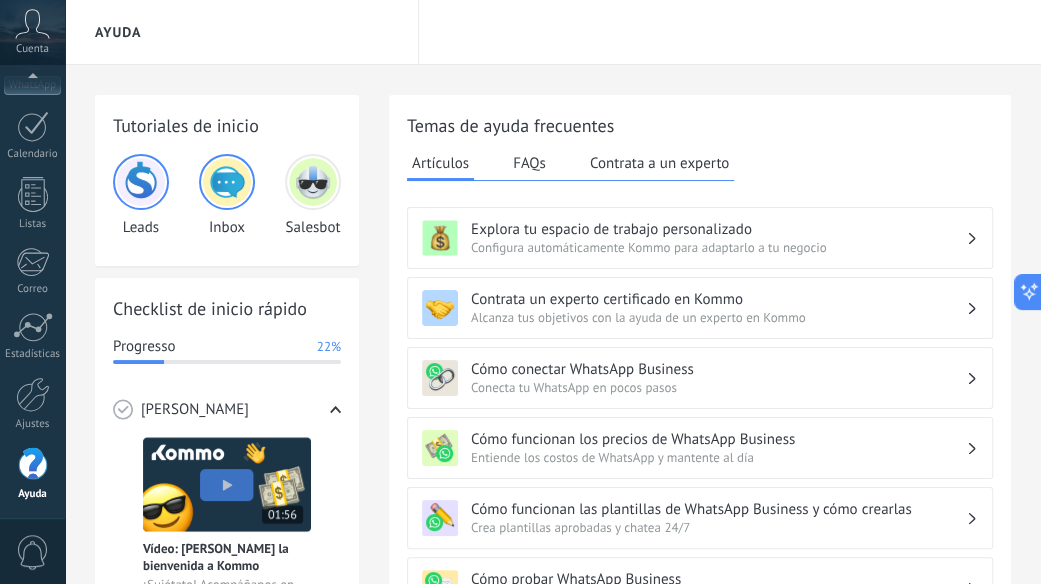 click at bounding box center [313, 182] 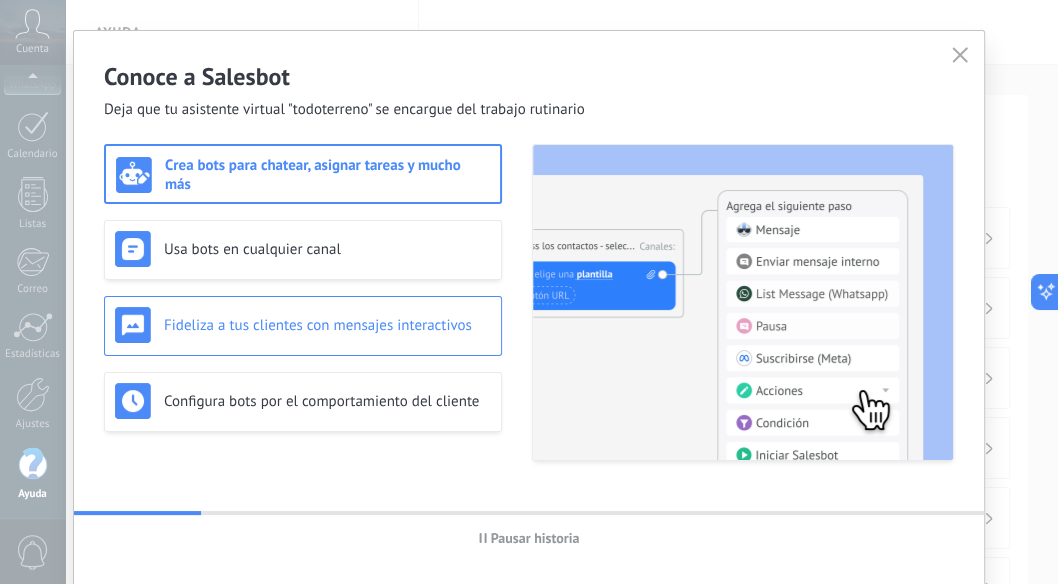 scroll, scrollTop: 37, scrollLeft: 0, axis: vertical 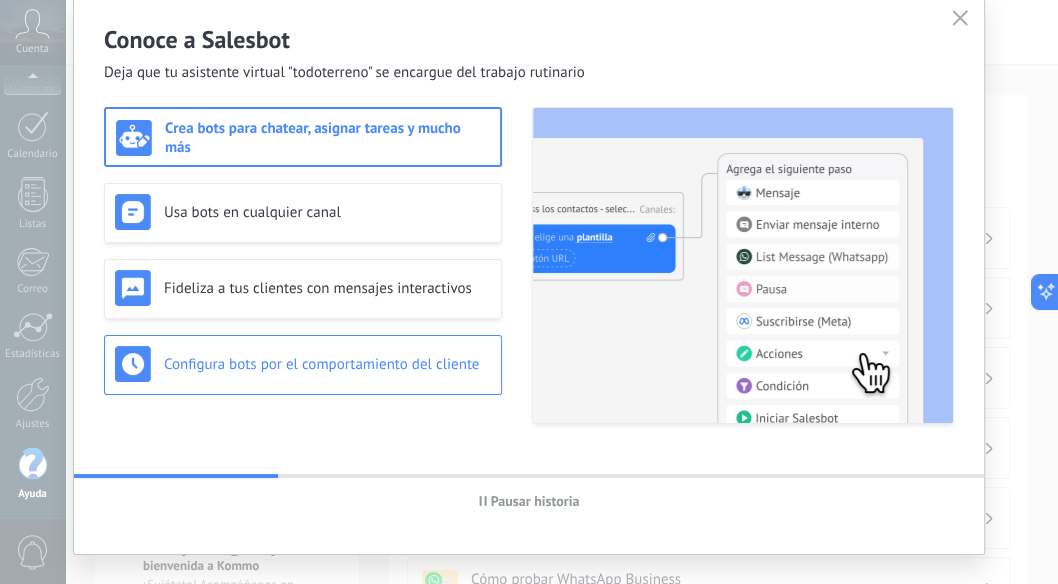 click on "Configura bots por el comportamiento del cliente" at bounding box center (327, 364) 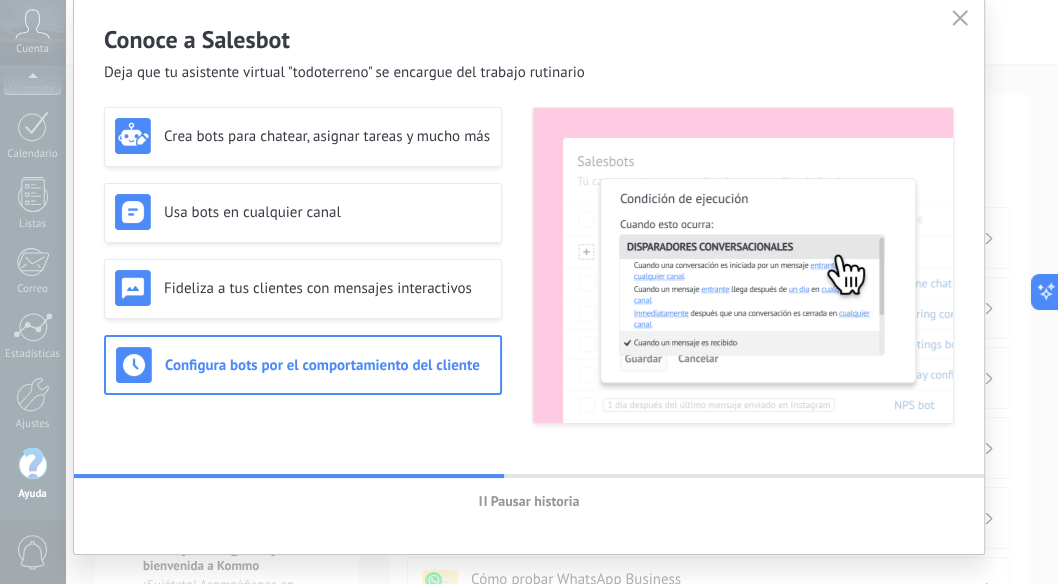 click at bounding box center [743, 265] 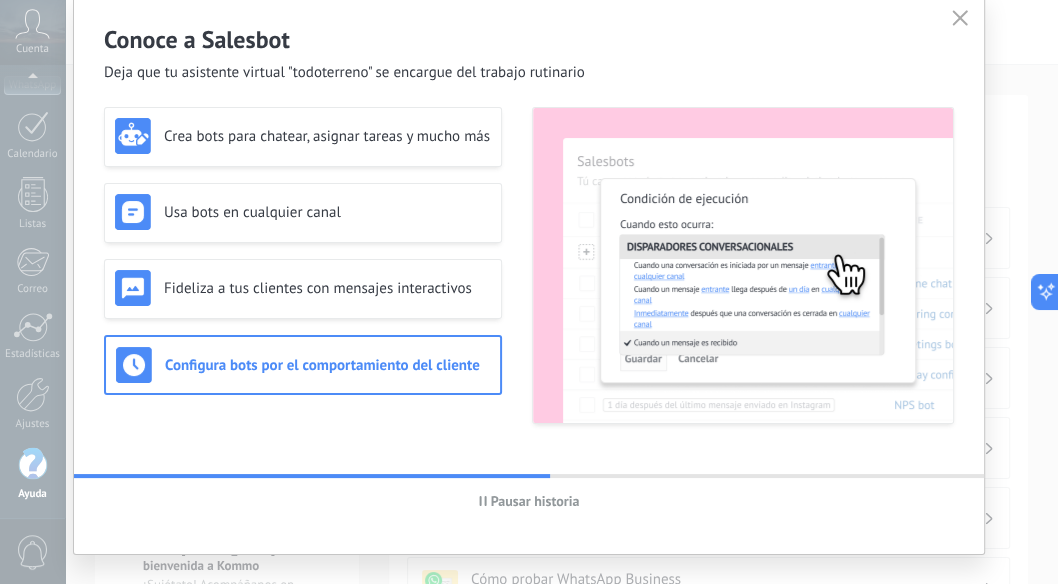 click at bounding box center (743, 265) 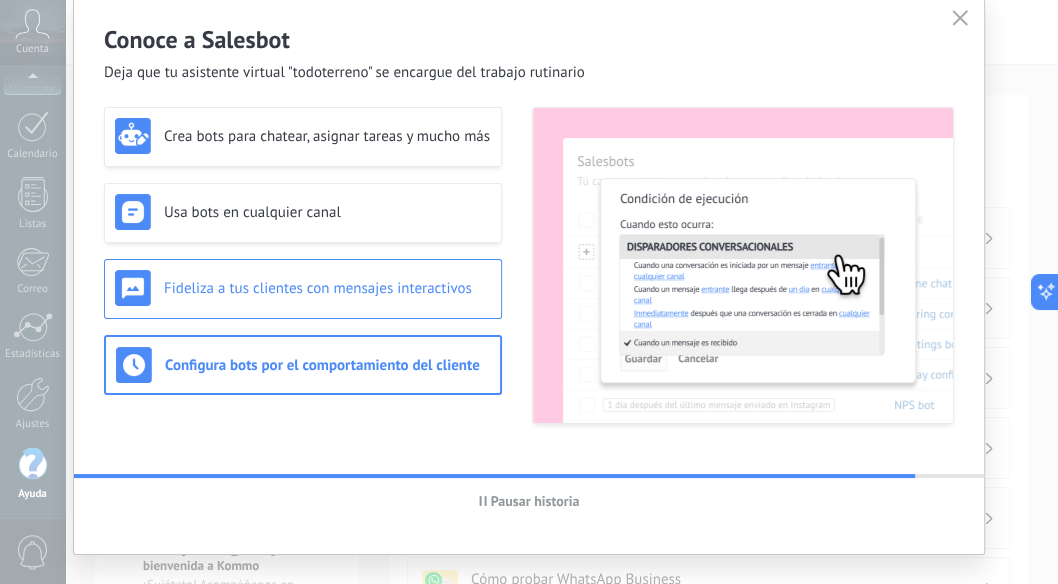click on "Fideliza a tus clientes con mensajes interactivos" at bounding box center (327, 288) 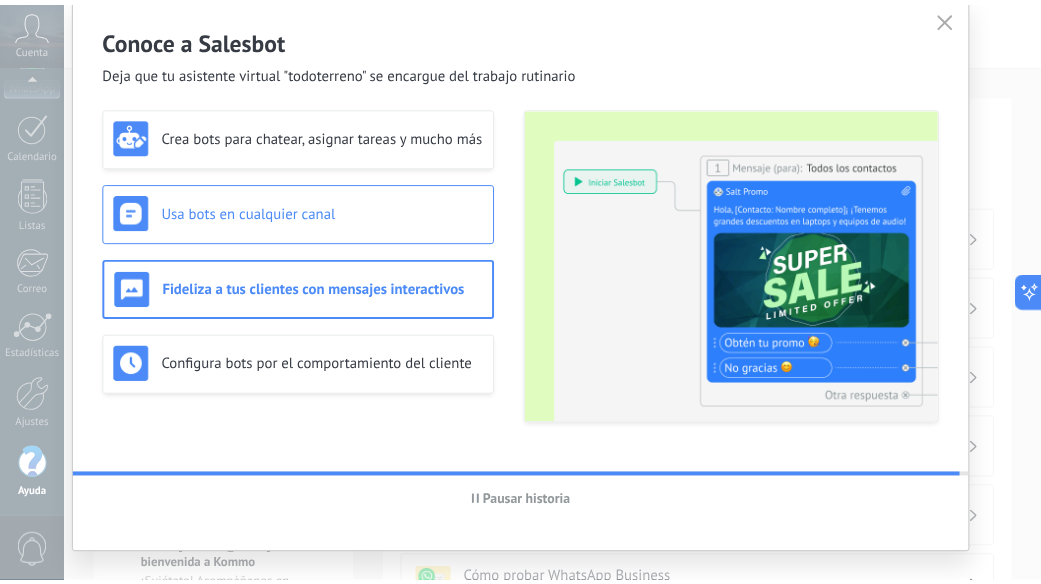 scroll, scrollTop: 0, scrollLeft: 0, axis: both 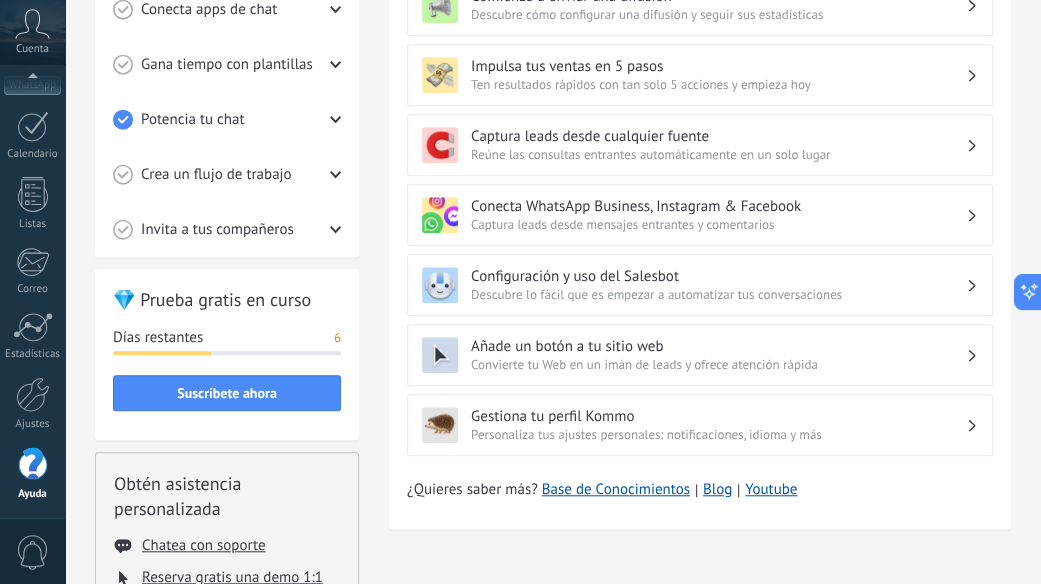 click on "Descubre lo fácil que es empezar a automatizar tus conversaciones" at bounding box center (718, 294) 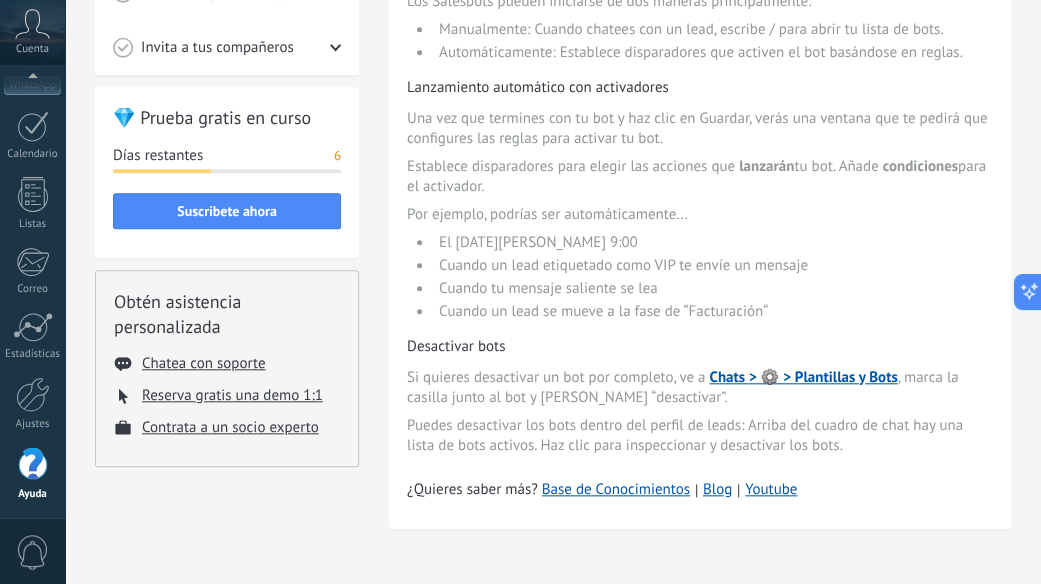 scroll, scrollTop: 848, scrollLeft: 0, axis: vertical 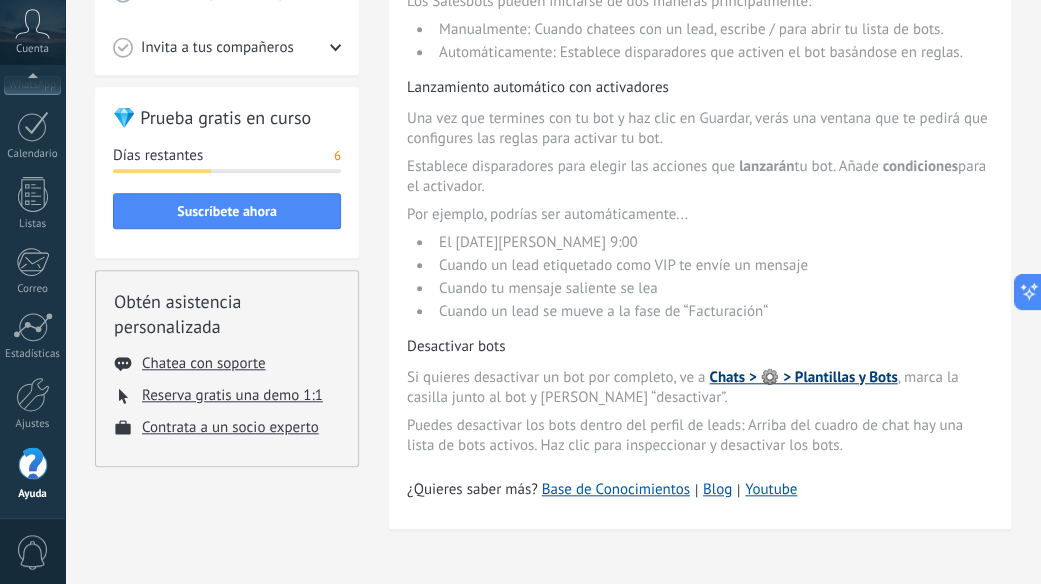 click on "Chats > ⚙️ > Plantillas y Bots" at bounding box center [803, 377] 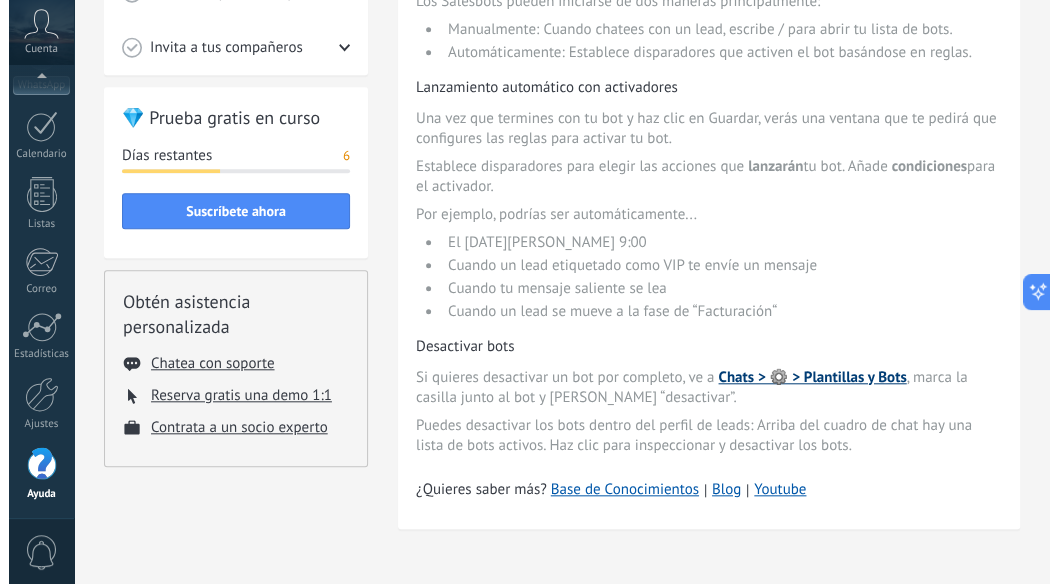 scroll, scrollTop: 0, scrollLeft: 0, axis: both 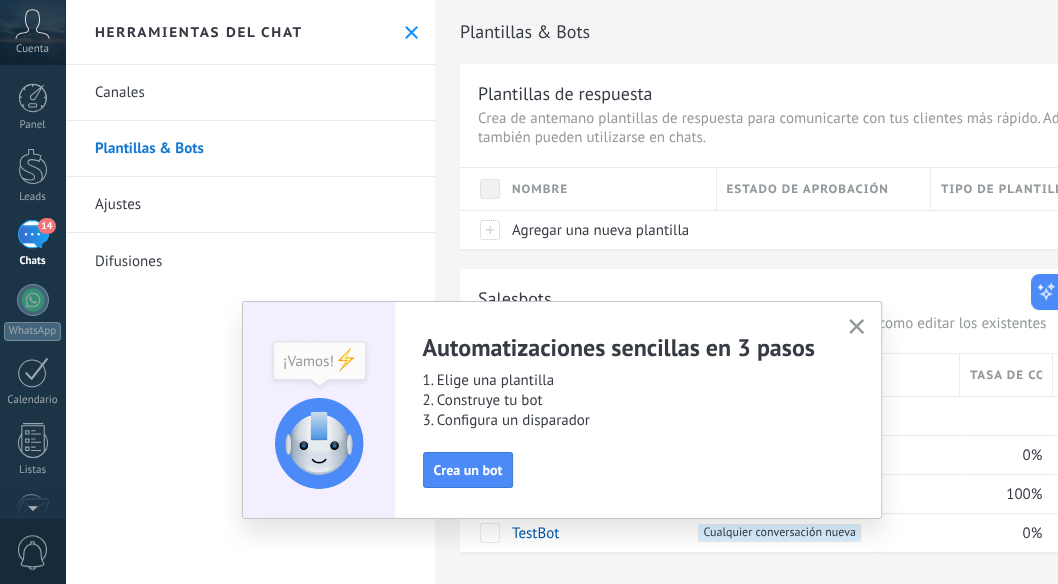 click 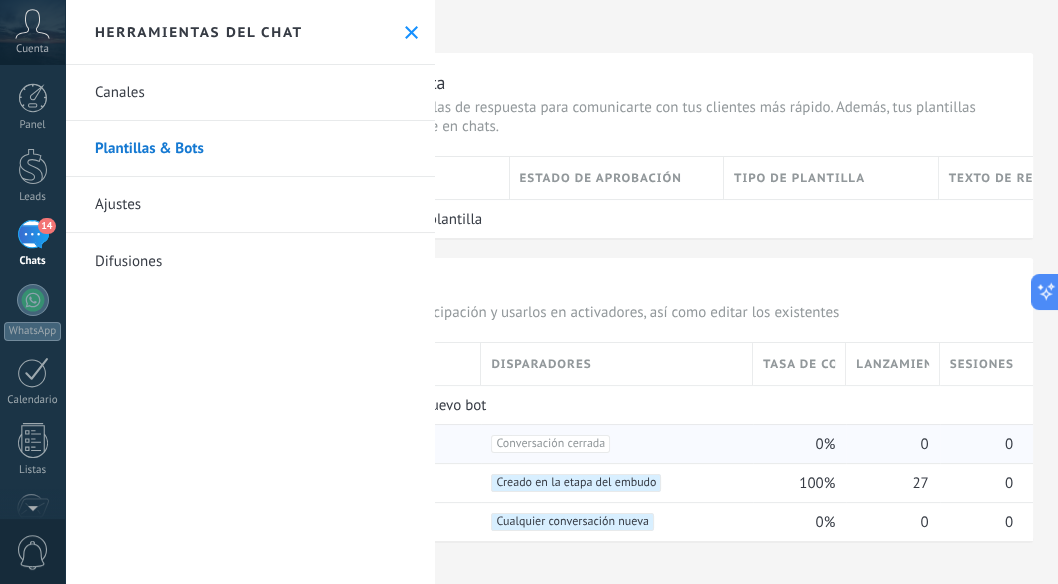 scroll, scrollTop: 14, scrollLeft: 0, axis: vertical 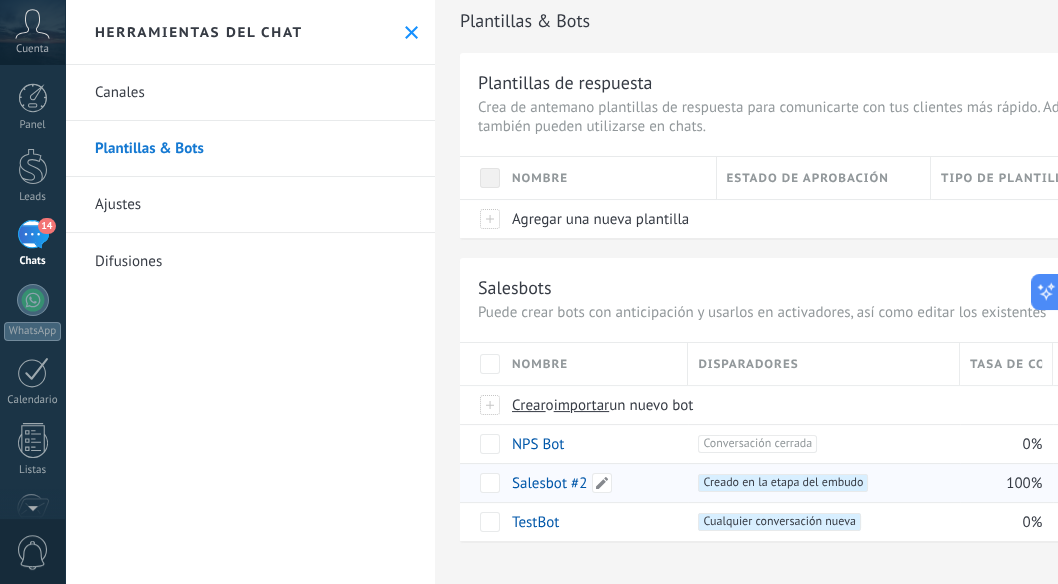 click on "Salesbot #2" at bounding box center [549, 483] 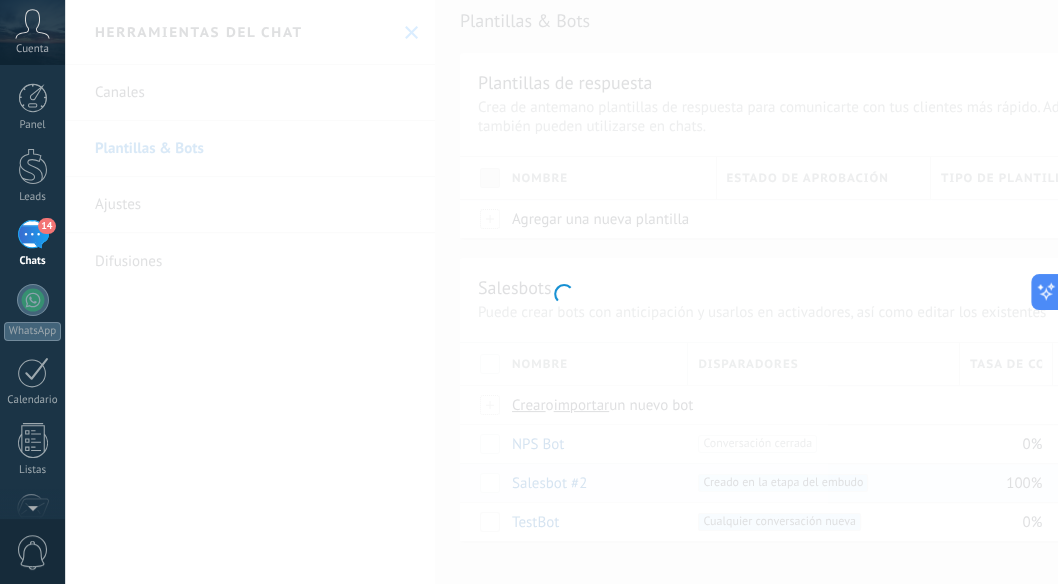 type on "**********" 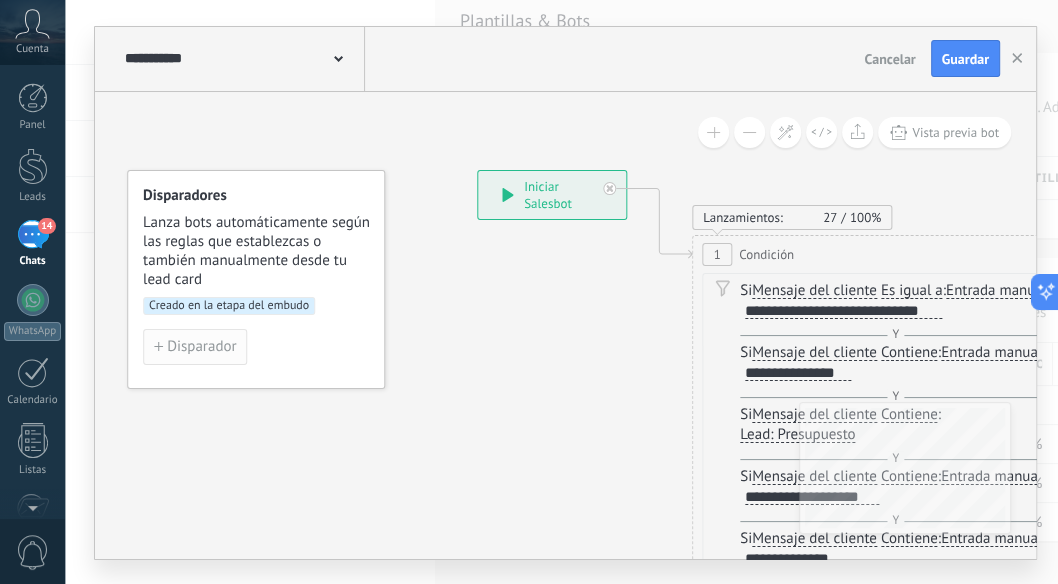 click on "Disparador" at bounding box center (195, 347) 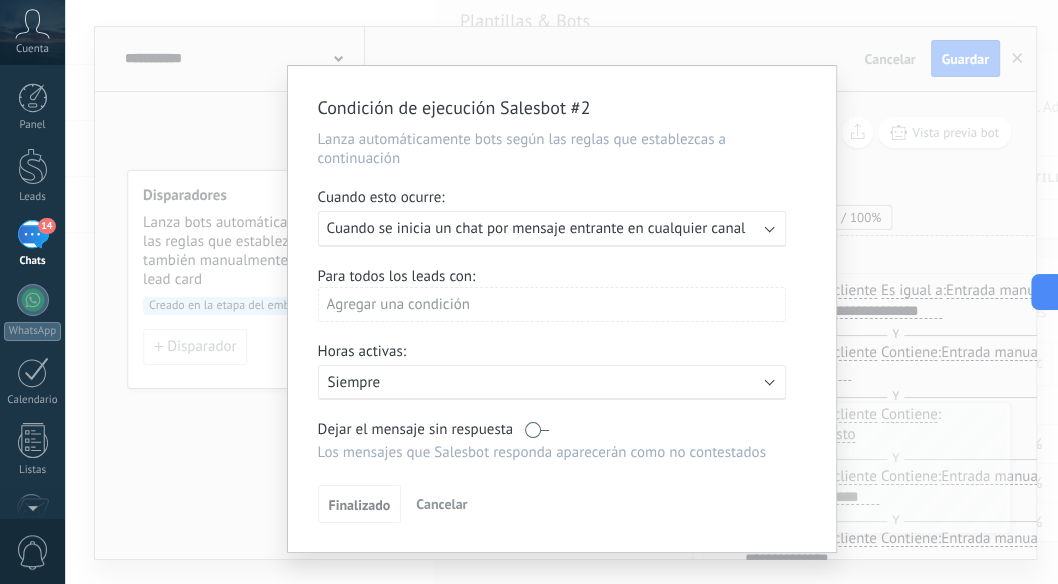 scroll, scrollTop: 41, scrollLeft: 0, axis: vertical 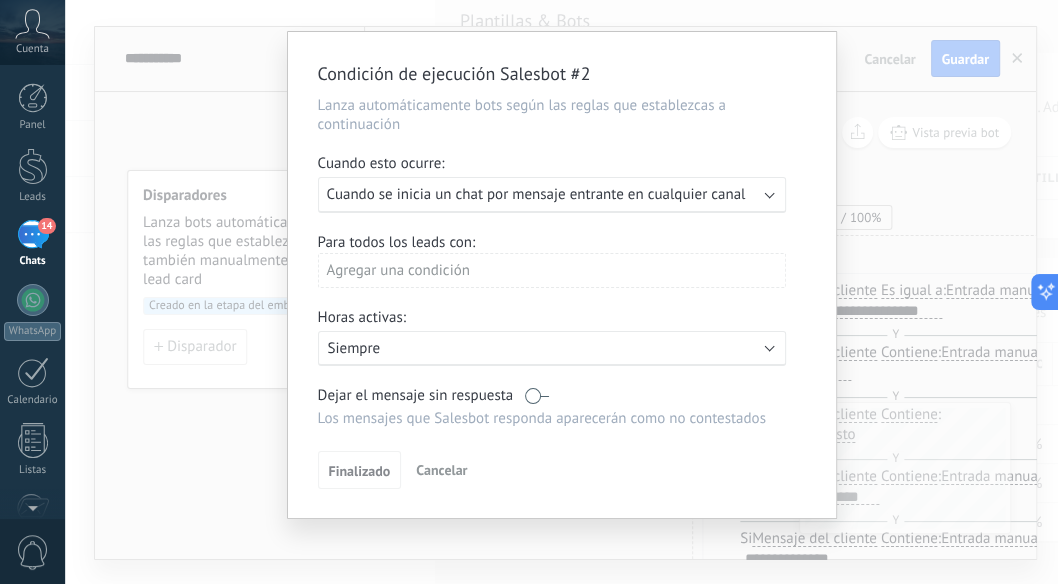 click on "Cuando se inicia un chat por mensaje entrante en cualquier canal" at bounding box center (536, 194) 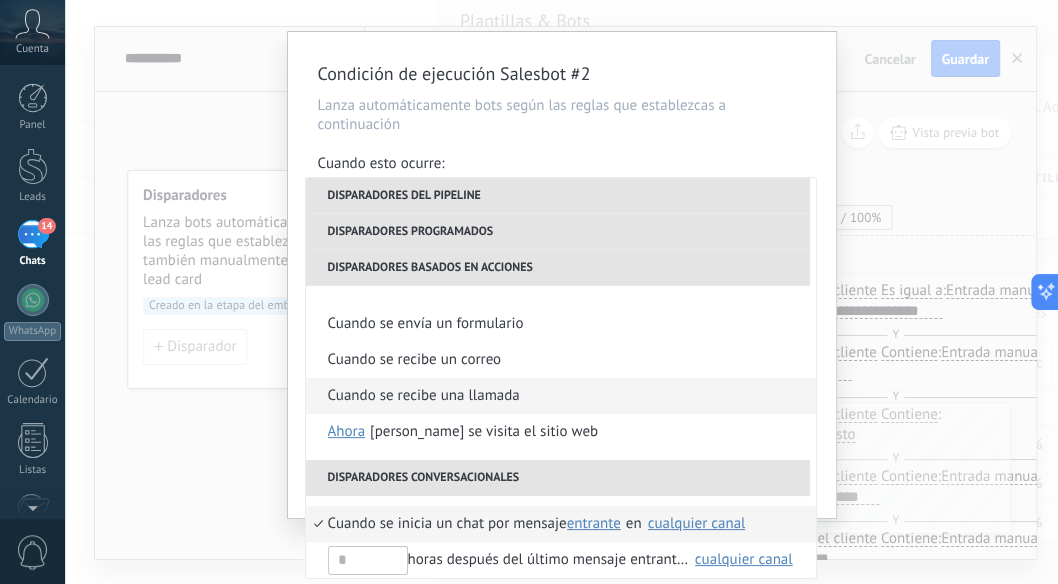 scroll, scrollTop: 508, scrollLeft: 0, axis: vertical 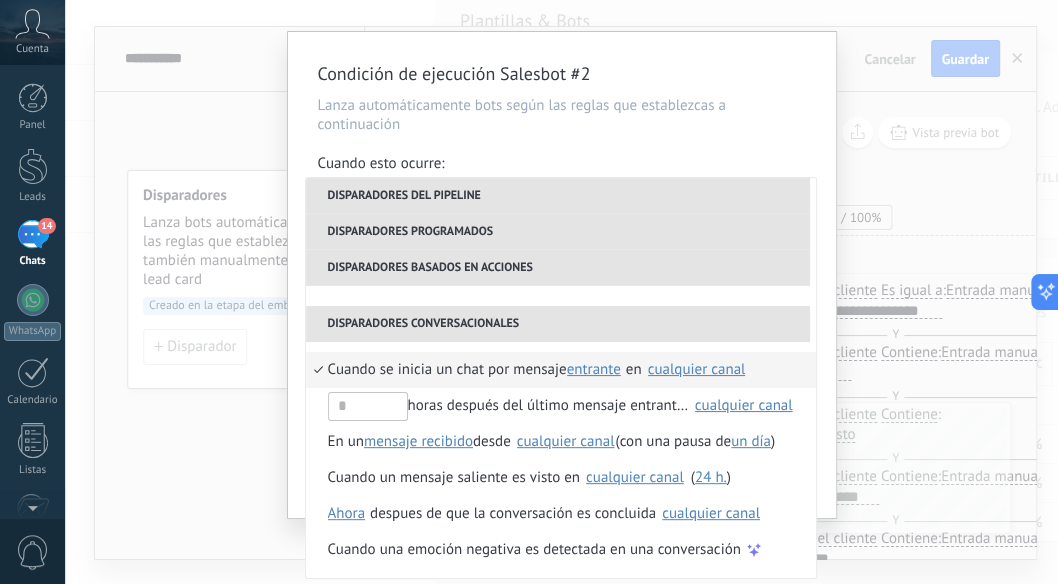 click on "cualquier canal" at bounding box center [697, 369] 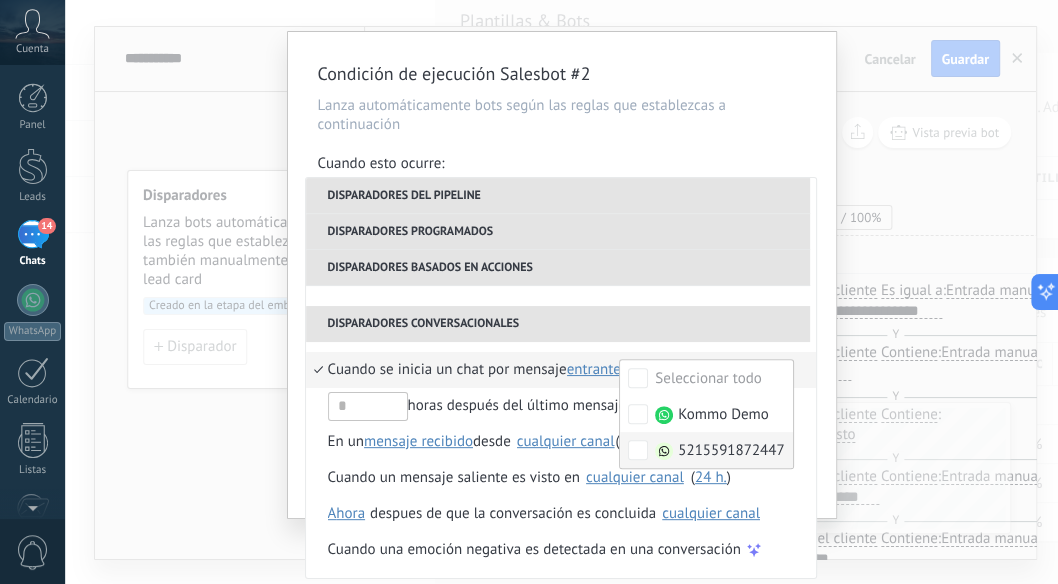 click on "5215591872447" at bounding box center (706, 450) 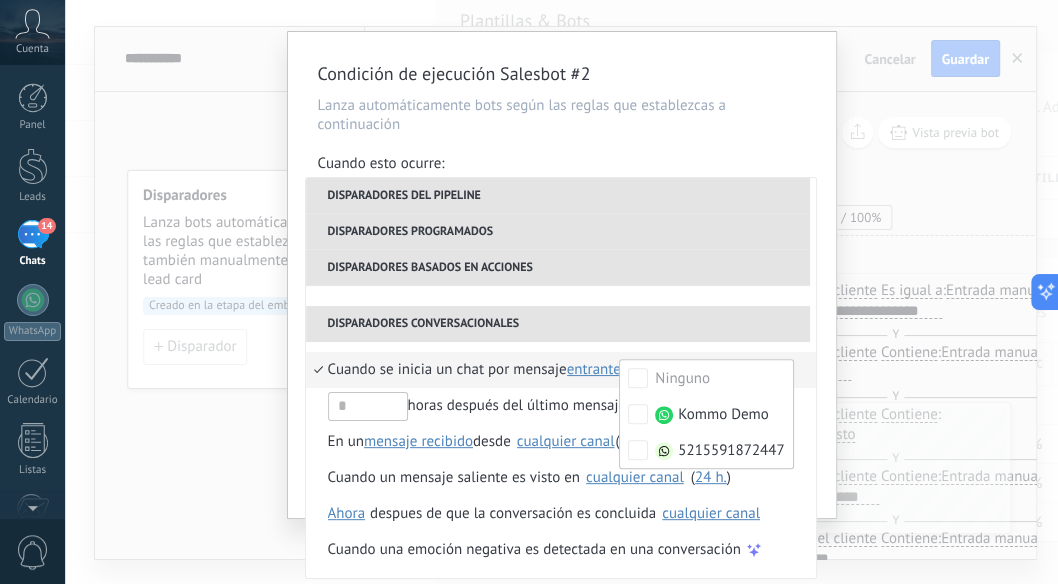 click on "Condición de ejecución Salesbot #2 Lanza automáticamente bots según las reglas que establezcas a continuación Cuando esto ocurre: Ejecutar:  Cuando se inicia un chat por mensaje entrante en cualquier canal Disparadores del pipeline Cuando se crea en una etapa del embudo ahora después de 5 minutos después de 10 minutos un día Seleccionar un intervalo ahora Cuando se mueve lead a una etapa del embudo ahora después de 5 minutos después de 10 minutos un día Seleccionar un intervalo ahora Cuando se mueve lead o se crea en una etapa del embudo ahora después de 5 minutos después de 10 minutos un día Seleccionar un intervalo ahora Cuando se [MEDICAL_DATA] el usuario responsable en lead Cuando un usuario  añade elimina añade  etiquetas en  lead contacto compañía lead : #añadir etiquetas Cuando un campo en  Productos contacto compañía lead Productos  es actualizado:  SKU Grupo Precio Descripción External ID Unit Oferta especial 1 Precio al por mayor Puntos por compra SKU Disparadores programados horas El" at bounding box center (562, 275) 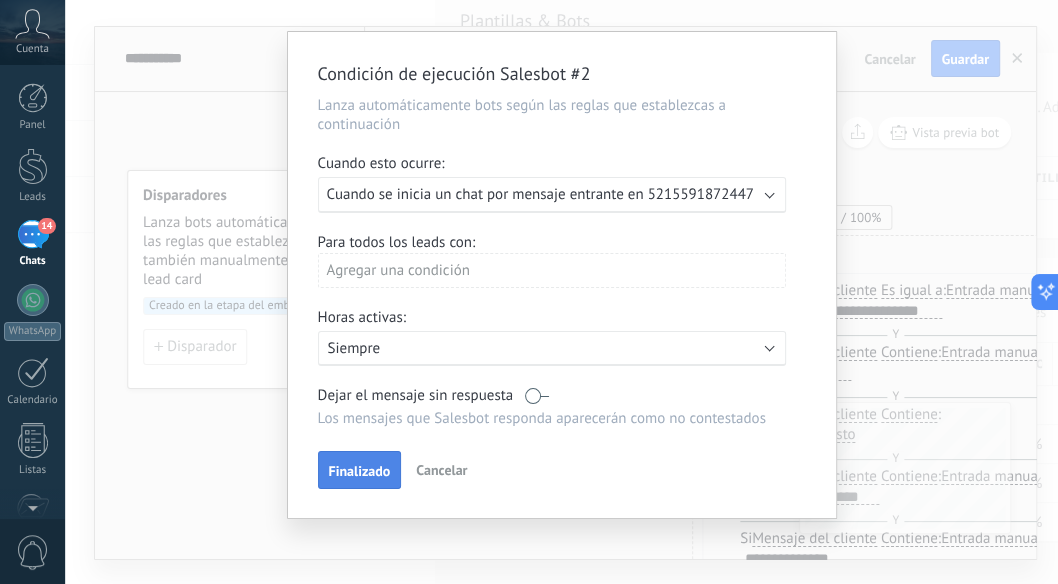 click on "Finalizado" at bounding box center (360, 471) 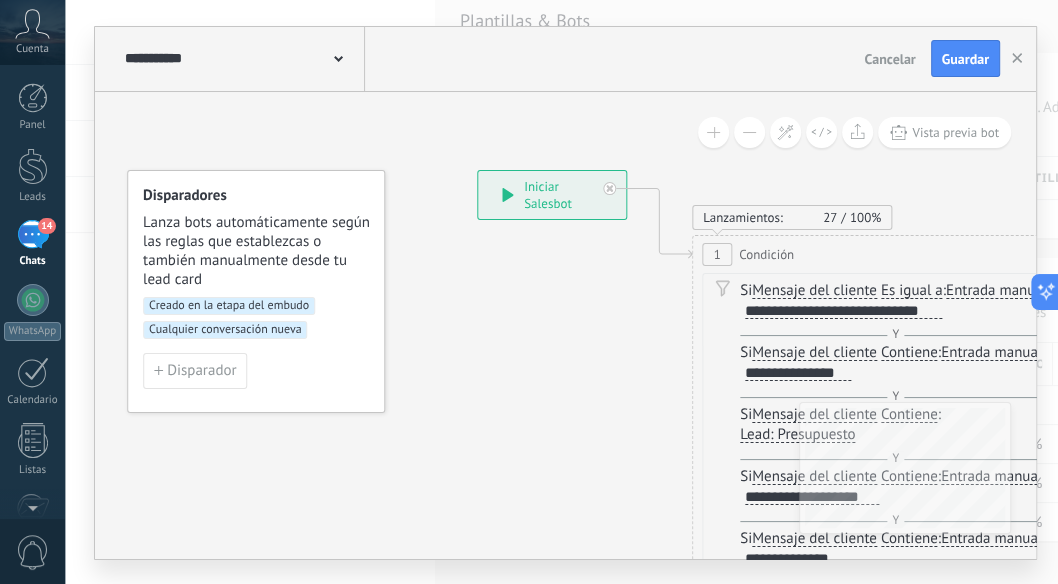 scroll, scrollTop: 0, scrollLeft: 0, axis: both 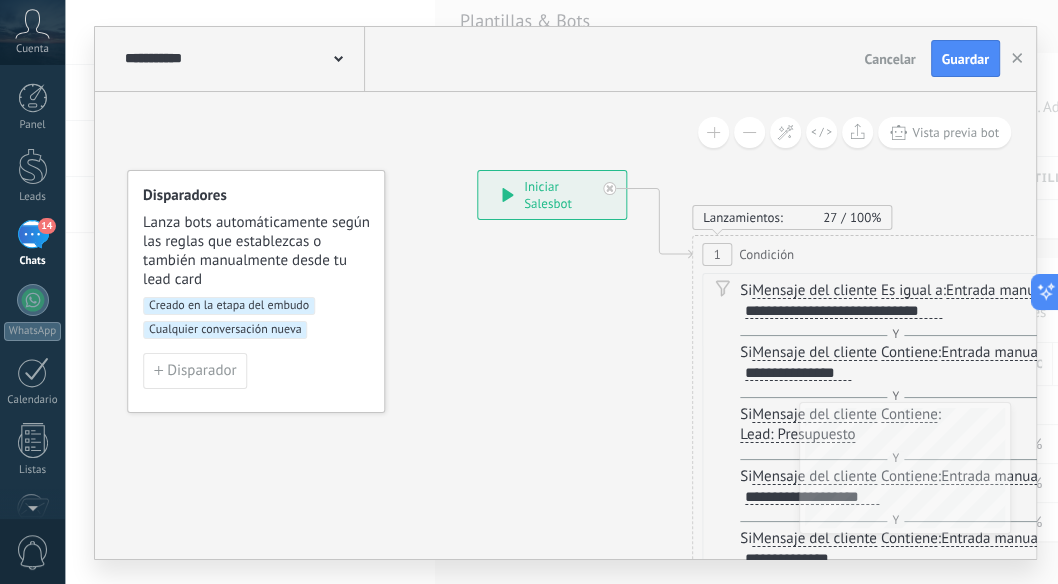 click on "Creado en la etapa del embudo" at bounding box center [229, 306] 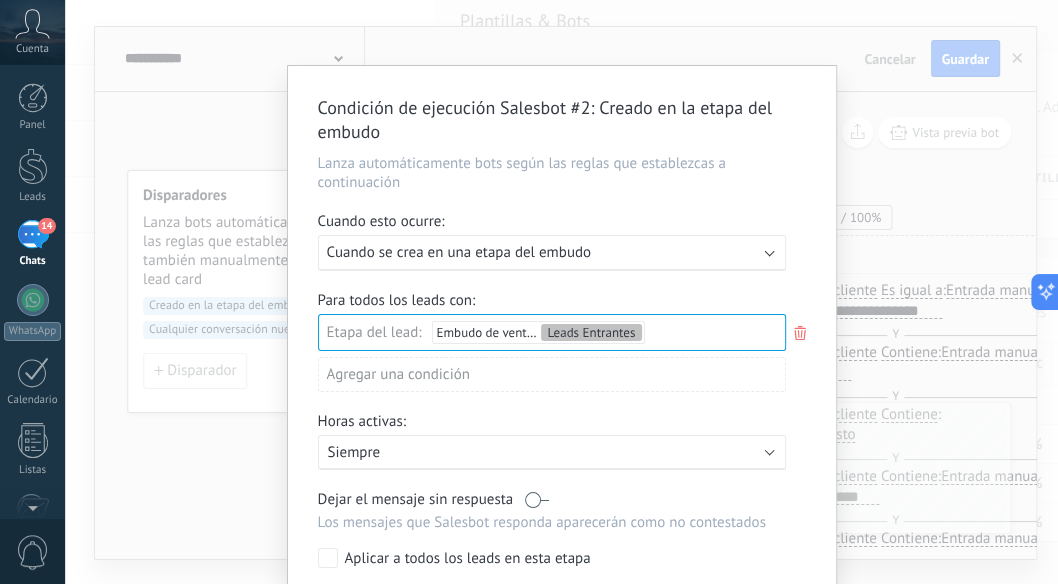scroll, scrollTop: 151, scrollLeft: 0, axis: vertical 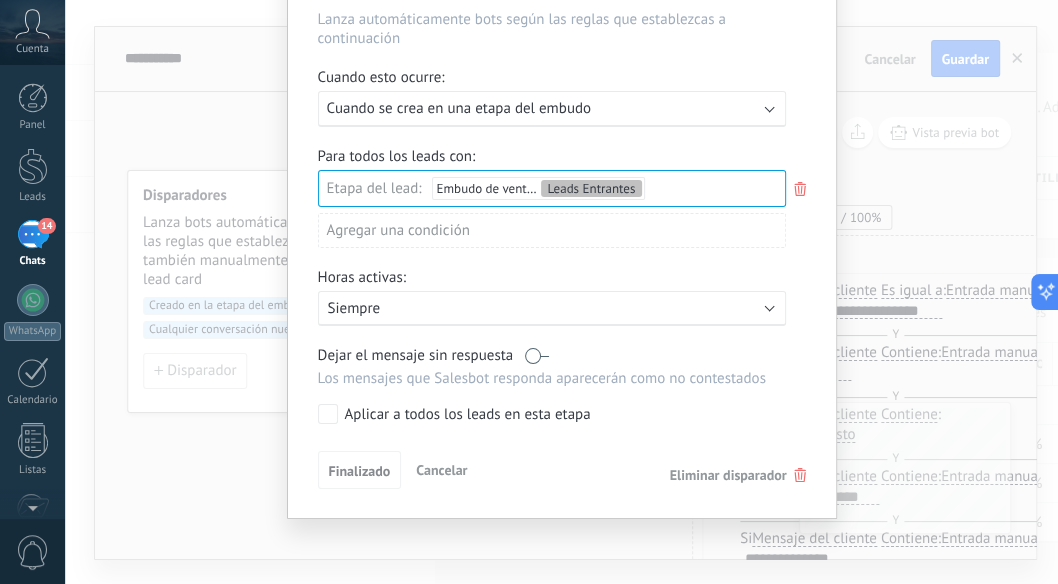click on "Leads Entrantes Informes / Explicación Muestra / Cotización Pago de anticipo En producción Producto realizado Liquidación Guía por generar Enviado / En tránsito  Pedido Recibido Factura pagada – ganado Proyecto cancelado – perdido" at bounding box center (0, 0) 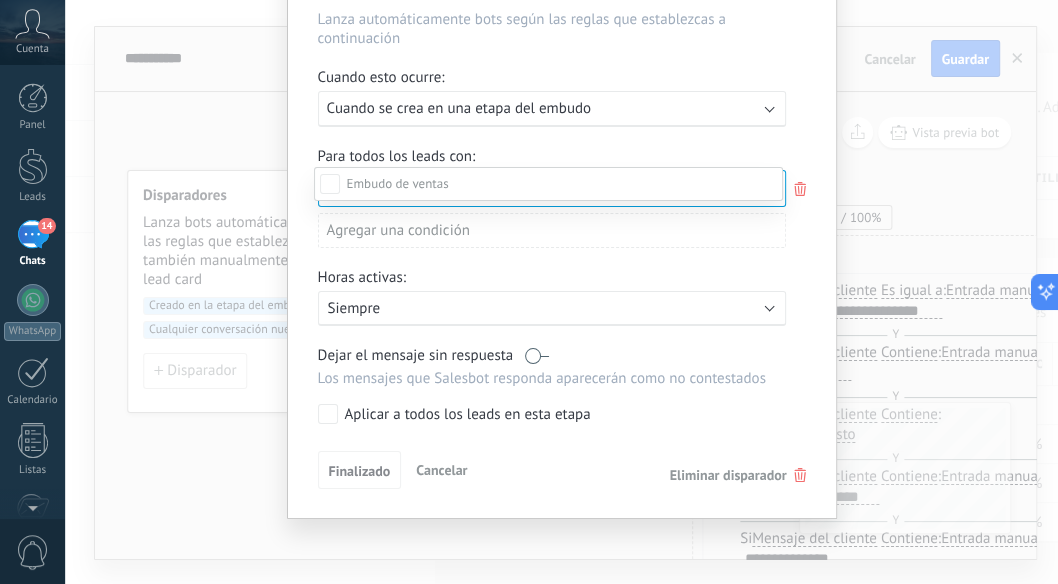 click at bounding box center [561, 292] 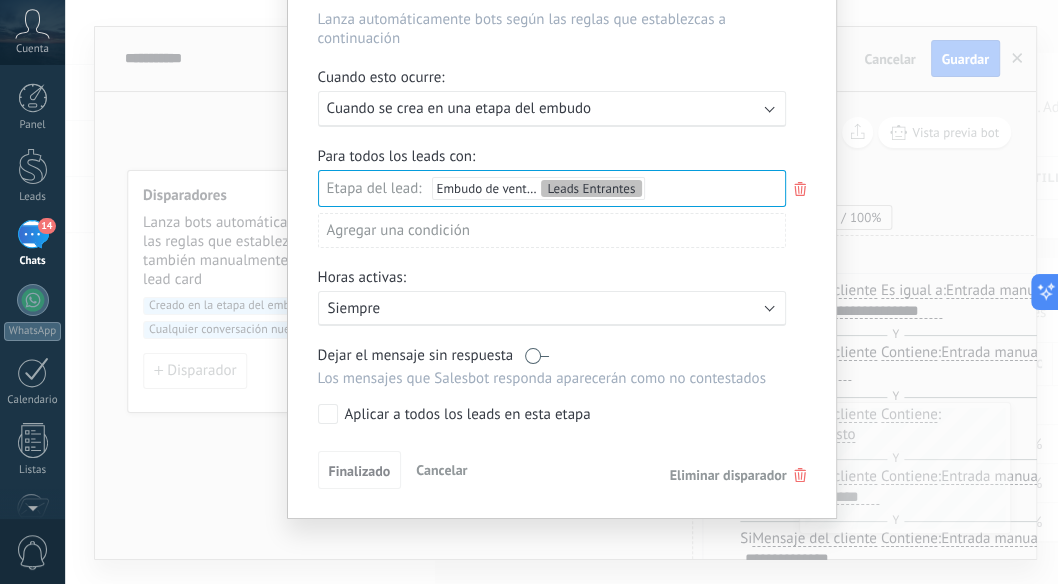 click on "Ejecutar:  Cuando se crea en una etapa del embudo" at bounding box center (552, 109) 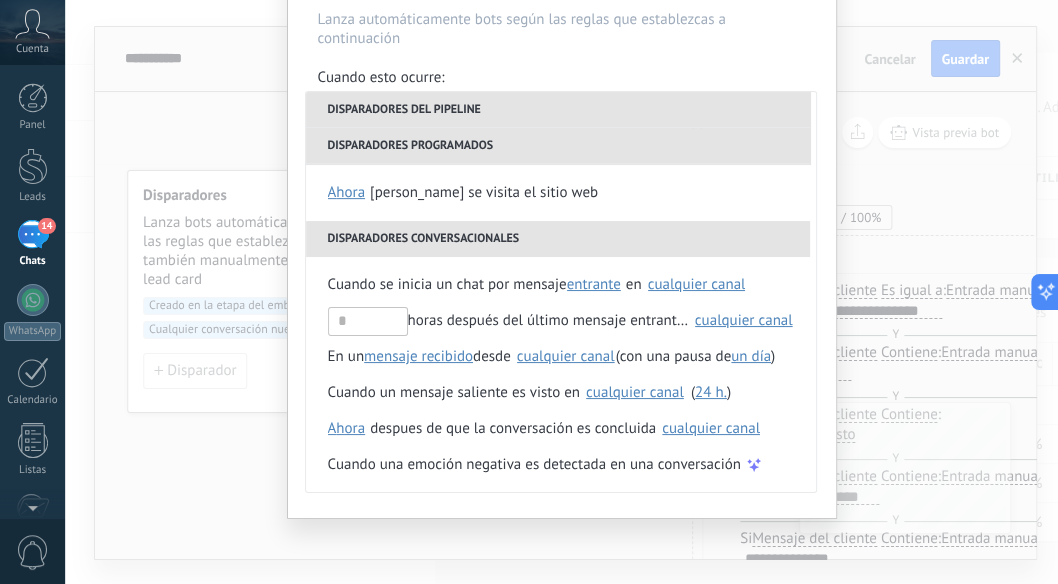 scroll, scrollTop: 0, scrollLeft: 0, axis: both 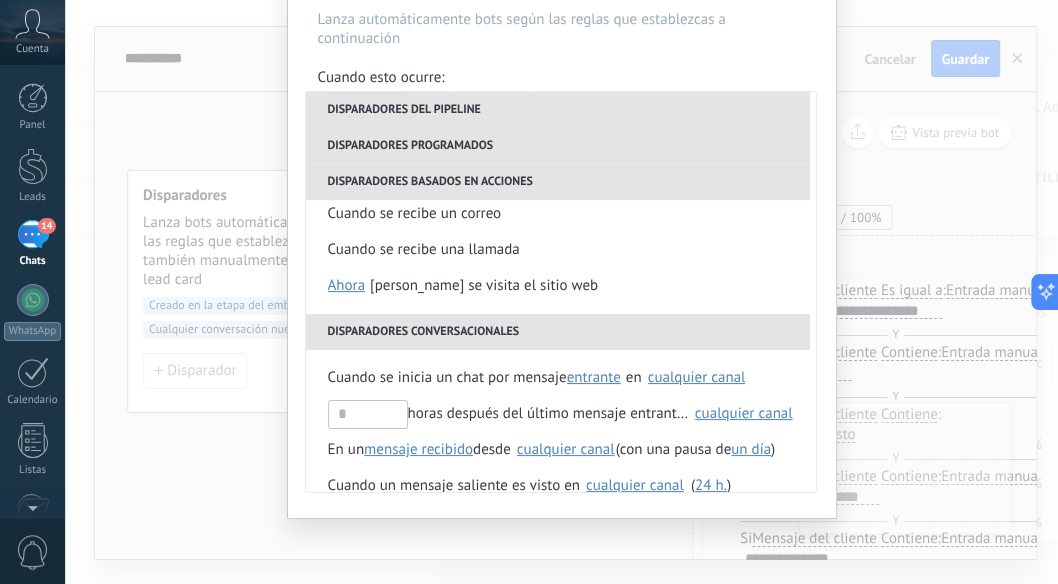 click on "Condición de ejecución Salesbot #2 : Creado en la etapa del embudo Lanza automáticamente bots según las reglas que establezcas a continuación Cuando esto ocurre: Ejecutar:  Cuando se crea en una etapa del embudo Disparadores del pipeline Cuando se crea en una etapa del embudo ahora después de 5 minutos después de 10 minutos un día Seleccionar un intervalo ahora Cuando se mueve lead a una etapa del embudo ahora después de 5 minutos después de 10 minutos un día Seleccionar un intervalo ahora Cuando se mueve lead o se crea en una etapa del embudo ahora después de 5 minutos después de 10 minutos un día Seleccionar un intervalo ahora Cuando se [MEDICAL_DATA] el usuario responsable en lead Cuando un usuario  añade elimina añade  etiquetas en  lead contacto compañía lead : #añadir etiquetas Cuando un campo en  Productos contacto compañía lead Productos  es actualizado:  SKU Grupo Precio Descripción External ID Unit Oferta especial 1 Precio al por mayor Puntos por compra SKU horas El" at bounding box center (561, 292) 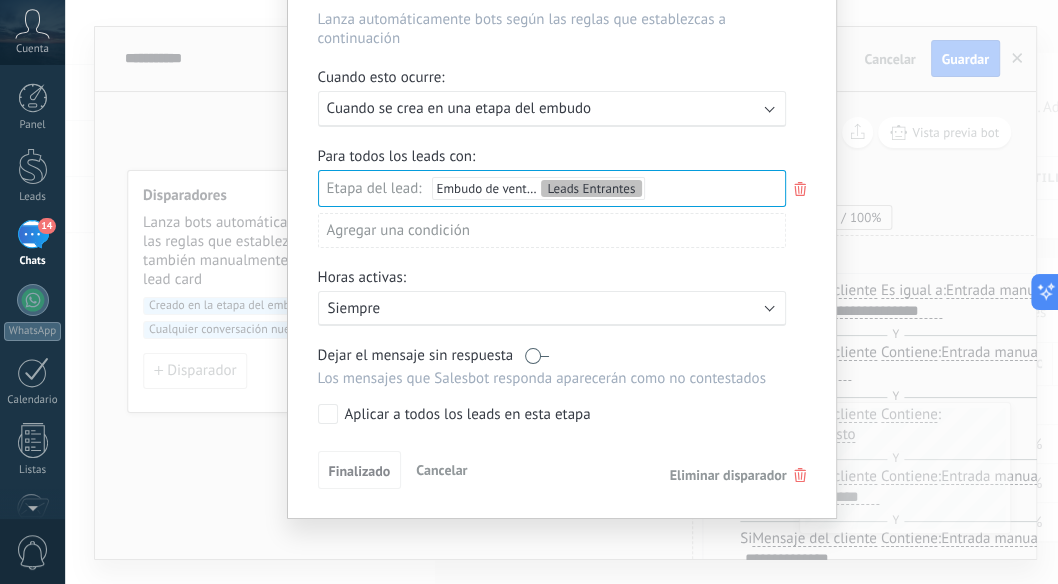 click 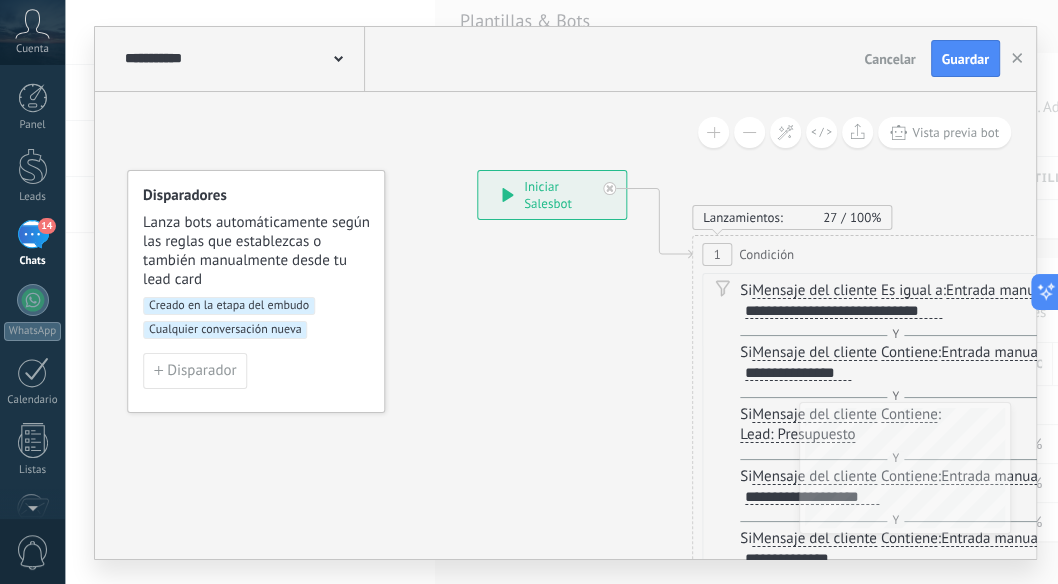 scroll, scrollTop: 0, scrollLeft: 0, axis: both 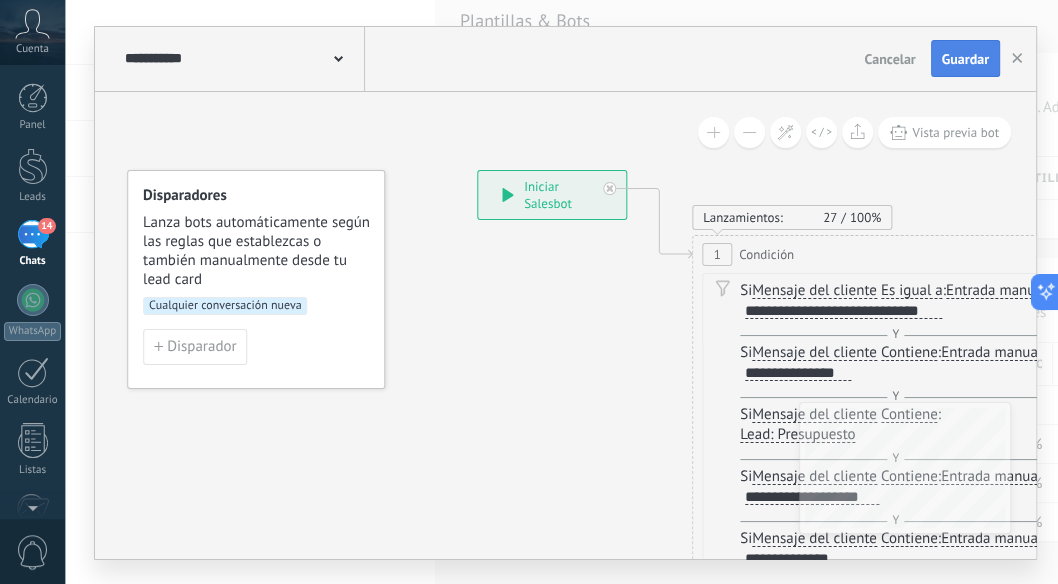 click on "Guardar" at bounding box center (965, 59) 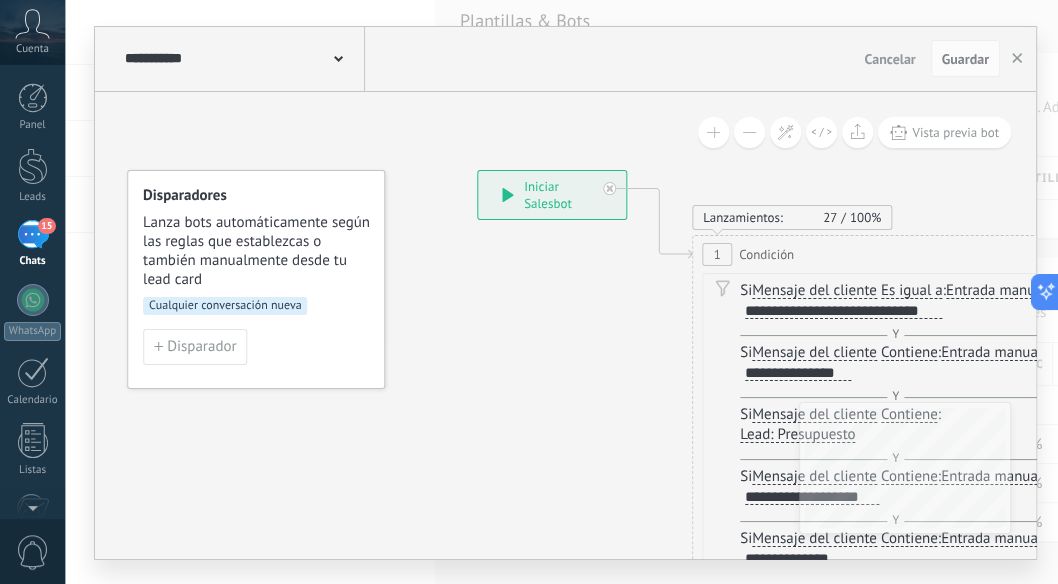 click on "Lanza bots automáticamente según las reglas que establezcas o también manualmente desde tu lead card" at bounding box center [257, 251] 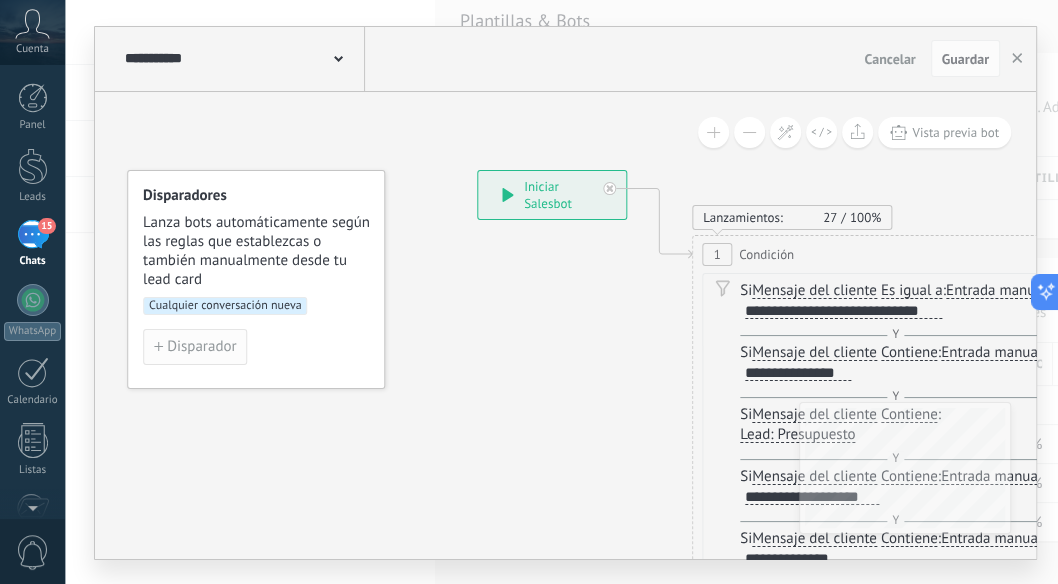 click on "Disparador" at bounding box center (201, 347) 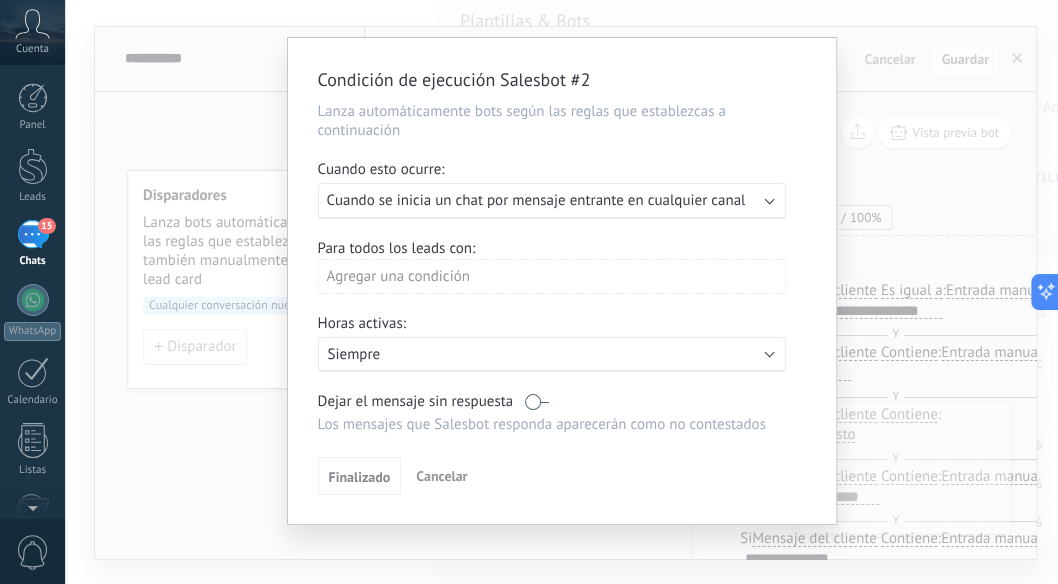 scroll, scrollTop: 41, scrollLeft: 0, axis: vertical 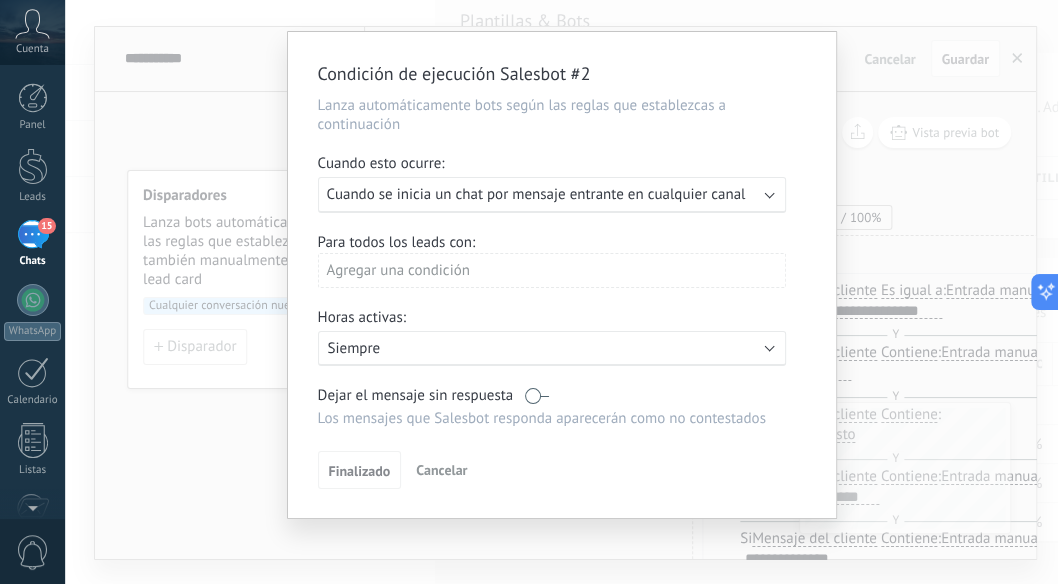 click on "Agregar una condición" at bounding box center (552, 270) 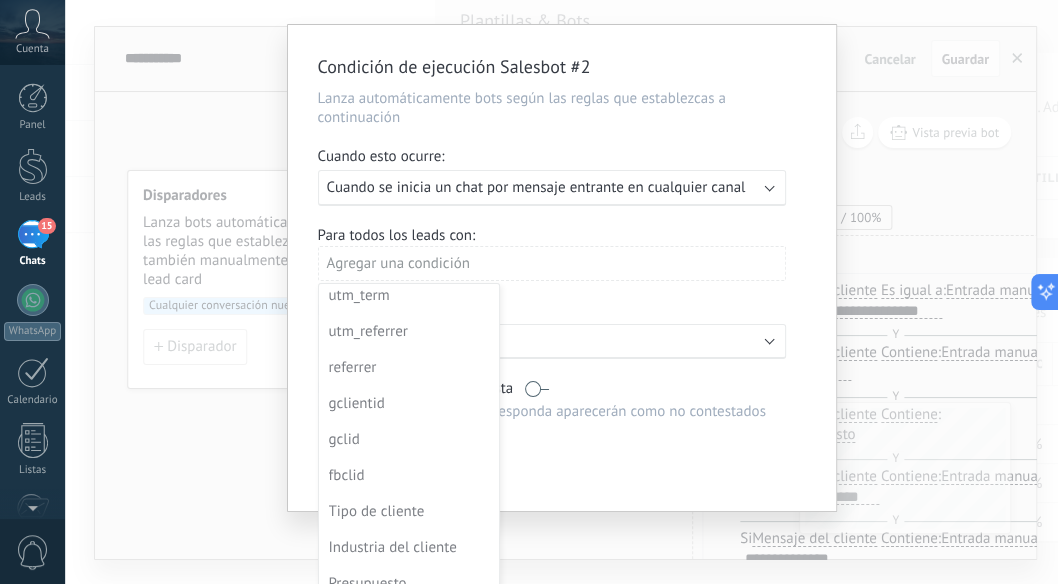 scroll, scrollTop: 575, scrollLeft: 0, axis: vertical 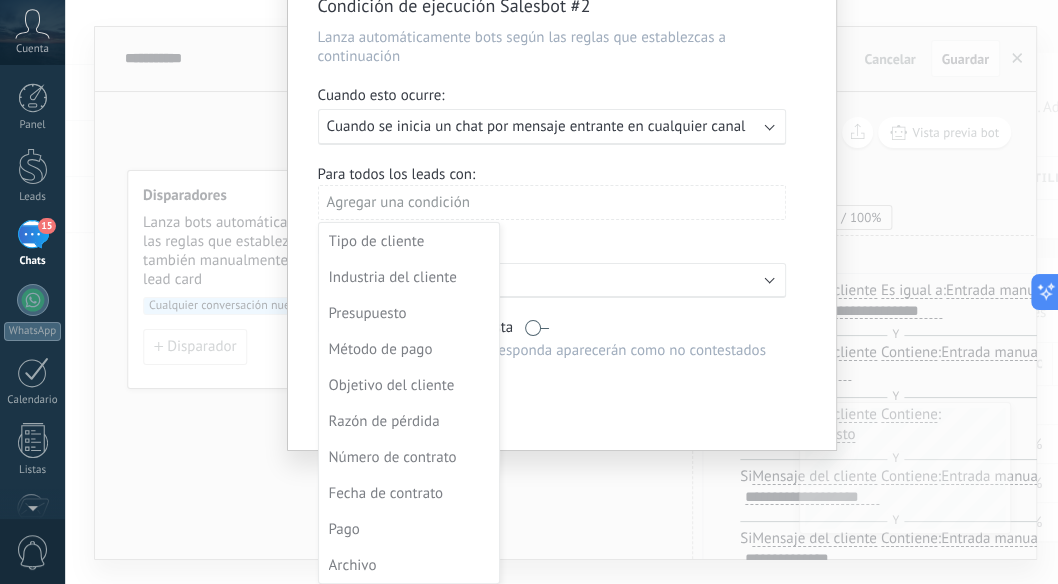 click at bounding box center [562, 211] 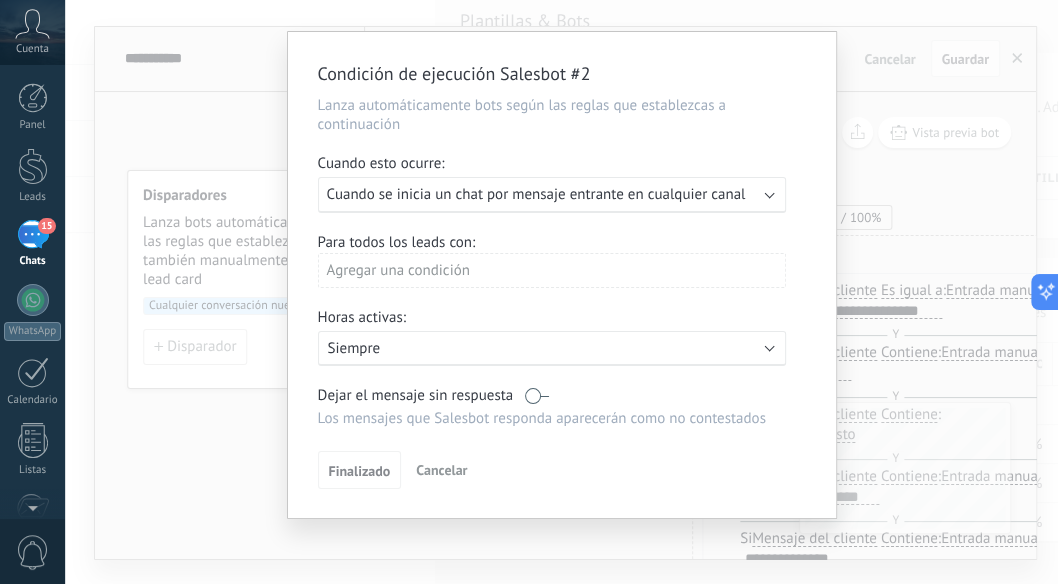 scroll, scrollTop: 0, scrollLeft: 0, axis: both 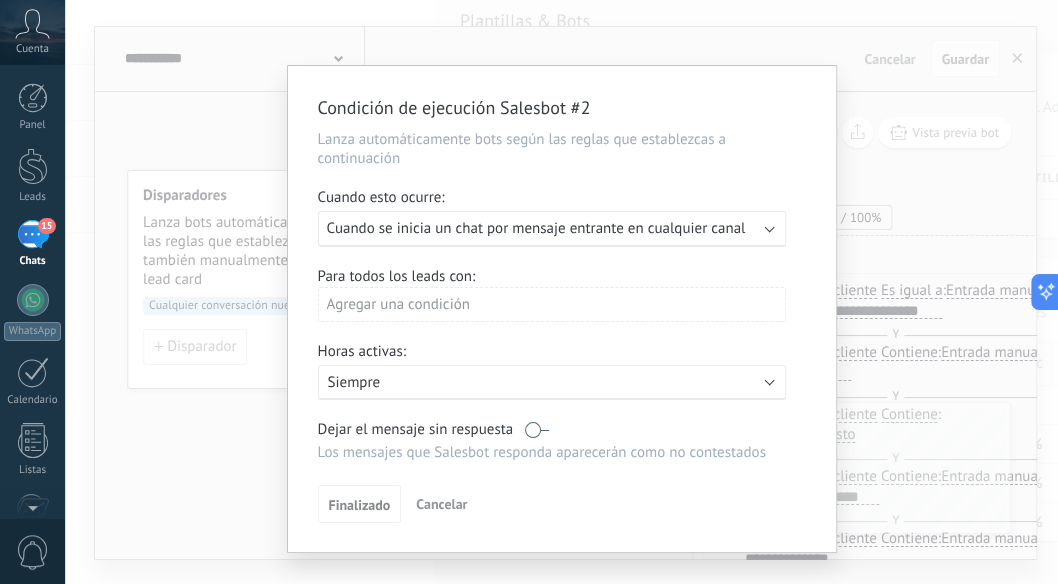 click on "Ejecutar:  Cuando se inicia un chat por mensaje entrante en cualquier canal" at bounding box center [552, 229] 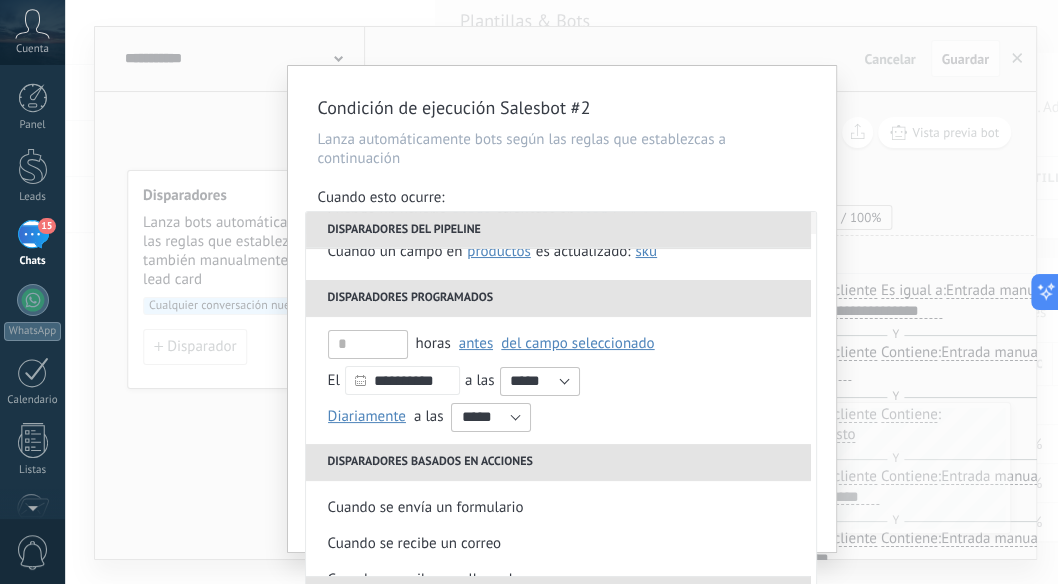 scroll, scrollTop: 208, scrollLeft: 0, axis: vertical 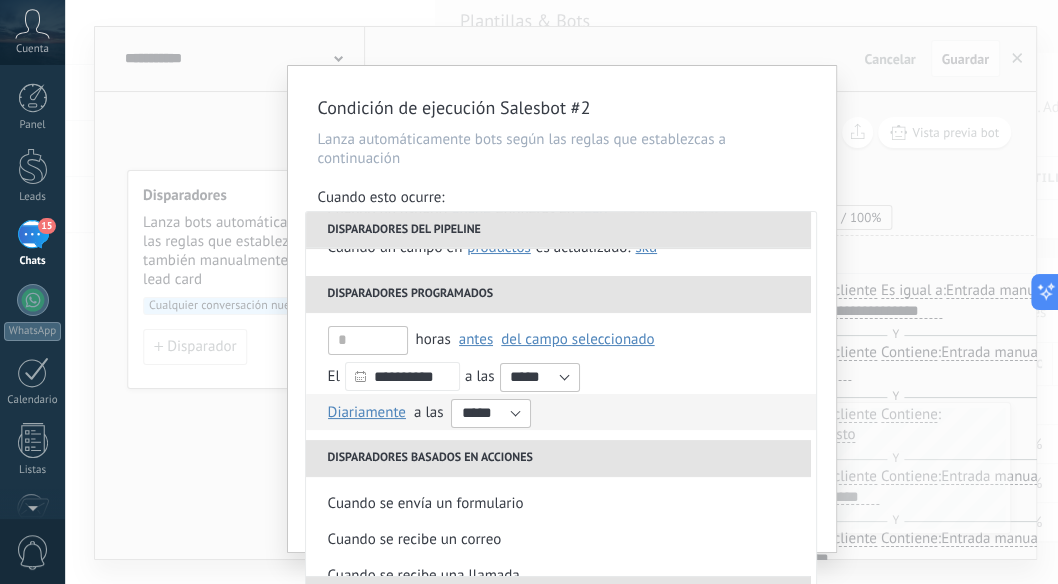 click on "Diariamente" at bounding box center (367, 412) 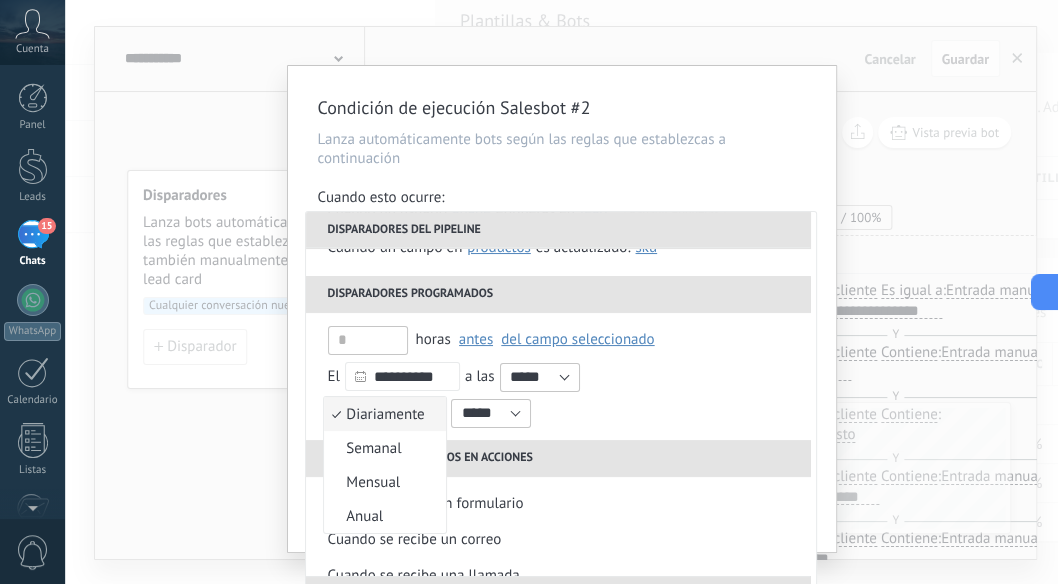 click on "Diariamente" at bounding box center (374, 414) 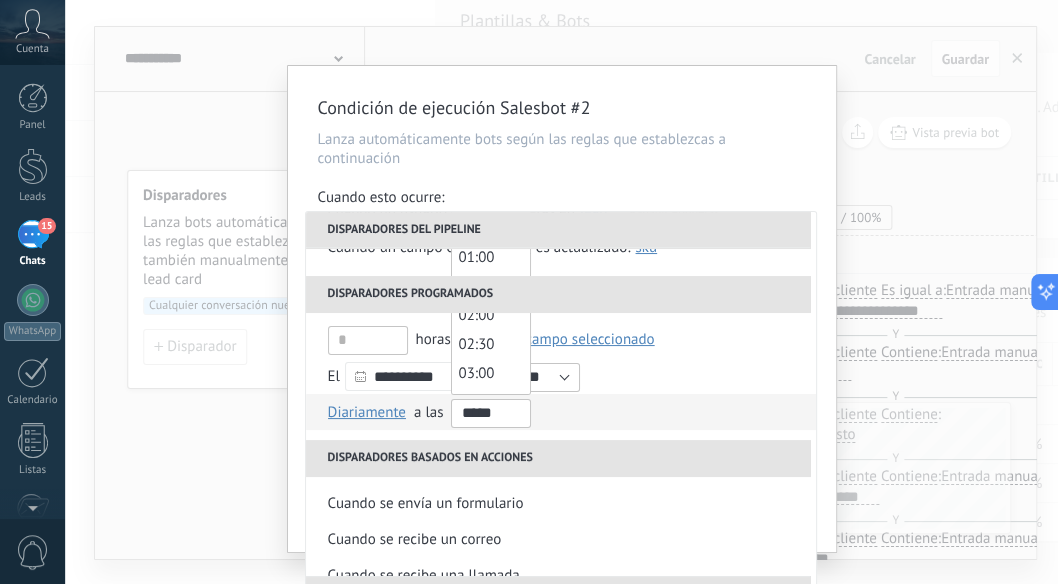 click on "*****" at bounding box center (491, 413) 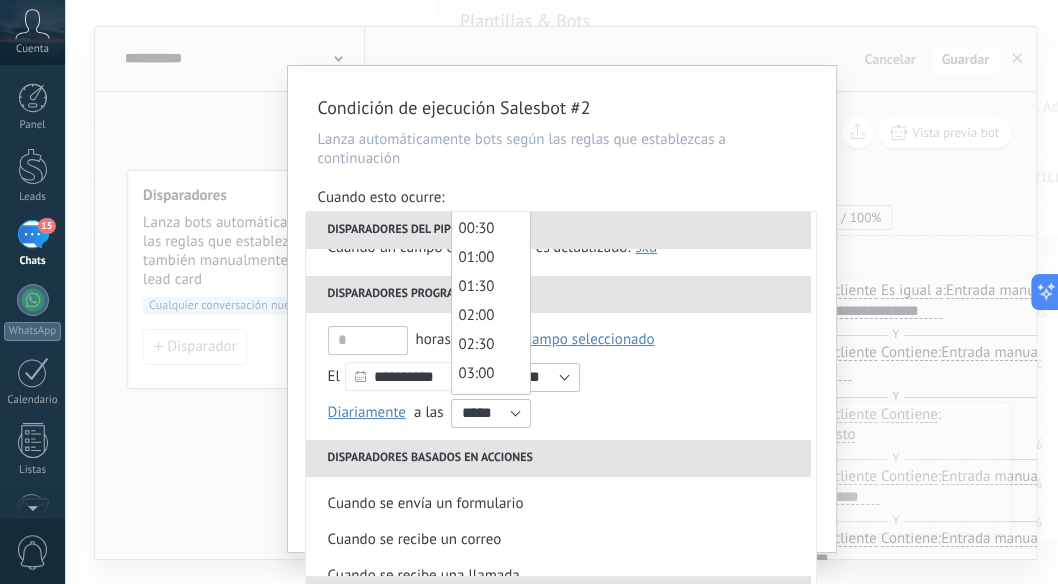 click on "Condición de ejecución Salesbot #2 Lanza automáticamente bots según las reglas que establezcas a continuación Cuando esto ocurre: Ejecutar:  Cuando se inicia un chat por mensaje entrante en cualquier canal Disparadores del pipeline Cuando se crea en una etapa del embudo ahora después de 5 minutos después de 10 minutos un día Seleccionar un intervalo ahora Cuando se mueve lead a una etapa del embudo ahora después de 5 minutos después de 10 minutos un día Seleccionar un intervalo ahora Cuando se mueve lead o se crea en una etapa del embudo ahora después de 5 minutos después de 10 minutos un día Seleccionar un intervalo ahora Cuando se [MEDICAL_DATA] el usuario responsable en lead Cuando un usuario  añade elimina añade  etiquetas en  lead contacto compañía lead : #añadir etiquetas Cuando un campo en  Productos contacto compañía lead Productos  es actualizado:  SKU Grupo Precio Descripción External ID Unit Oferta especial 1 Precio al por mayor Puntos por compra SKU Disparadores programados horas El" at bounding box center [562, 309] 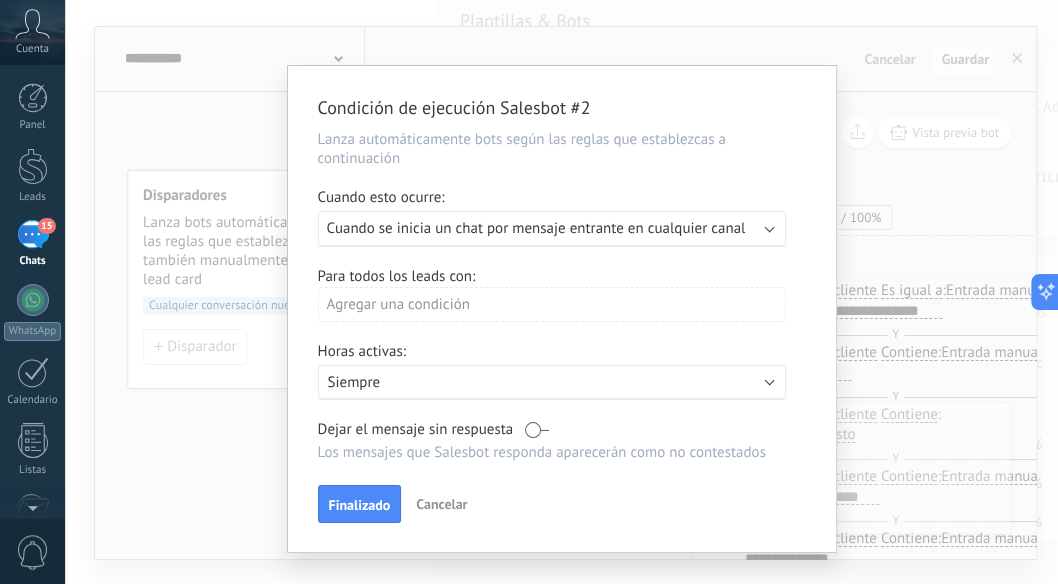 click on "Activo:  Siempre" at bounding box center (552, 382) 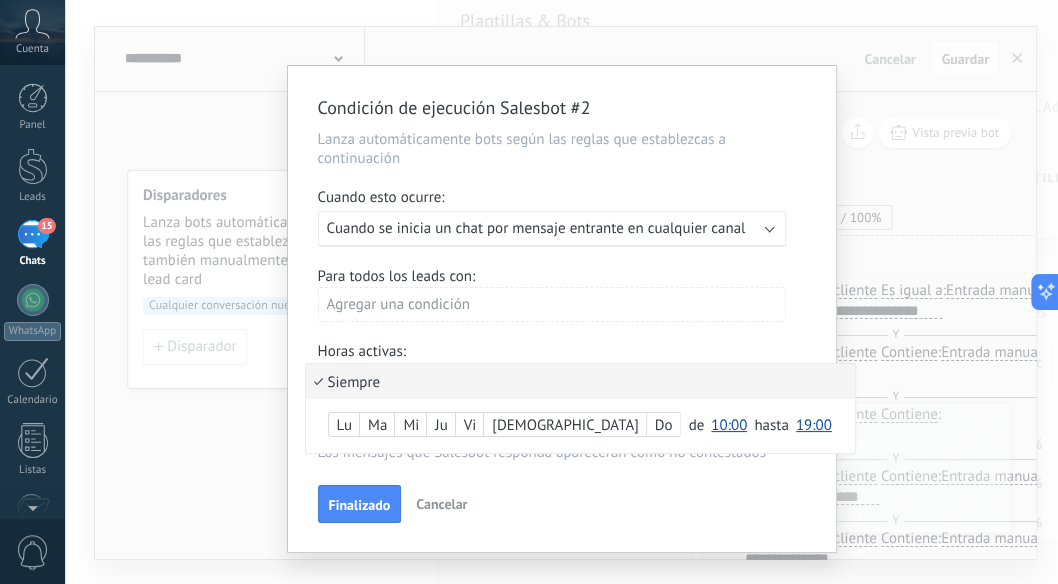 scroll, scrollTop: 41, scrollLeft: 0, axis: vertical 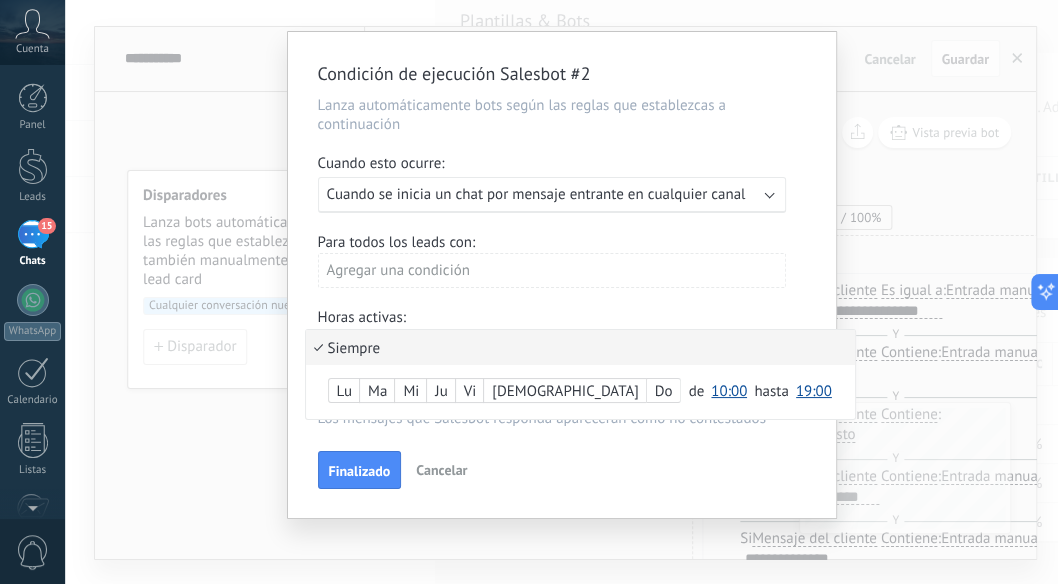 click on "19:00" at bounding box center (814, 391) 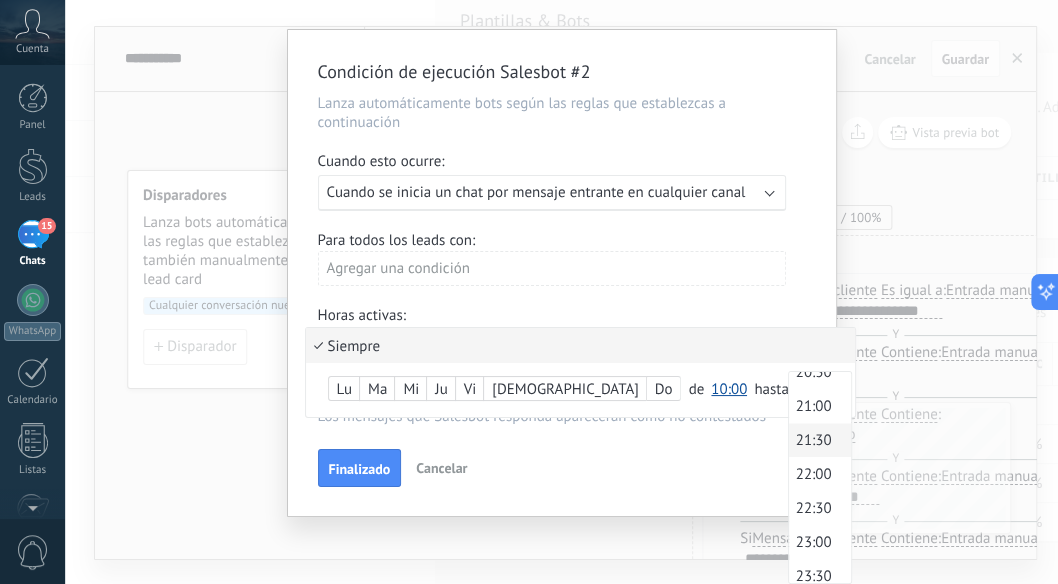 scroll, scrollTop: 1468, scrollLeft: 0, axis: vertical 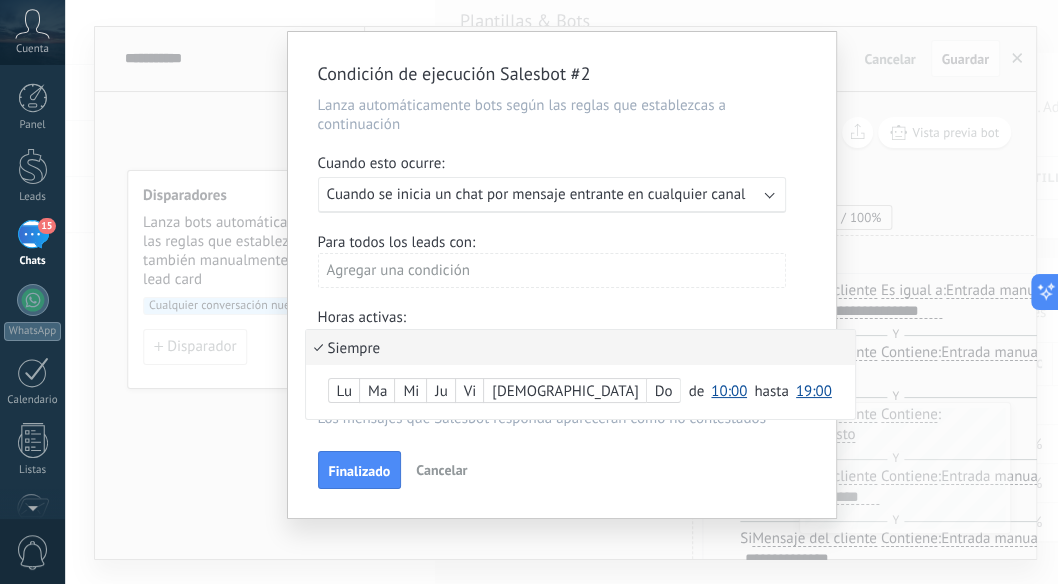 click at bounding box center (562, 275) 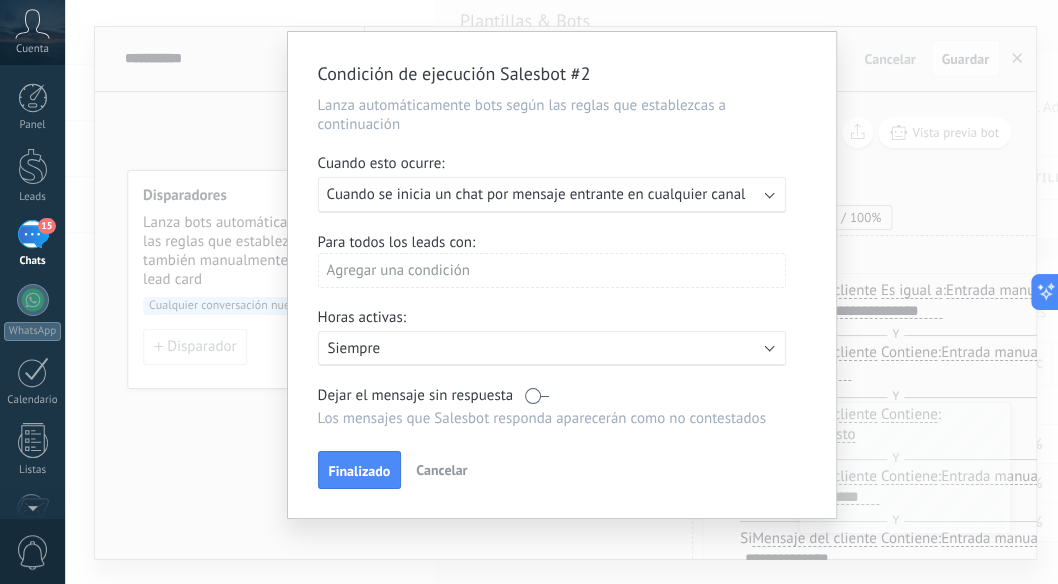 click on "Siempre" at bounding box center (503, 348) 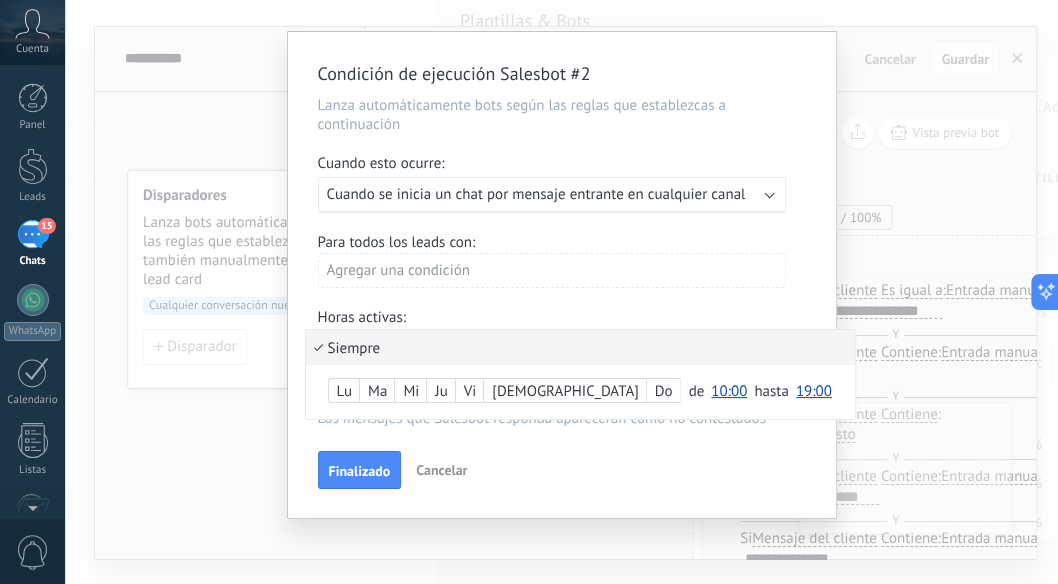 click at bounding box center [562, 275] 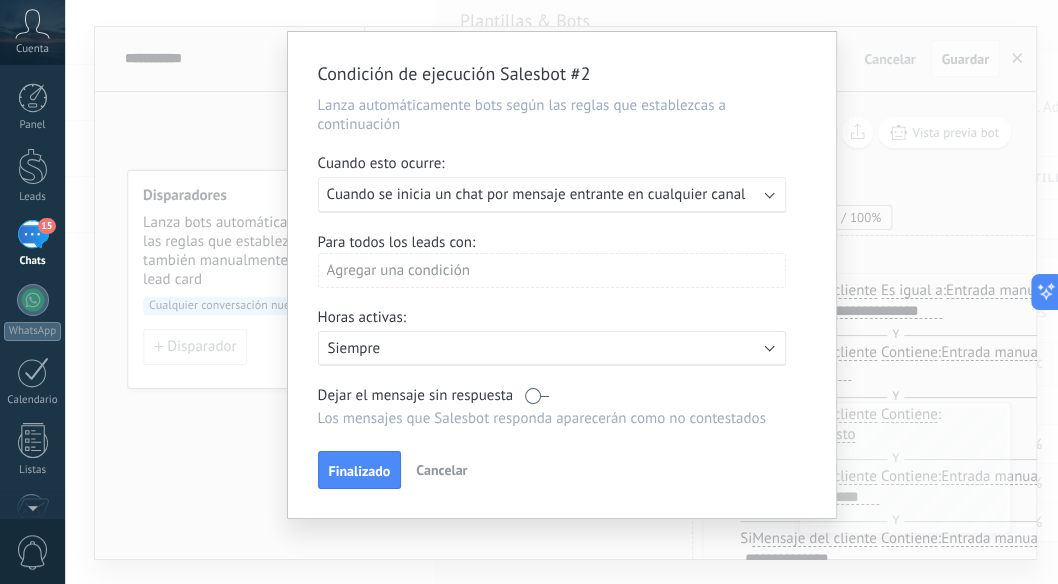 scroll, scrollTop: 41, scrollLeft: 0, axis: vertical 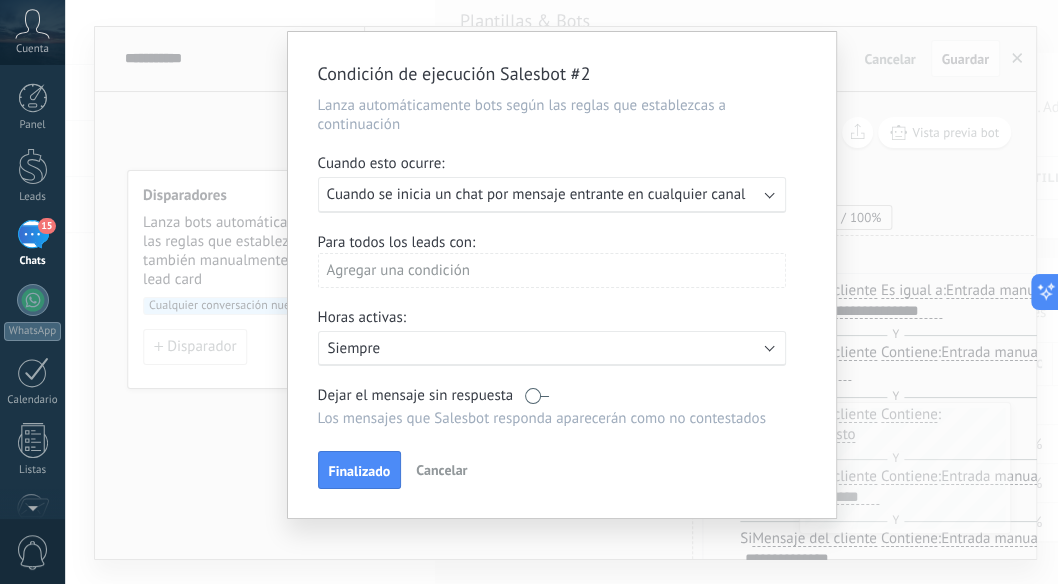 click on "Agregar una condición" at bounding box center [552, 270] 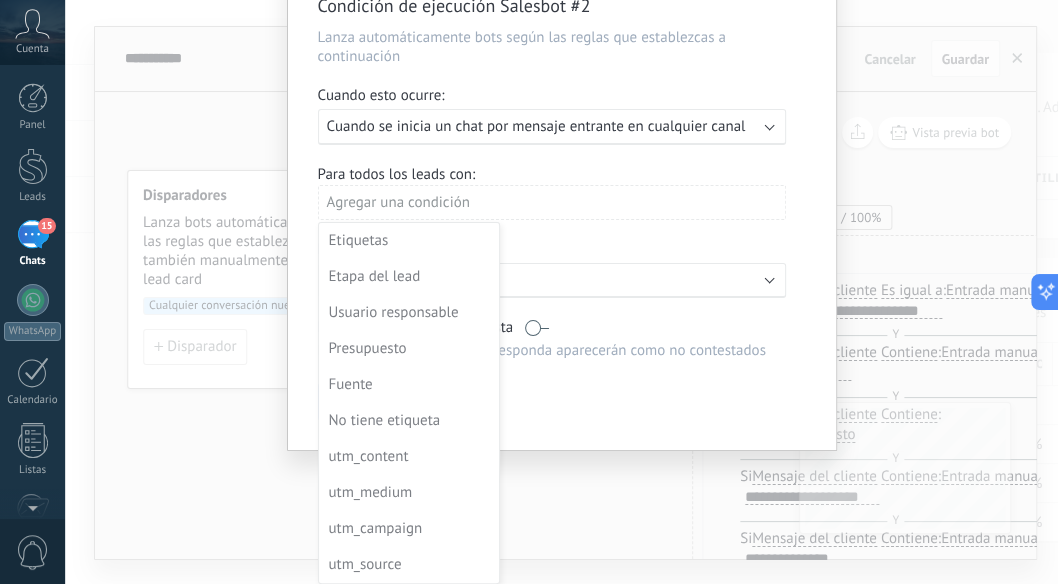 click at bounding box center [562, 211] 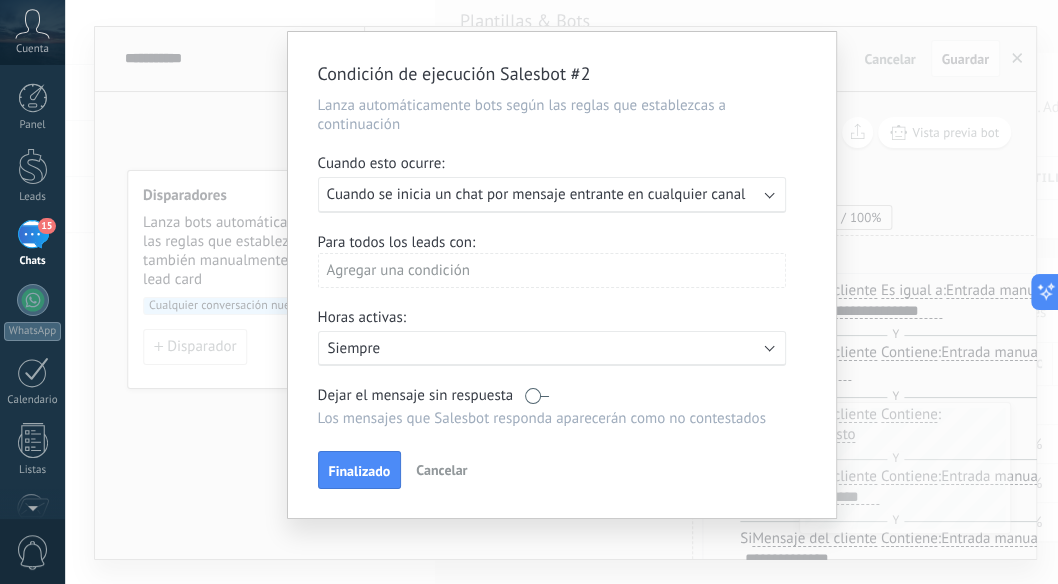 click on "Siempre" at bounding box center [503, 348] 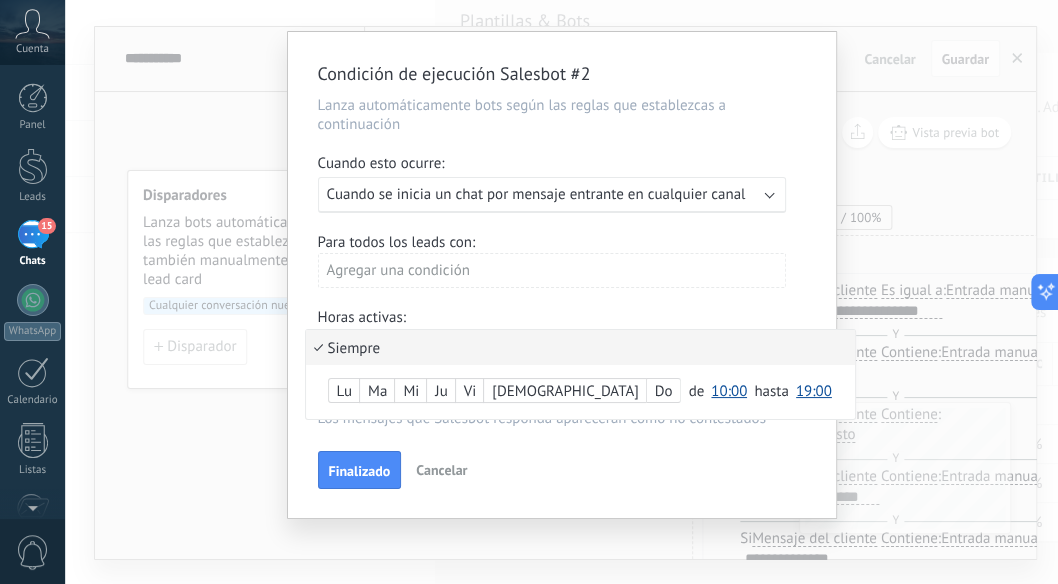 click on "10:00" at bounding box center (729, 391) 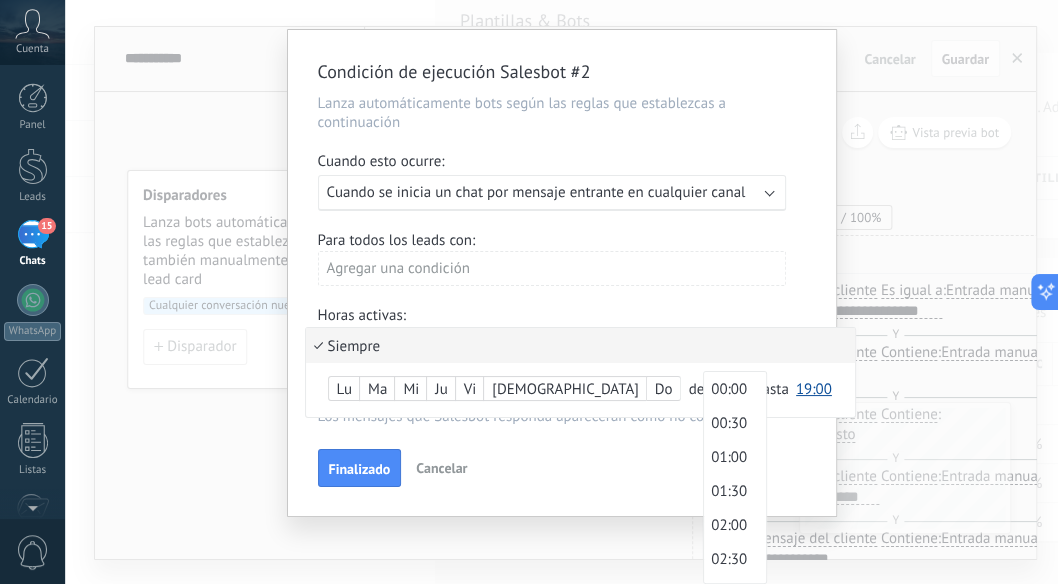 scroll, scrollTop: 0, scrollLeft: 0, axis: both 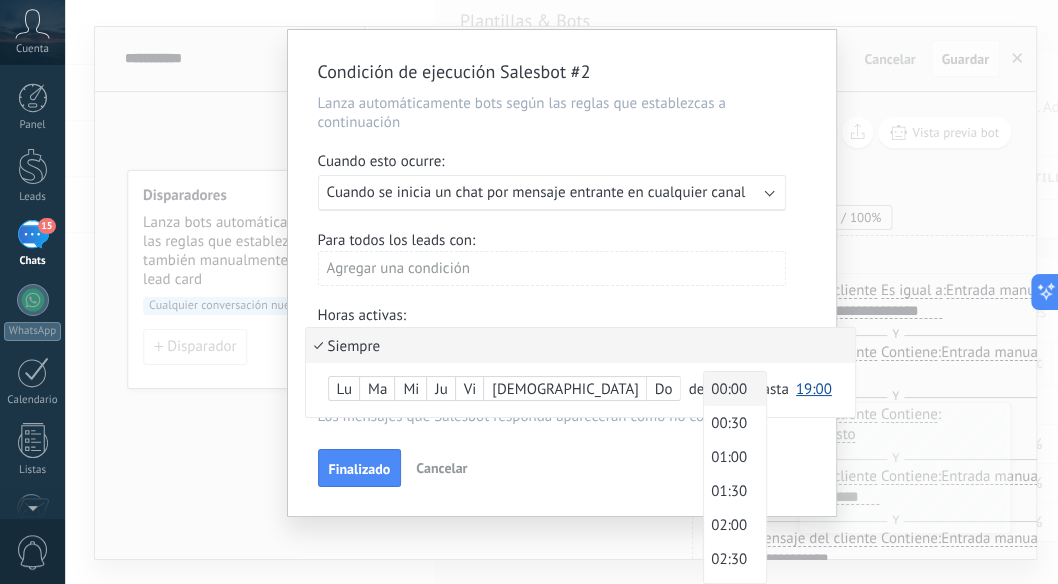 click on "00:00" at bounding box center [732, 389] 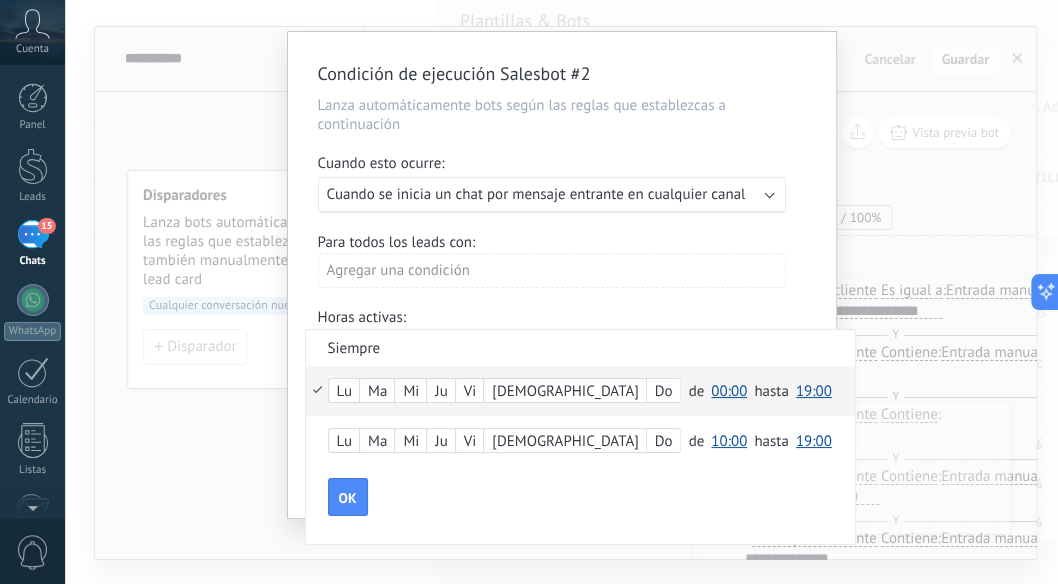 click on "19:00" at bounding box center [814, 391] 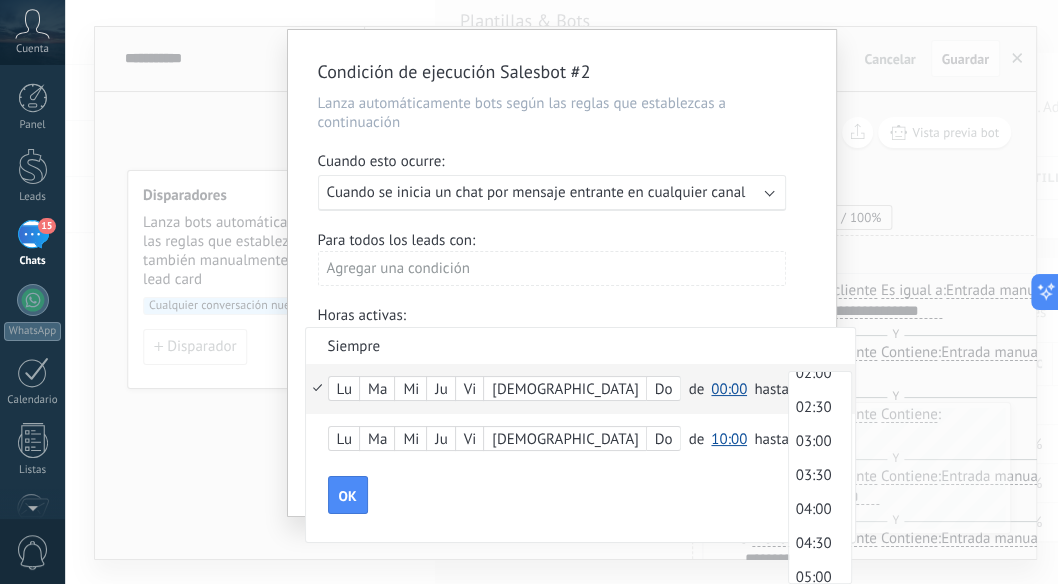 scroll, scrollTop: 0, scrollLeft: 0, axis: both 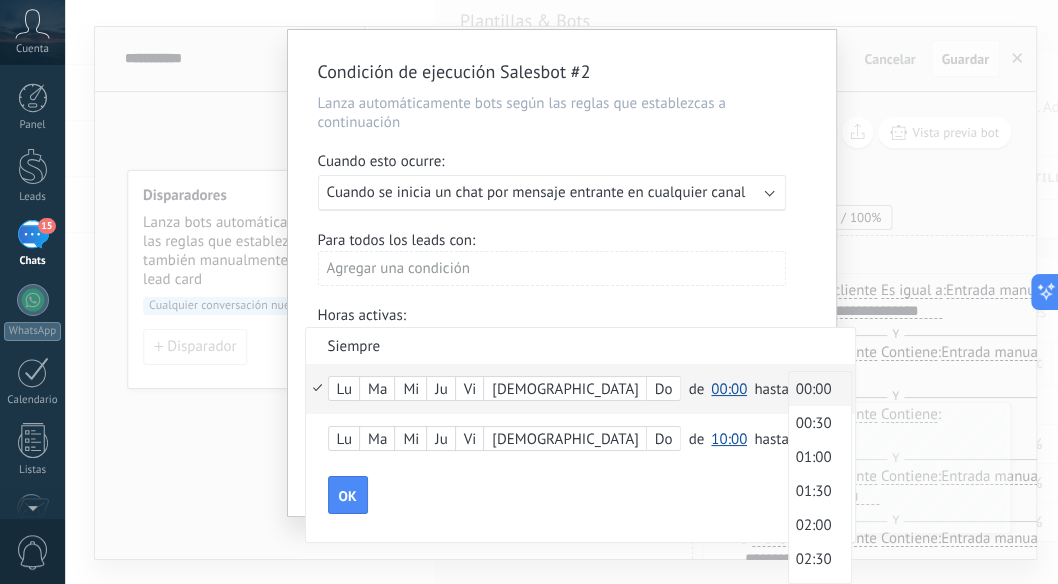 click on "00:00" at bounding box center (817, 389) 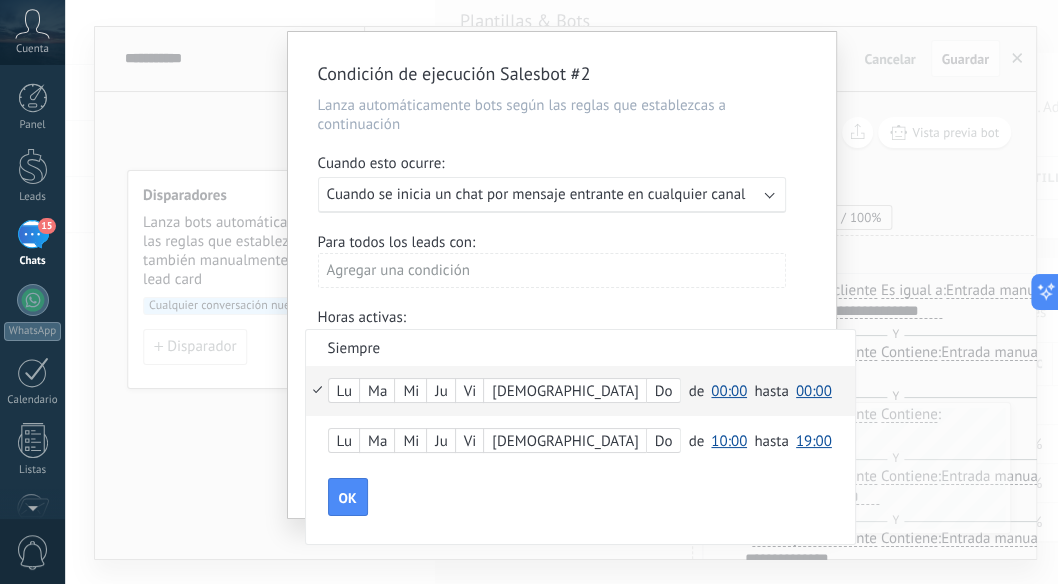 click on "10:00" at bounding box center (729, 441) 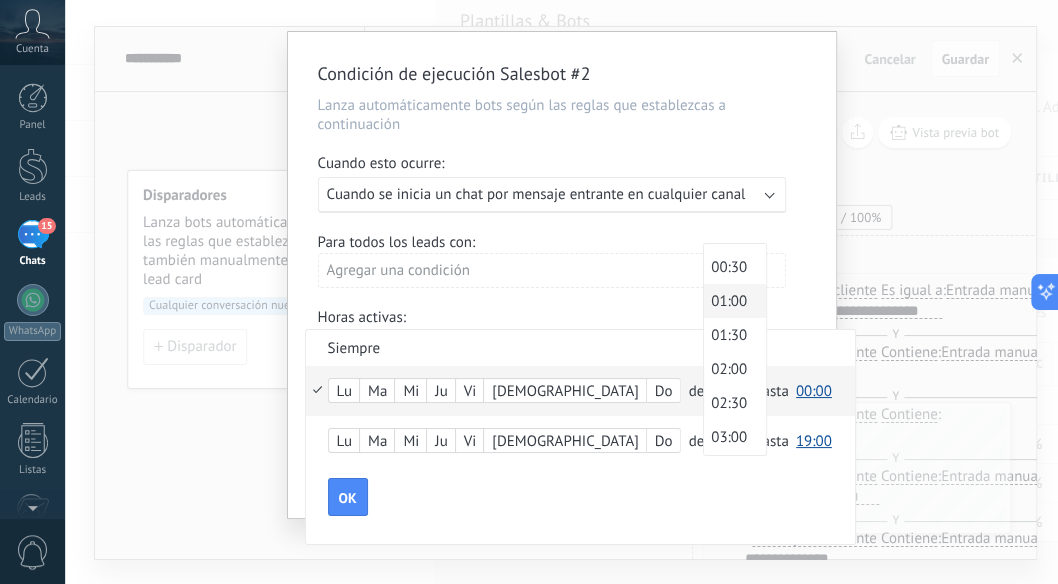scroll, scrollTop: 27, scrollLeft: 0, axis: vertical 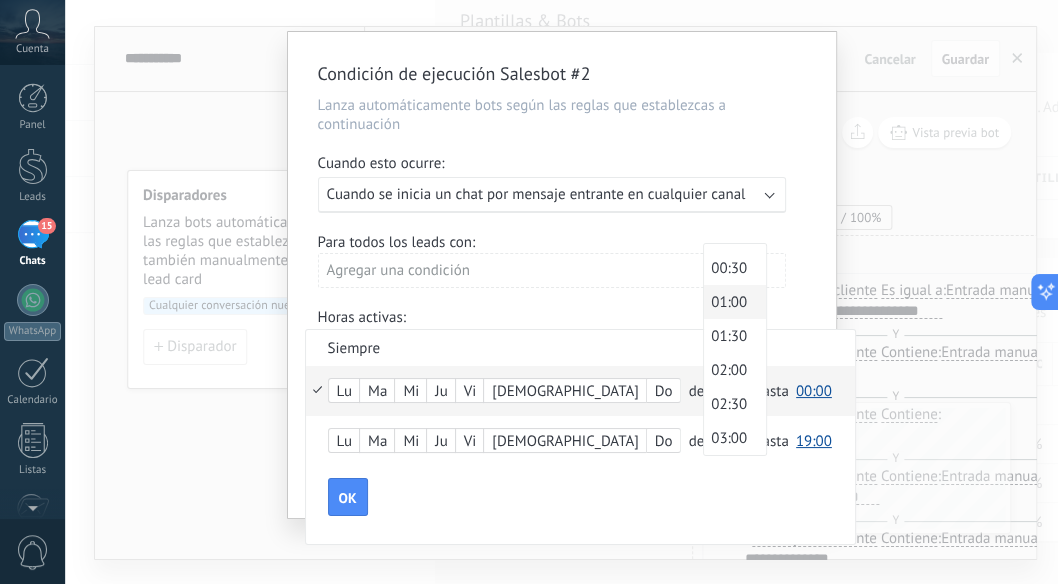click on "01:00" at bounding box center [732, 302] 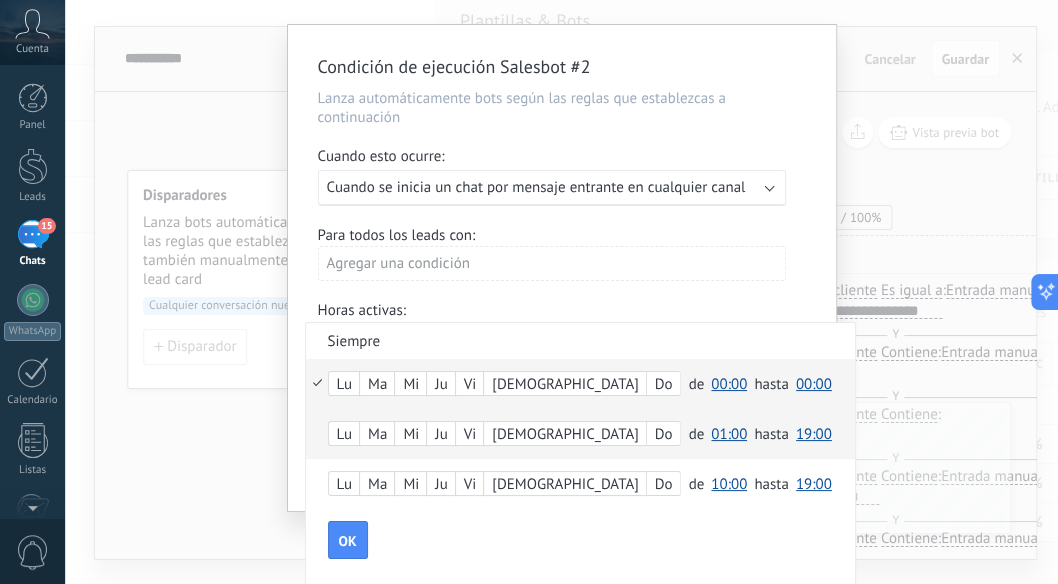 click on "19:00" at bounding box center [814, 434] 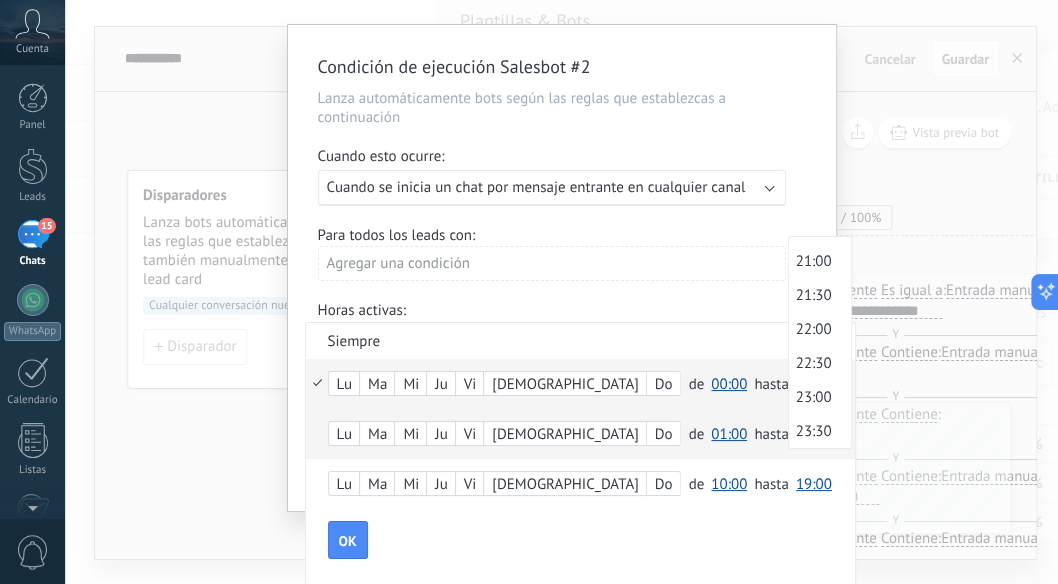 scroll, scrollTop: 1468, scrollLeft: 0, axis: vertical 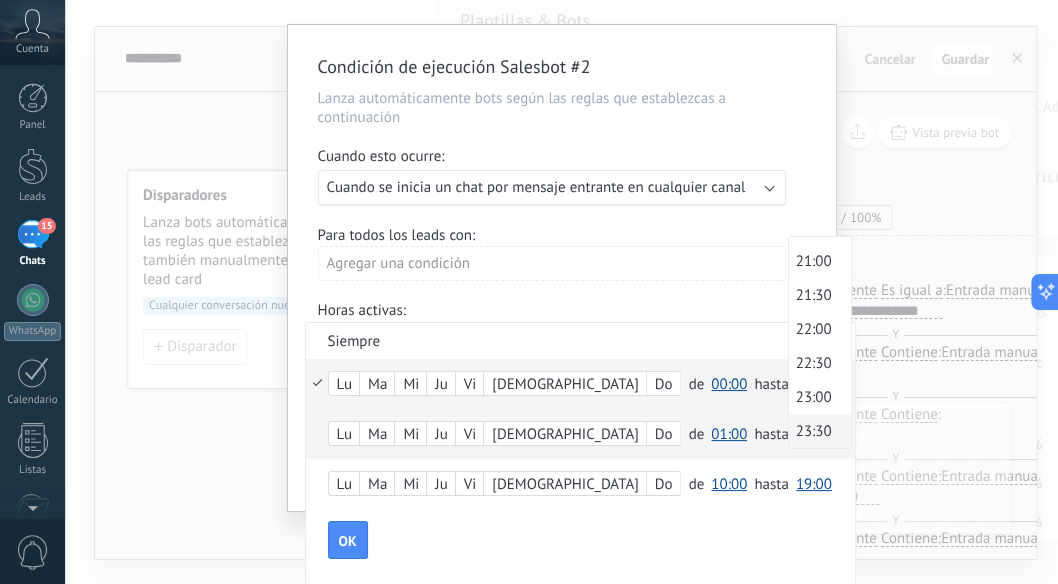click on "23:30" at bounding box center (817, 431) 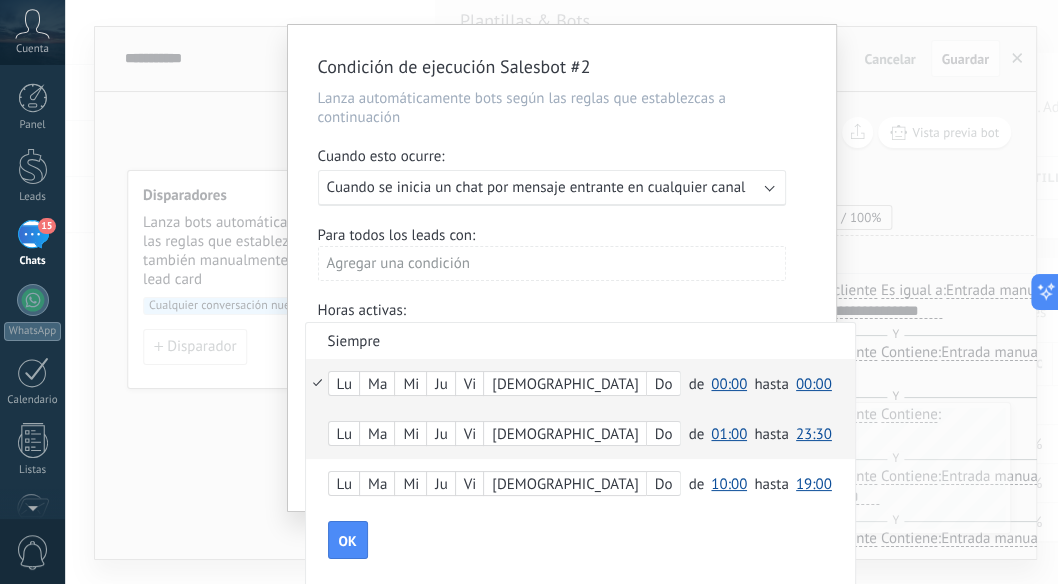 scroll, scrollTop: 49, scrollLeft: 0, axis: vertical 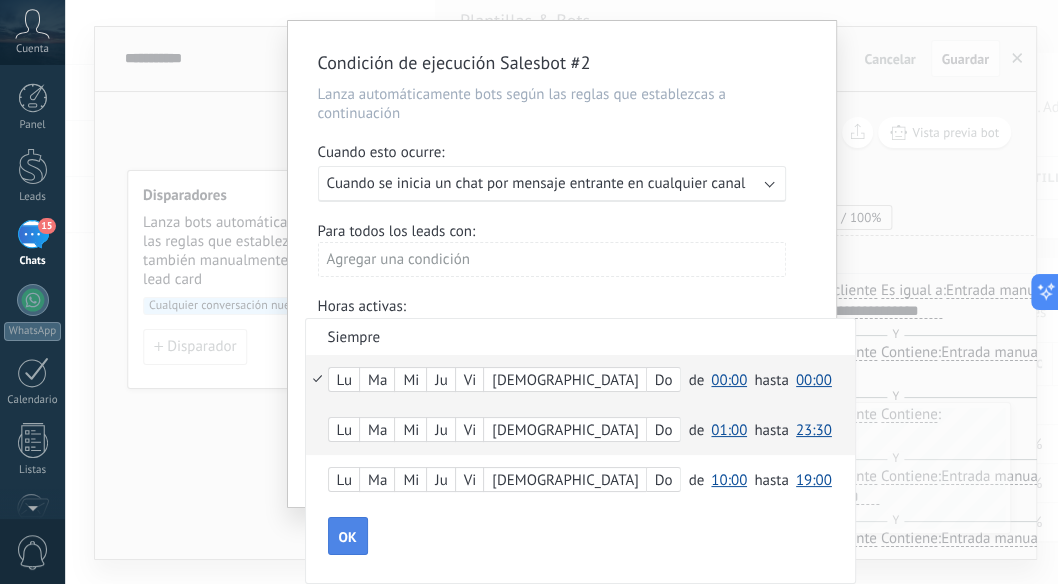 click on "OK" at bounding box center [348, 537] 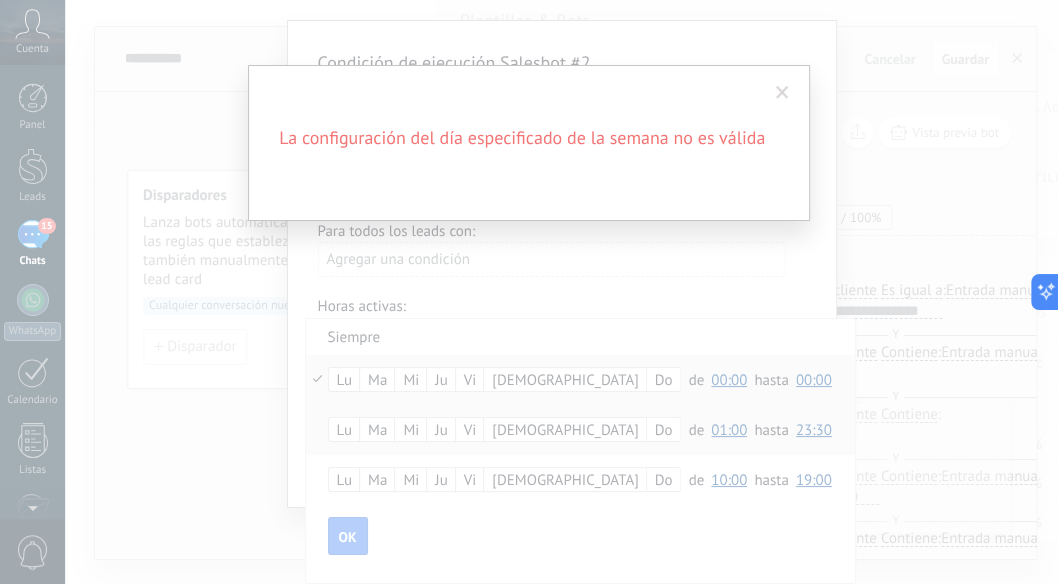 drag, startPoint x: 499, startPoint y: 178, endPoint x: 780, endPoint y: 84, distance: 296.30557 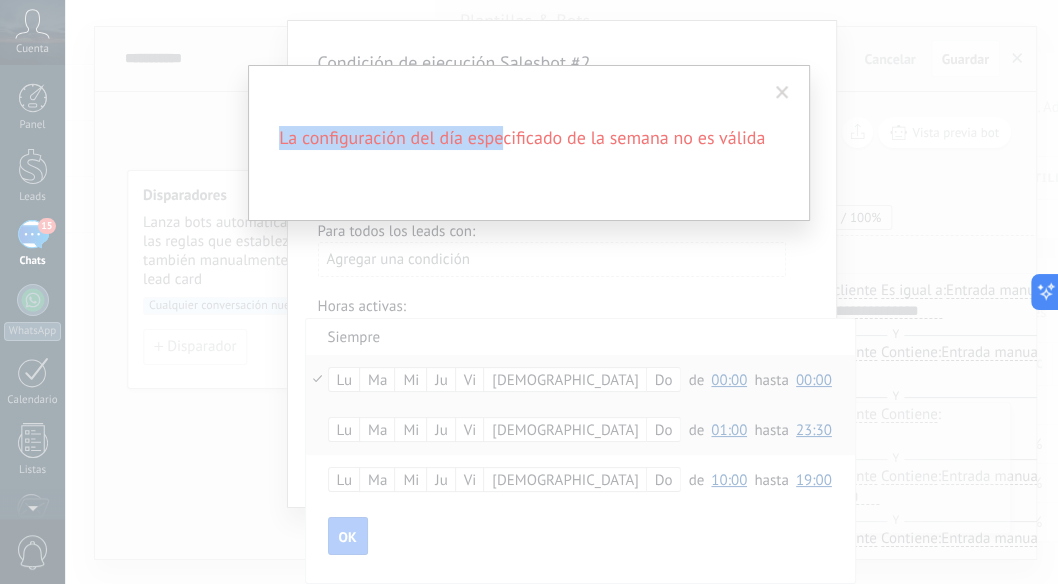 click at bounding box center (782, 93) 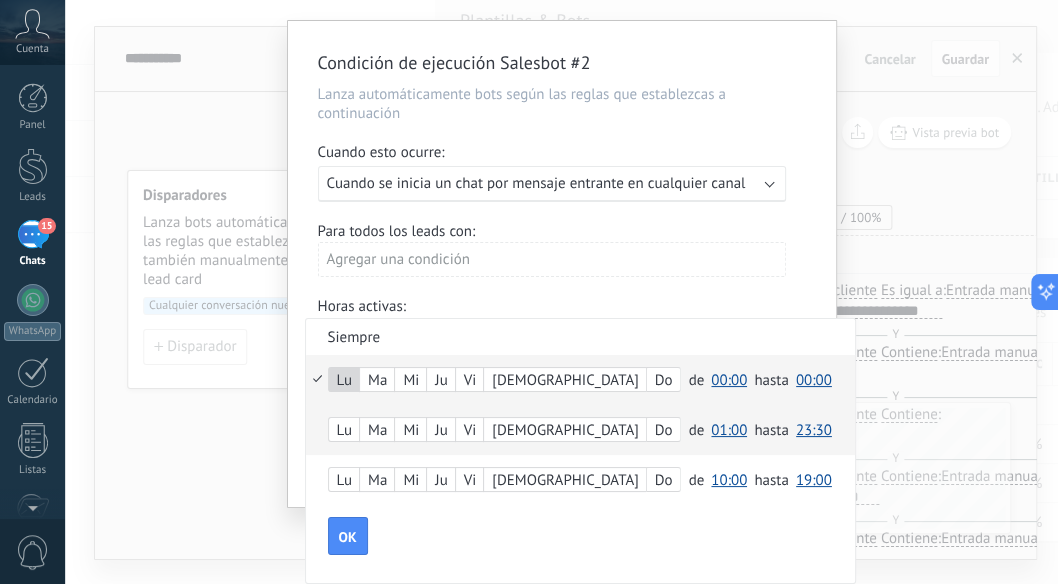 click on "Ma" at bounding box center (377, 381) 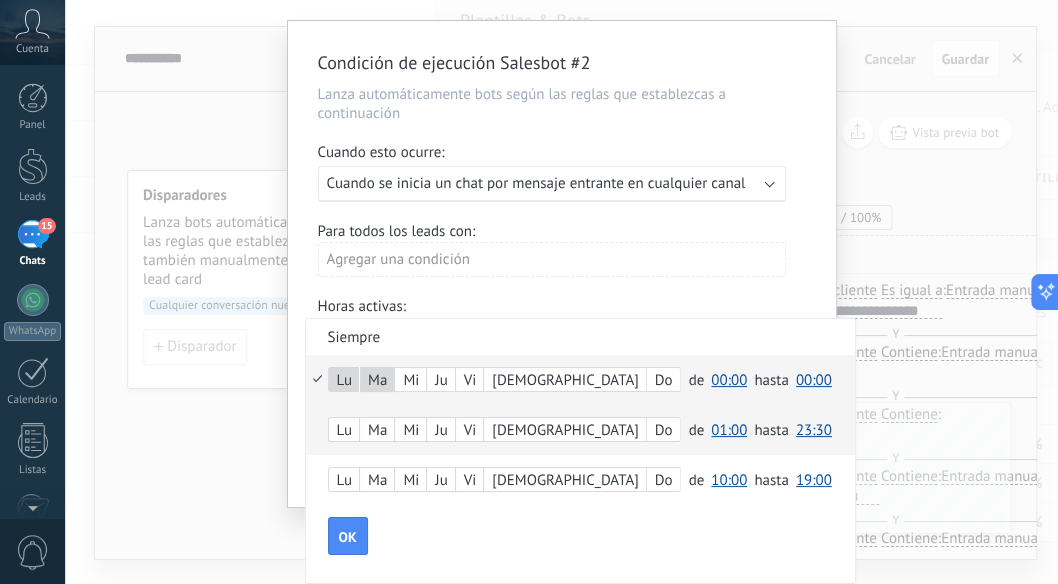 click on "Mi" at bounding box center (410, 381) 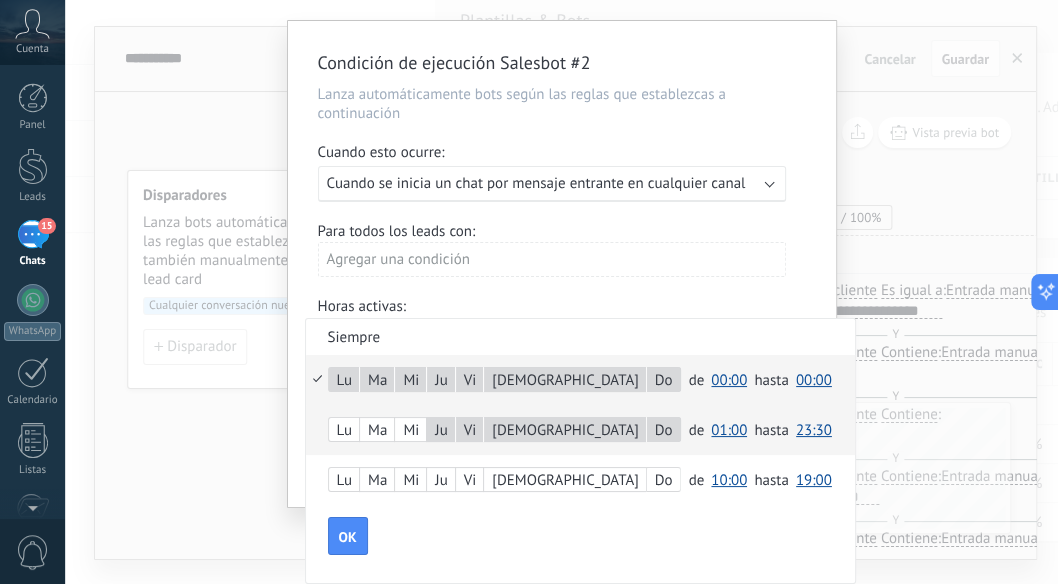 click on "Mi" at bounding box center [410, 431] 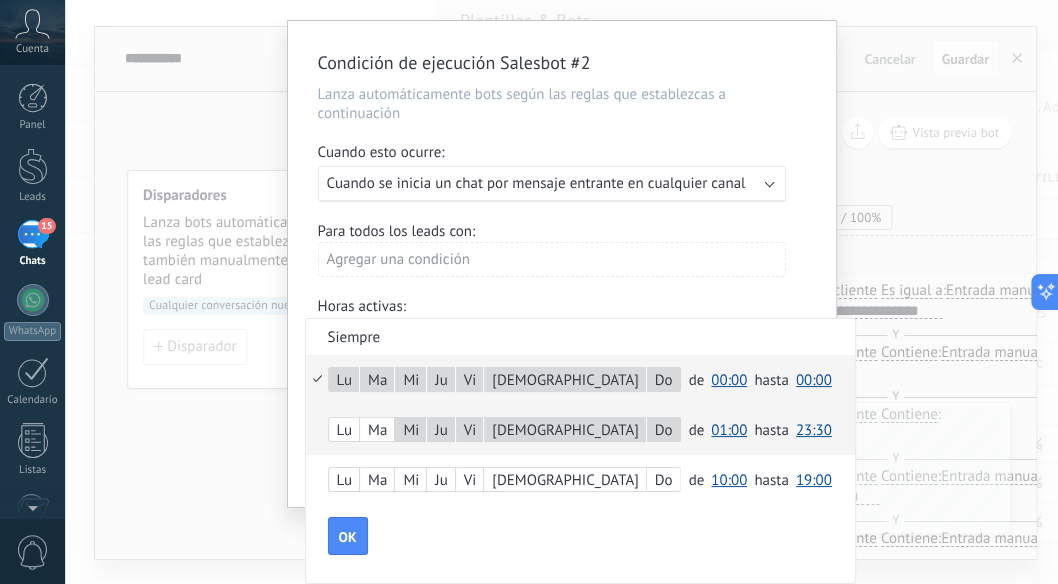 click on "Ma" at bounding box center [377, 431] 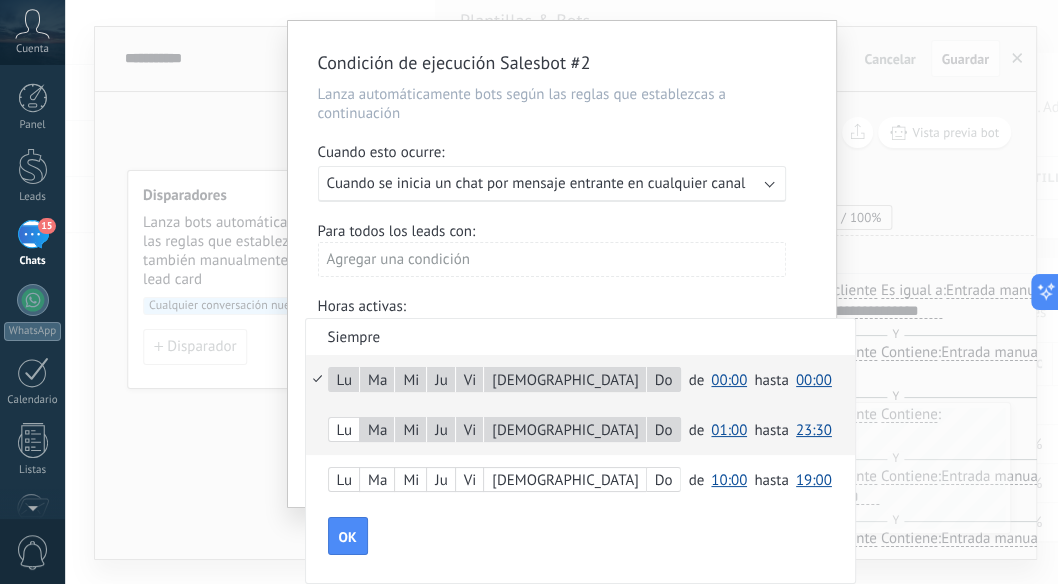 click on "Lu" at bounding box center [344, 431] 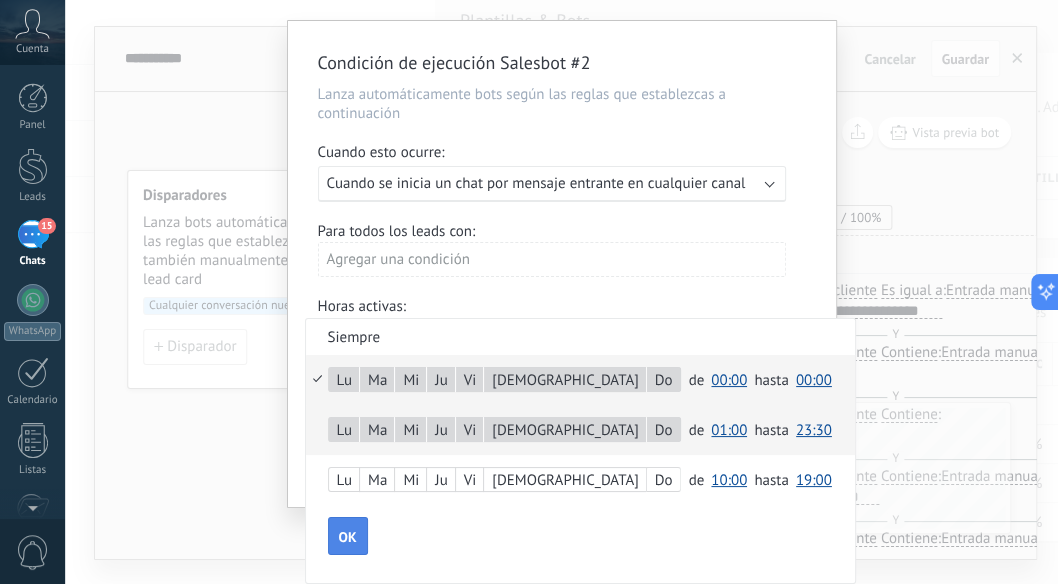 click on "OK" at bounding box center (348, 536) 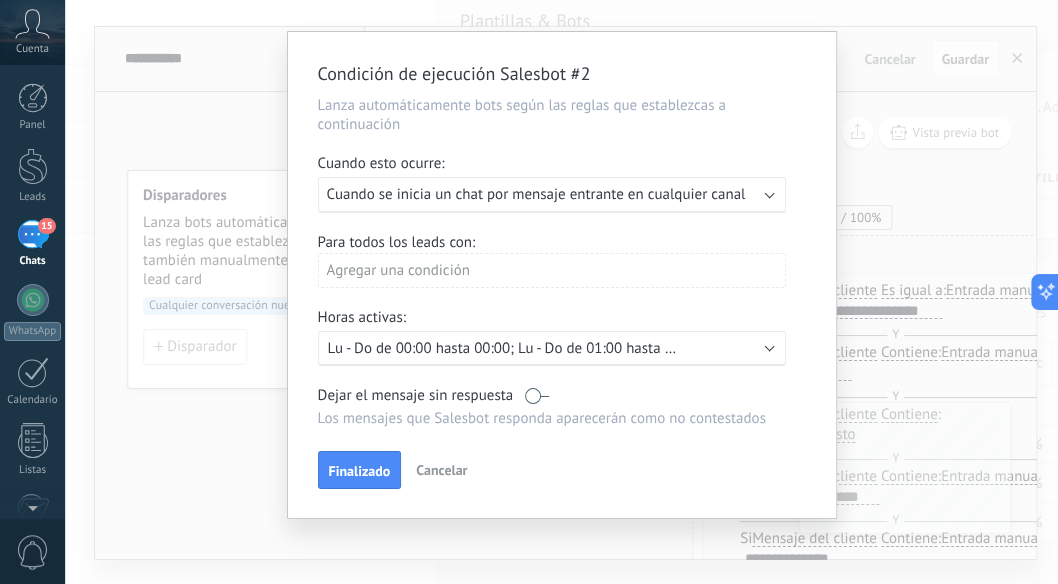 scroll, scrollTop: 41, scrollLeft: 0, axis: vertical 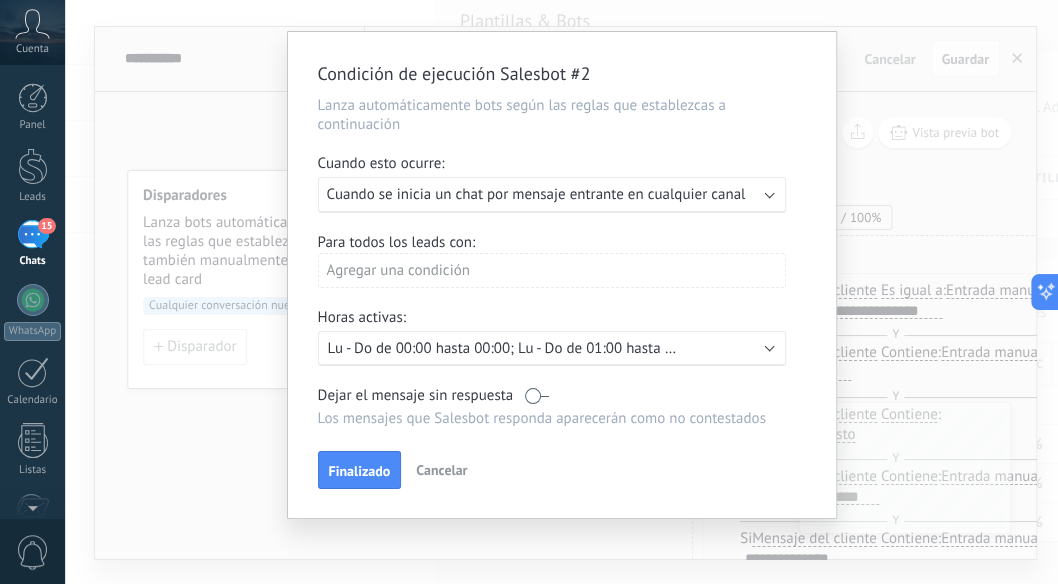 click on "Agregar una condición" at bounding box center [552, 270] 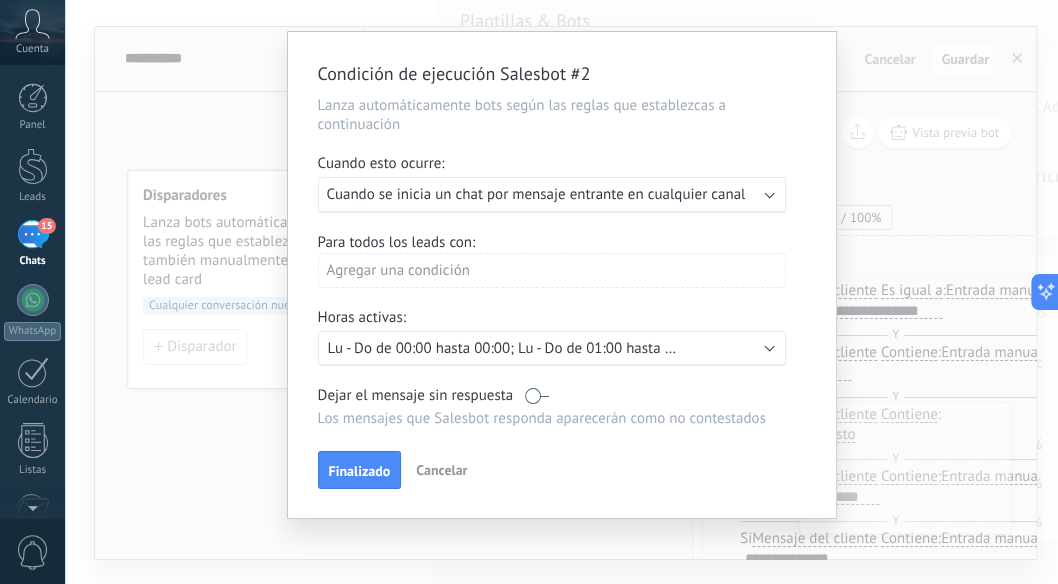 scroll, scrollTop: 49, scrollLeft: 0, axis: vertical 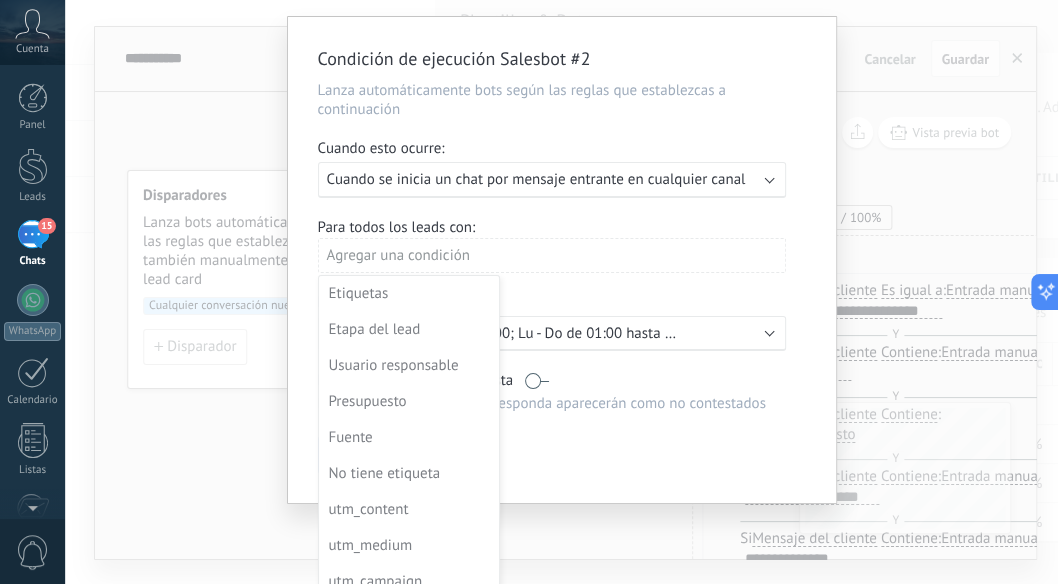 click at bounding box center (562, 264) 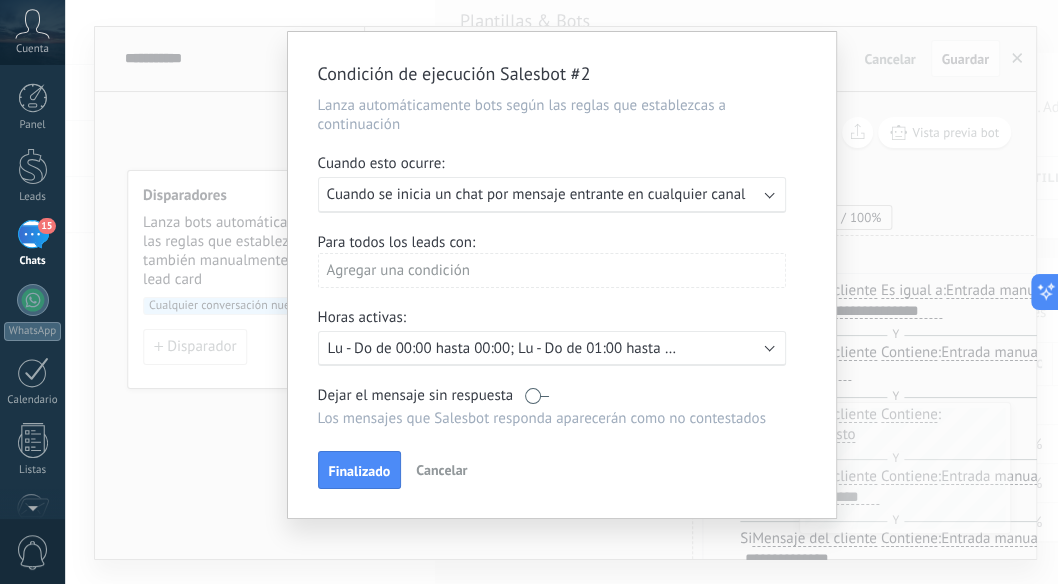 scroll, scrollTop: 41, scrollLeft: 0, axis: vertical 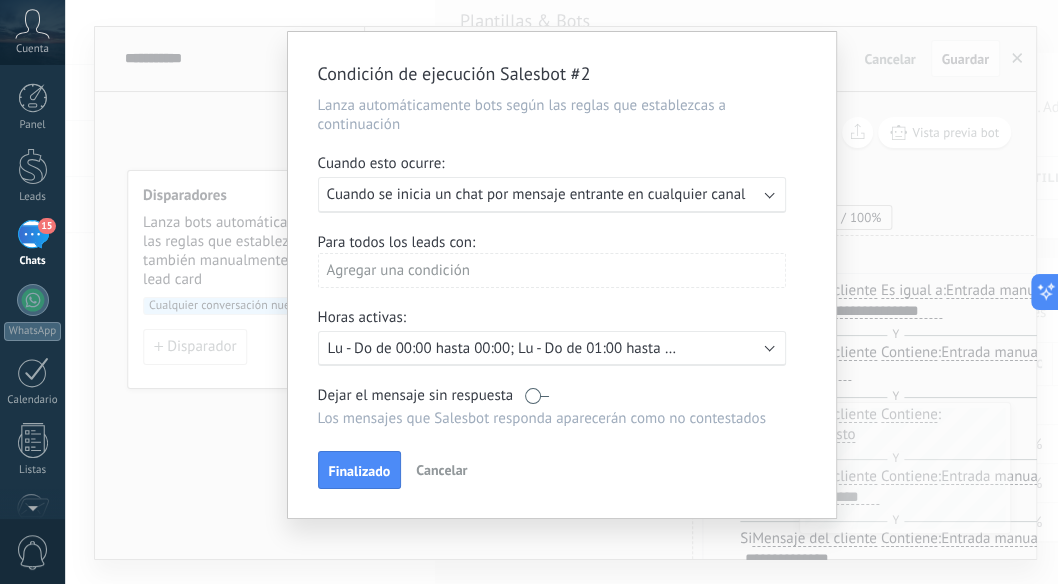 click on "Cuando se inicia un chat por mensaje entrante en cualquier canal" at bounding box center [536, 194] 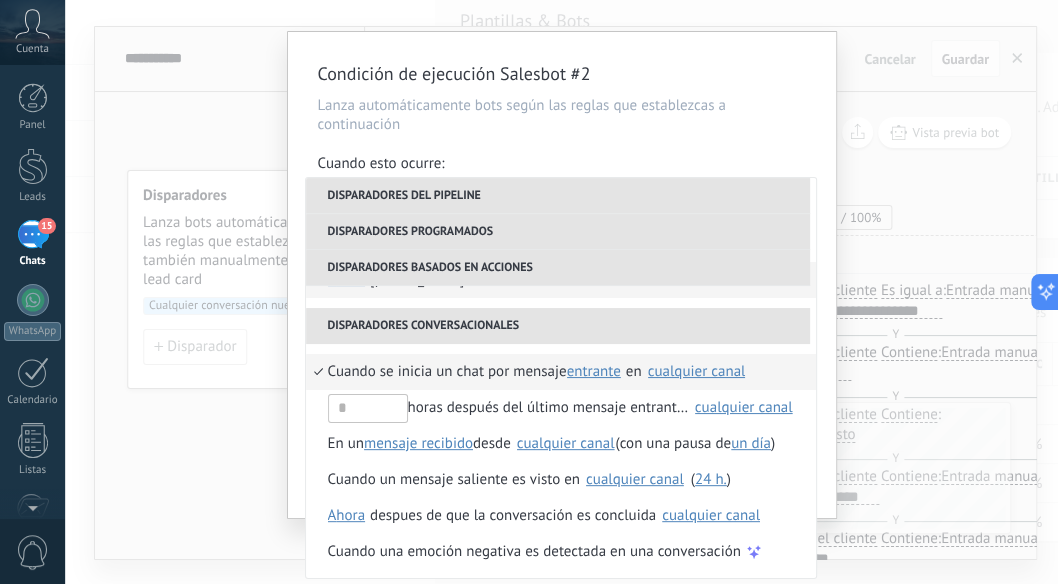 scroll, scrollTop: 508, scrollLeft: 0, axis: vertical 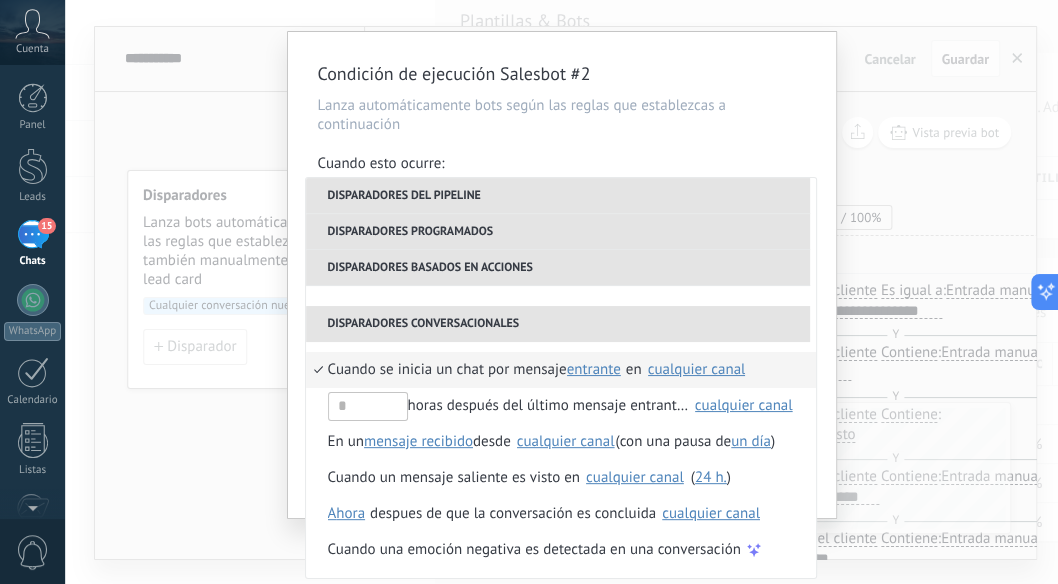 click on "entrante" at bounding box center (594, 369) 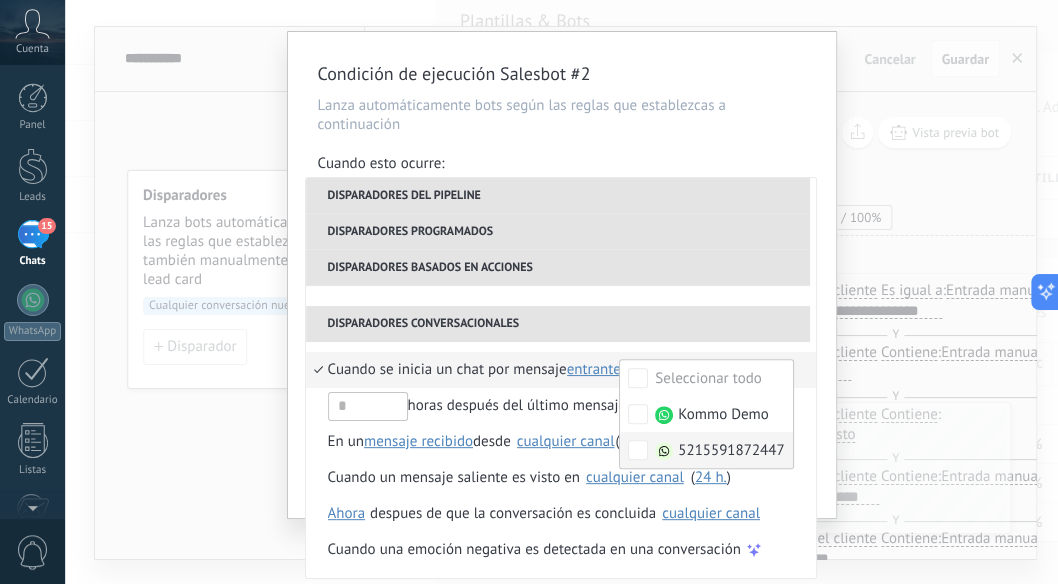click on "5215591872447" at bounding box center [731, 451] 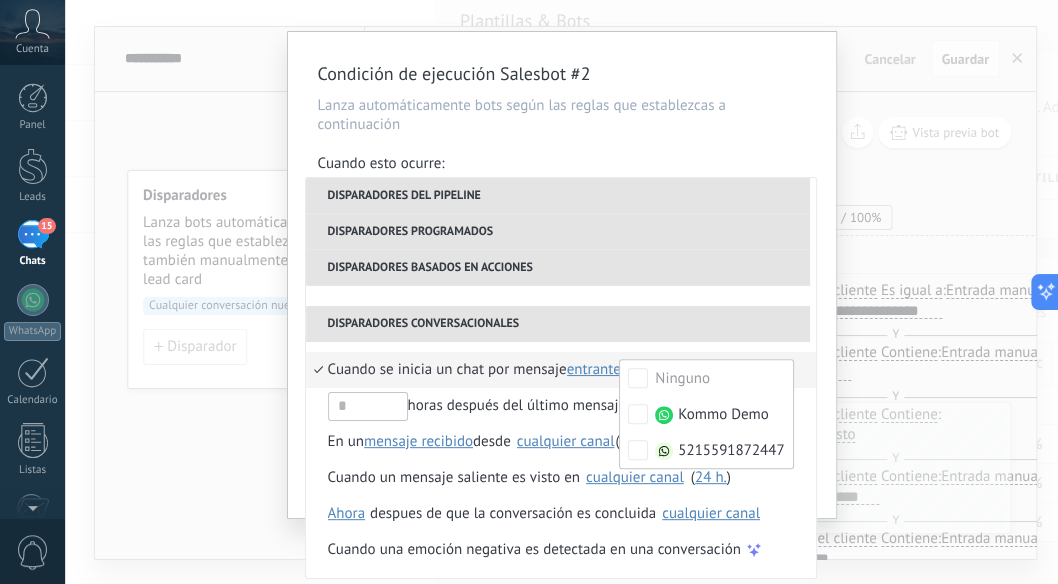 click on "Condición de ejecución Salesbot #2 Lanza automáticamente bots según las reglas que establezcas a continuación Cuando esto ocurre: Ejecutar:  Cuando se inicia un chat por mensaje entrante en cualquier canal Disparadores del pipeline Cuando se crea en una etapa del embudo ahora después de 5 minutos después de 10 minutos un día Seleccionar un intervalo ahora Cuando se mueve lead a una etapa del embudo ahora después de 5 minutos después de 10 minutos un día Seleccionar un intervalo ahora Cuando se mueve lead o se crea en una etapa del embudo ahora después de 5 minutos después de 10 minutos un día Seleccionar un intervalo ahora Cuando se [MEDICAL_DATA] el usuario responsable en lead Cuando un usuario  añade elimina añade  etiquetas en  lead contacto compañía lead : #añadir etiquetas Cuando un campo en  Productos contacto compañía lead Productos  es actualizado:  SKU Grupo Precio Descripción External ID Unit Oferta especial 1 Precio al por mayor Puntos por compra SKU Disparadores programados horas El" at bounding box center [562, 275] 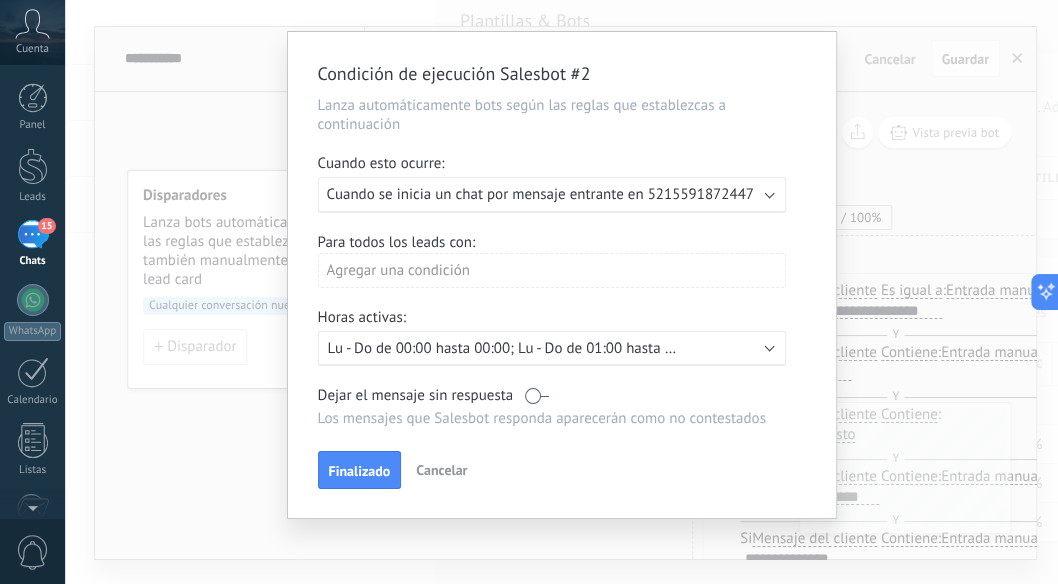 click on "Lu - Do de 00:00 hasta 00:00;
Lu - Do de 01:00 hasta 23:30;" at bounding box center [503, 348] 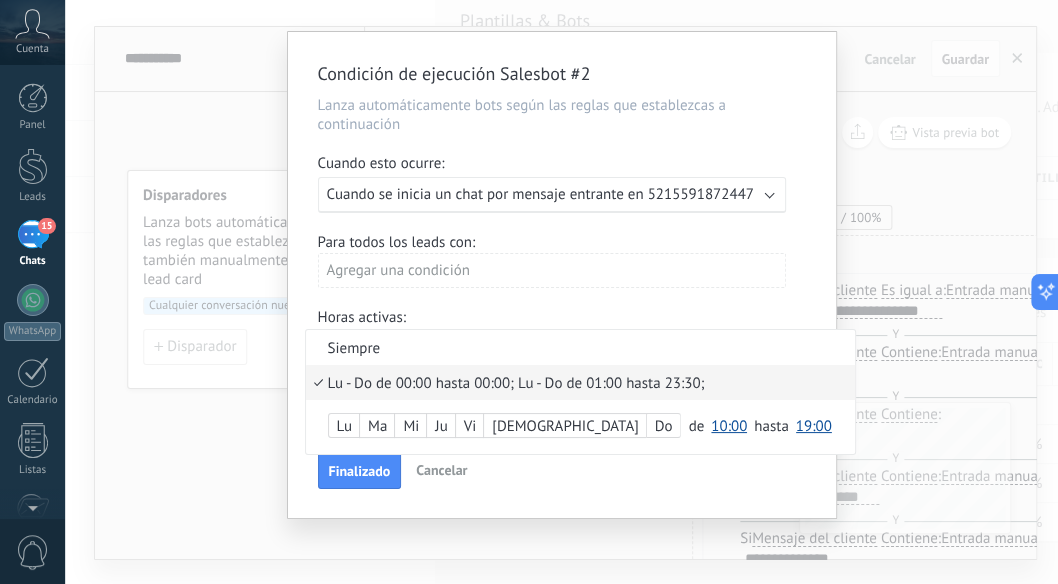 click on "Condición de ejecución Salesbot #2 Lanza automáticamente bots según las reglas que establezcas a continuación Cuando esto ocurre: Ejecutar:  Cuando se inicia un chat por mensaje entrante en 5215591872447 Para todos los leads con: Agregar una condición Horas activas: Activo:  Lu - Do de 00:00 hasta 00:00;
Lu - Do de 01:00 hasta 23:30;
Siempre Lu - Do de 00:00 hasta 00:00;
Lu - Do de 01:00 hasta 23:30;
Lu Ma Mi Ju Vi Sá Do de 00:00 00:30 01:00 01:30 02:00 02:30 03:00 03:30 04:00 04:30 05:00 05:30 06:00 06:30 07:00 07:30 08:00 08:30 09:00 09:30 10:00 10:30 11:00 11:30 12:00 12:30 13:00 13:30 14:00 14:30 15:00 15:30 16:00 16:30 17:00 17:30 18:00 18:30 19:00 19:30 20:00 20:30 21:00 21:30 22:00 22:30 23:00 23:30 10:00 hasta 00:00 00:30 01:00 01:30 02:00 02:30 03:00 03:30 04:00 04:30 05:00 05:30 06:00 06:30 07:00 07:30 08:00 08:30 09:00 09:30 10:00 10:30 11:00 11:30 12:00 12:30 13:00 13:30 14:00 14:30 15:00 15:30 16:00 16:30 17:00 17:30 18:00 18:30 19:00 19:30 20:00 20:30 21:00 21:30" at bounding box center [561, 292] 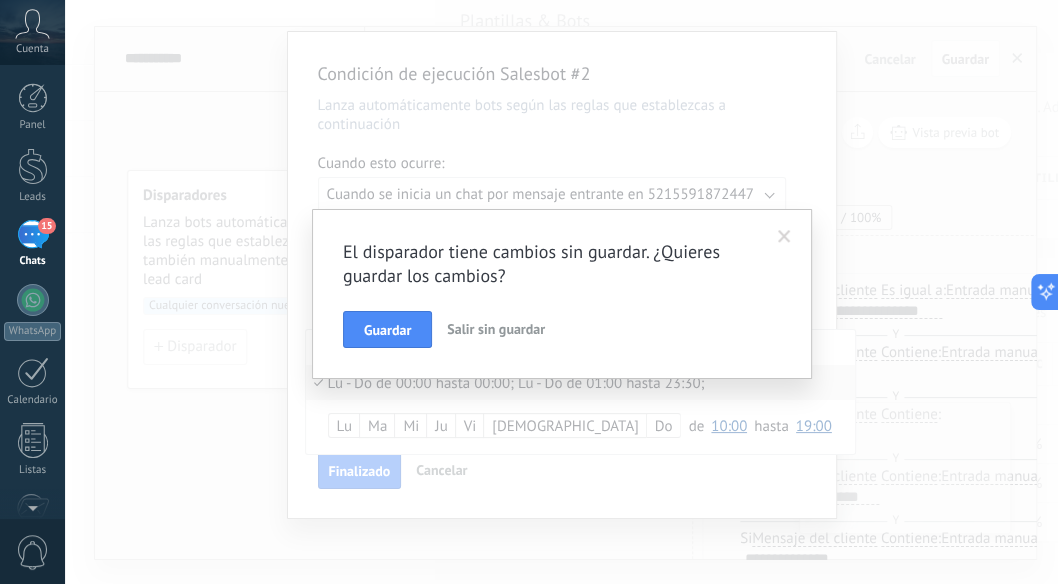 click at bounding box center [784, 237] 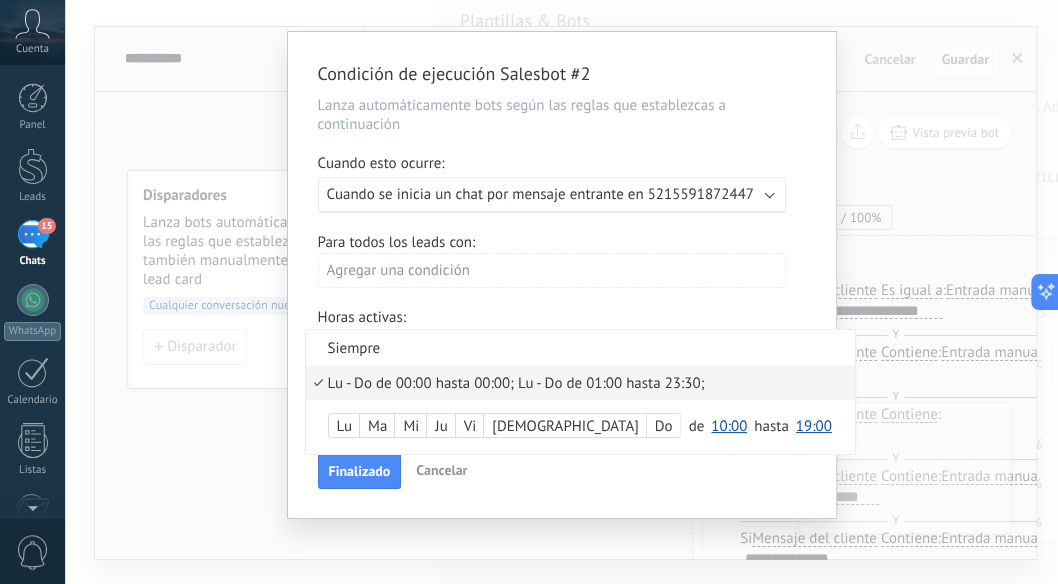 click at bounding box center (562, 275) 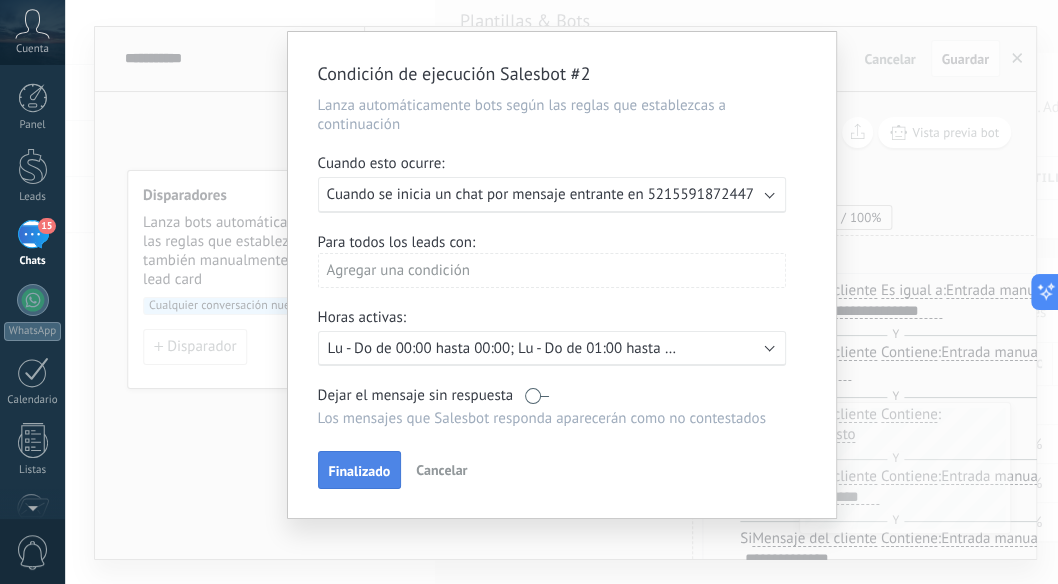 click on "Finalizado" at bounding box center (360, 470) 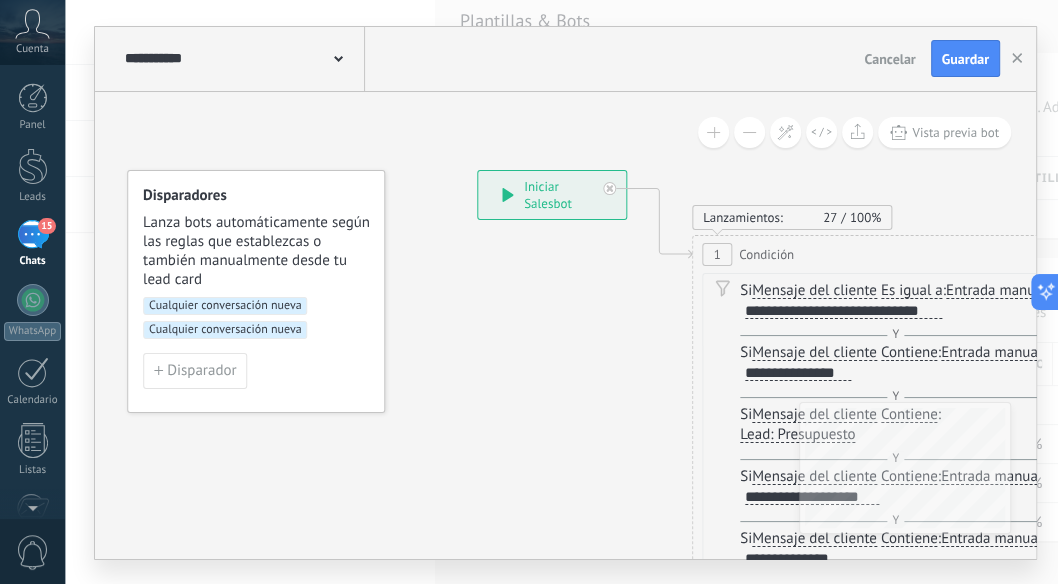 scroll, scrollTop: 0, scrollLeft: 0, axis: both 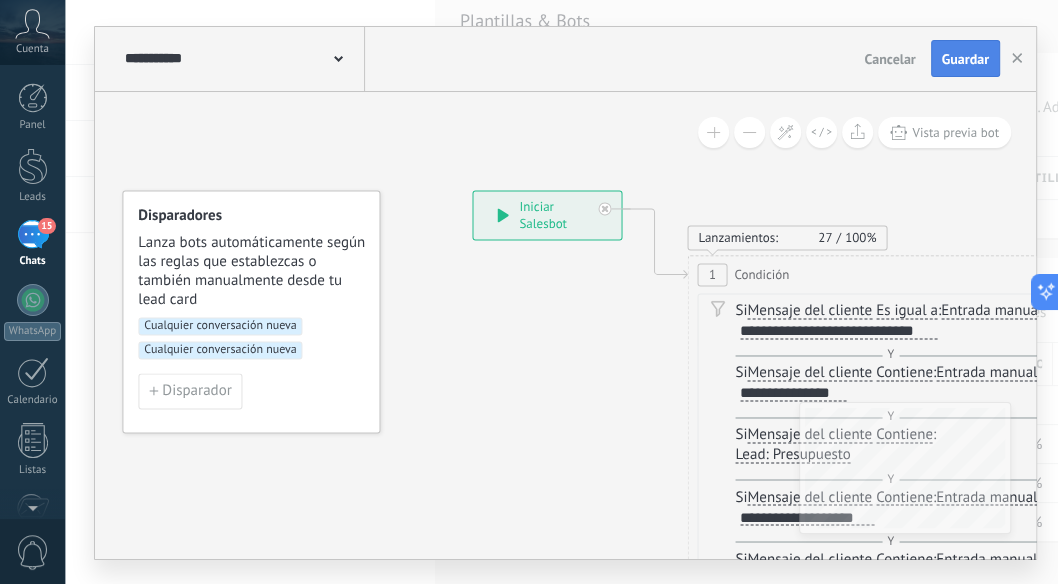 click on "Guardar" at bounding box center [965, 59] 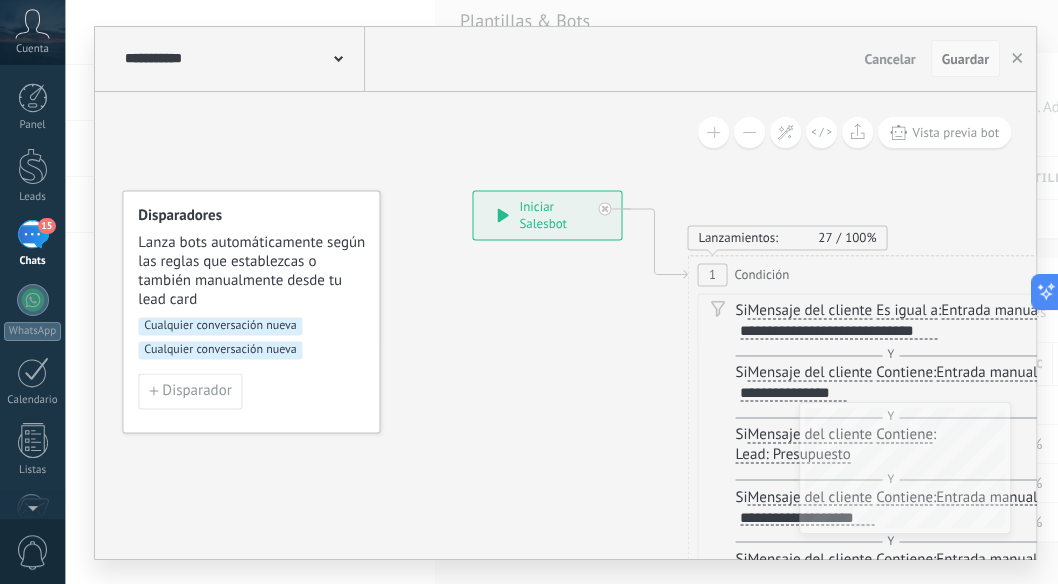 click on "Guardar" at bounding box center (965, 59) 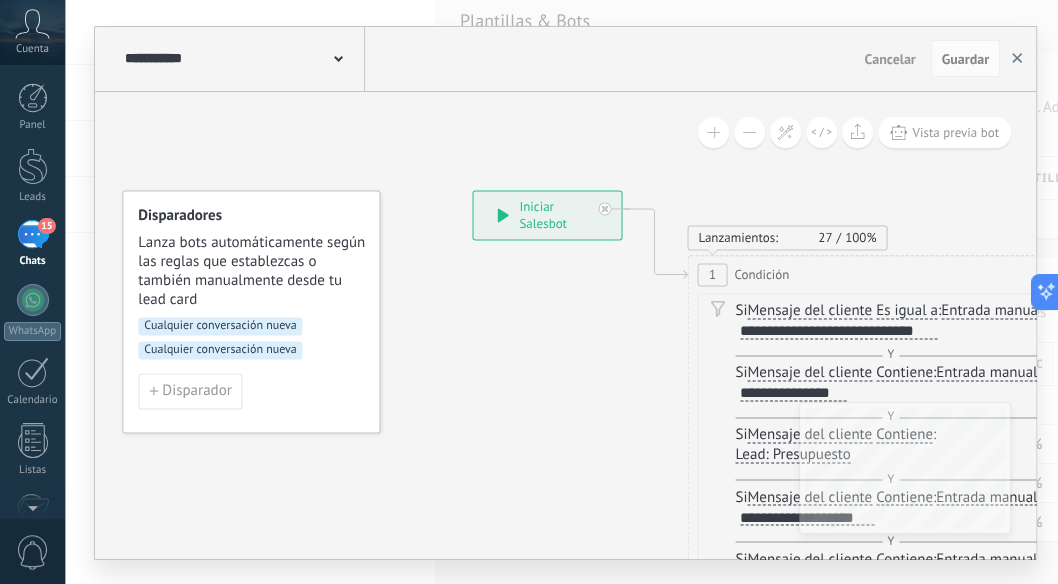 click at bounding box center [1017, 59] 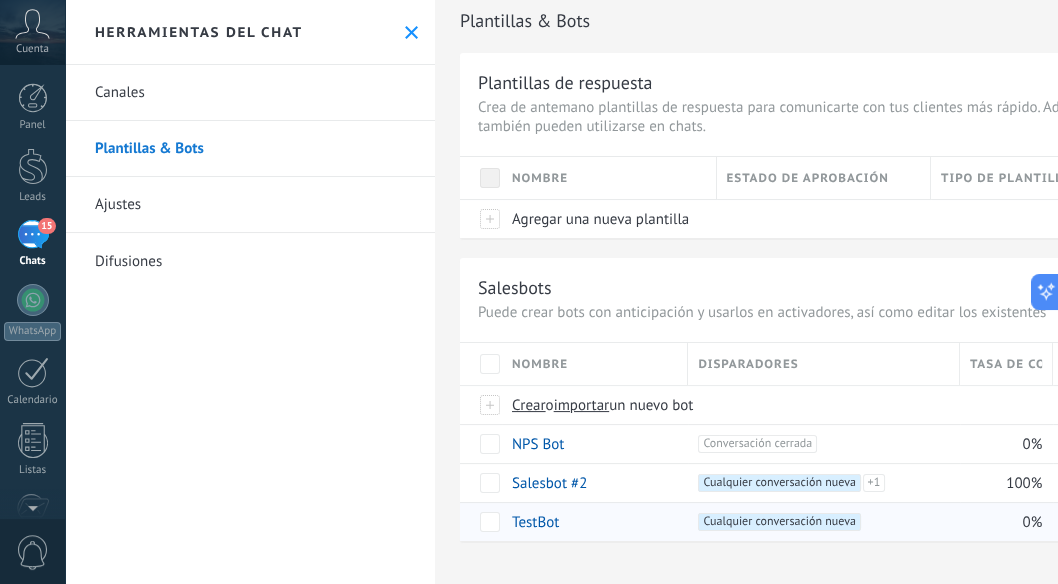 scroll, scrollTop: 14, scrollLeft: 213, axis: both 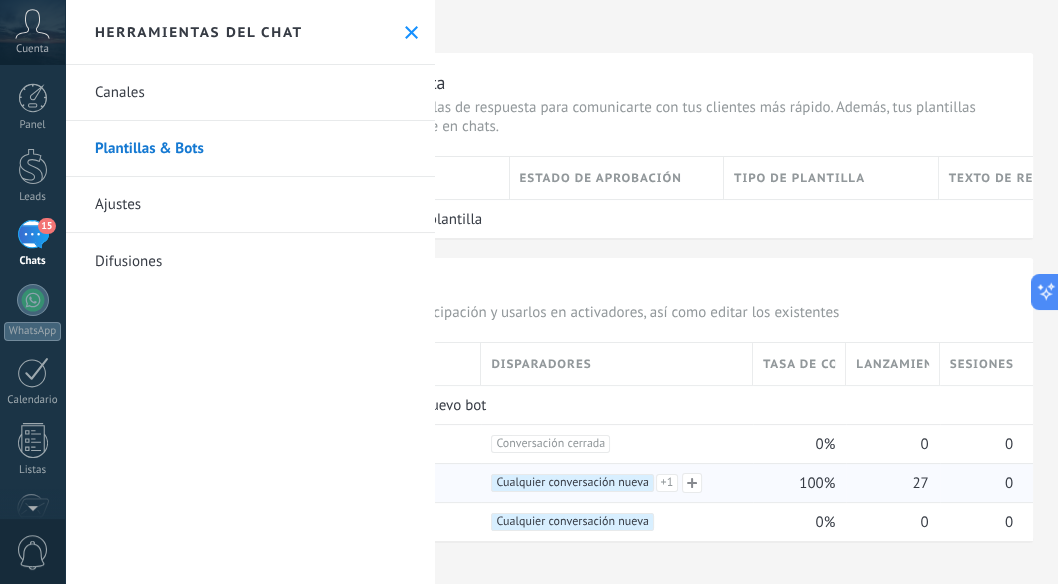 click on "+1" at bounding box center (667, 483) 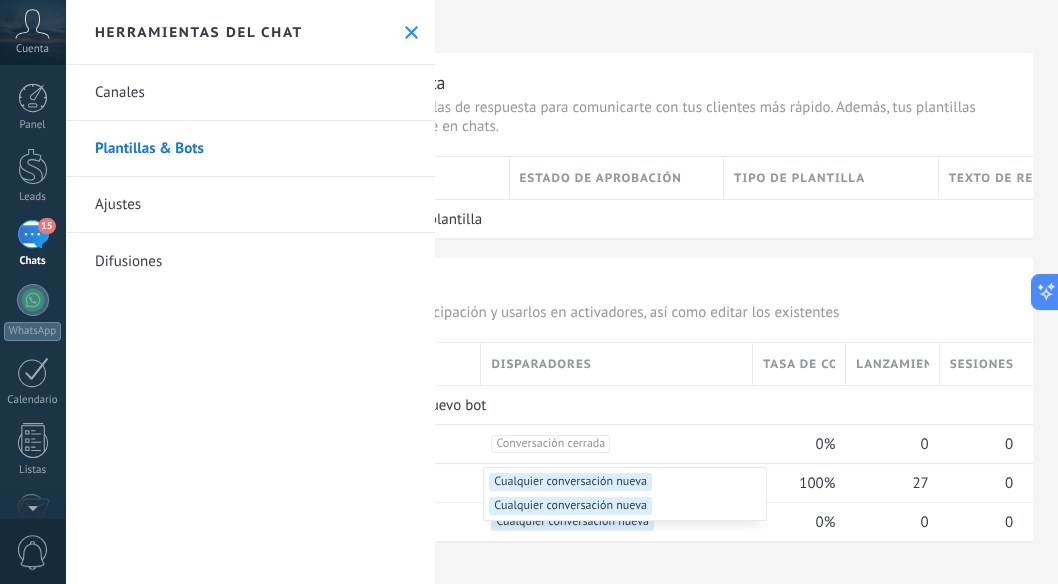 click on "Salesbots Puede crear bots con anticipación y usarlos en activadores, así como editar los existentes Actualizar a Avanzado Nombre Disparadores Tasa de conversión Lanzamientos totales Sesiones activas        Crear  o  importar  un nuevo bot              NPS Bot +1 Conversación cerrada +0 0% 0 0        Salesbot #2 +2 Cualquier conversación nueva +1 Cualquier conversación nueva +0 100% 27 0        TestBot +1 Cualquier conversación nueva +0 0% 0 0 +2 Cualquier conversación nueva +1 Cualquier conversación nueva +0 Mostrar más avanzado" at bounding box center (643, 399) 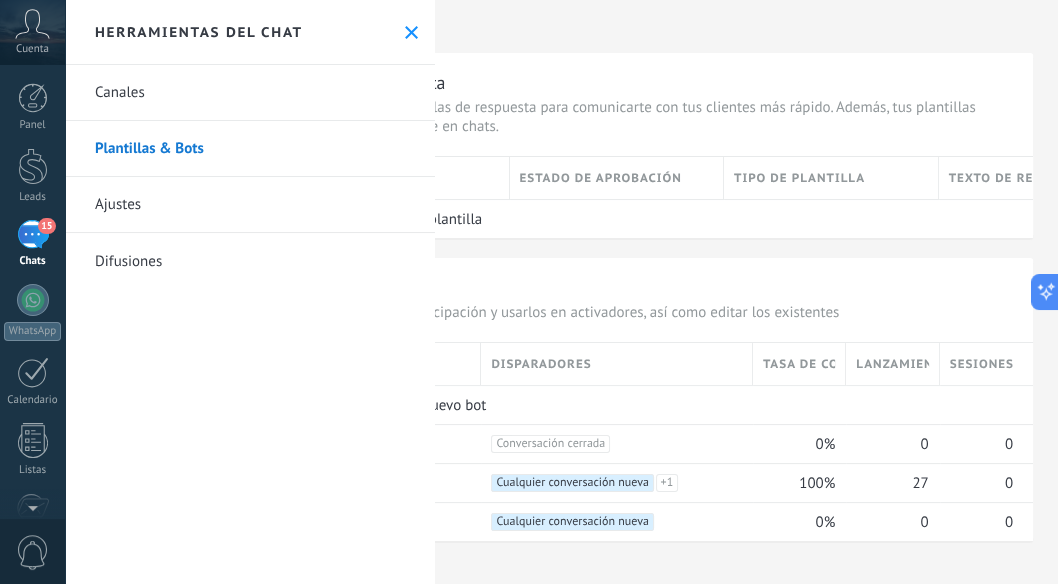 scroll, scrollTop: 13, scrollLeft: 0, axis: vertical 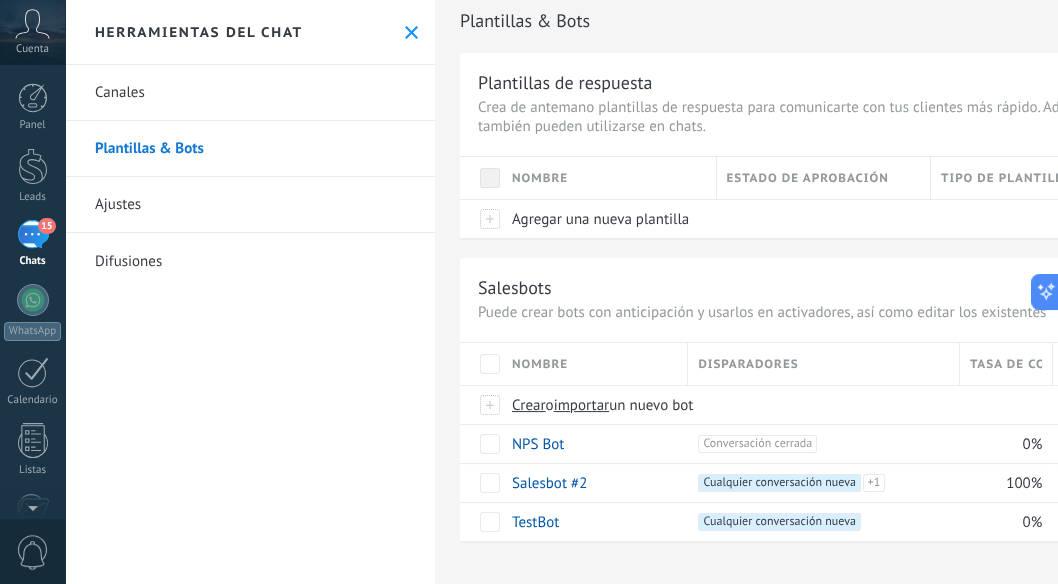 click on "Ajustes" at bounding box center (250, 205) 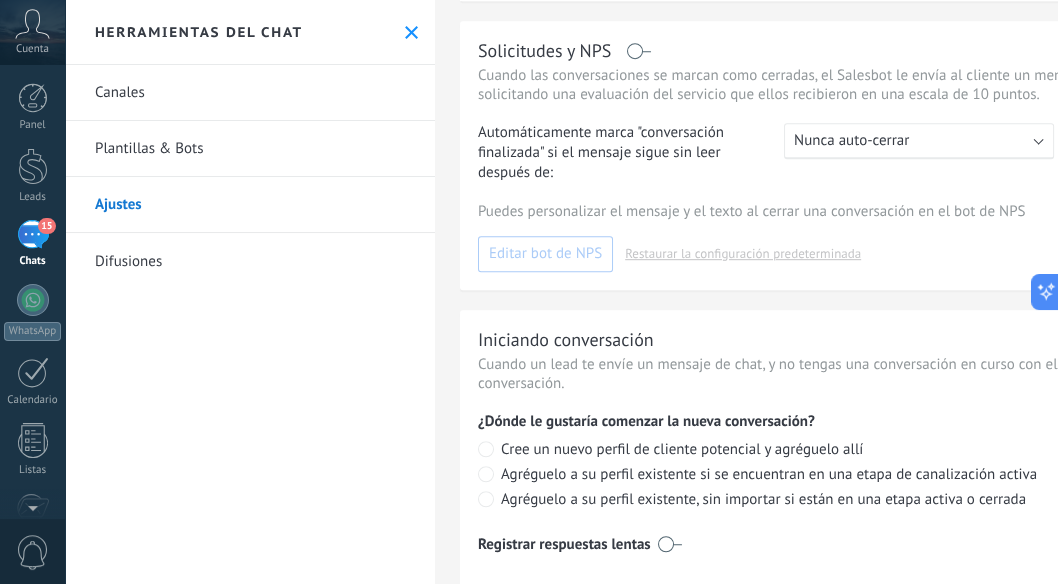 scroll, scrollTop: 702, scrollLeft: 0, axis: vertical 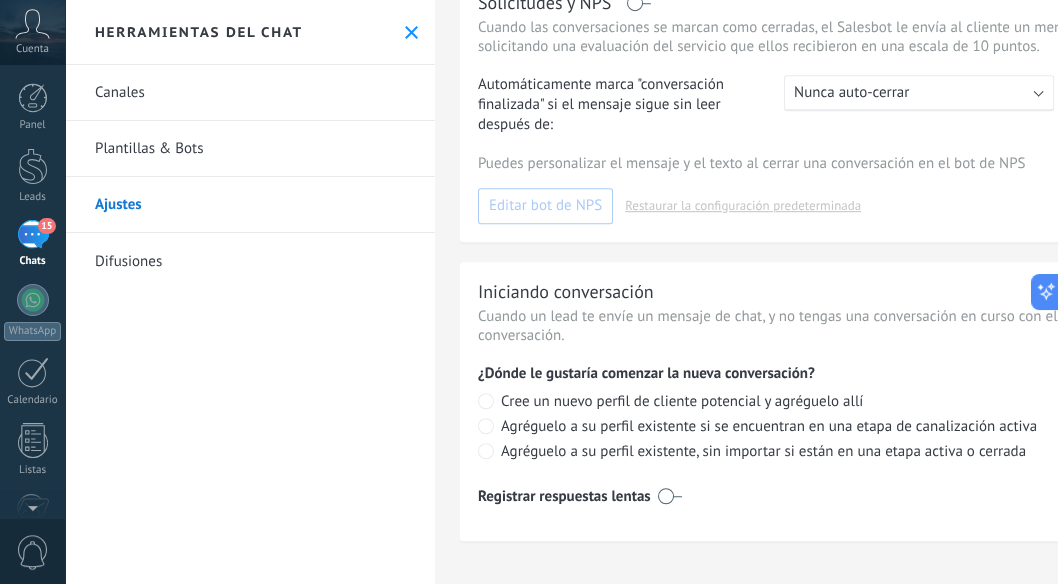 click on "Difusiones" at bounding box center [250, 261] 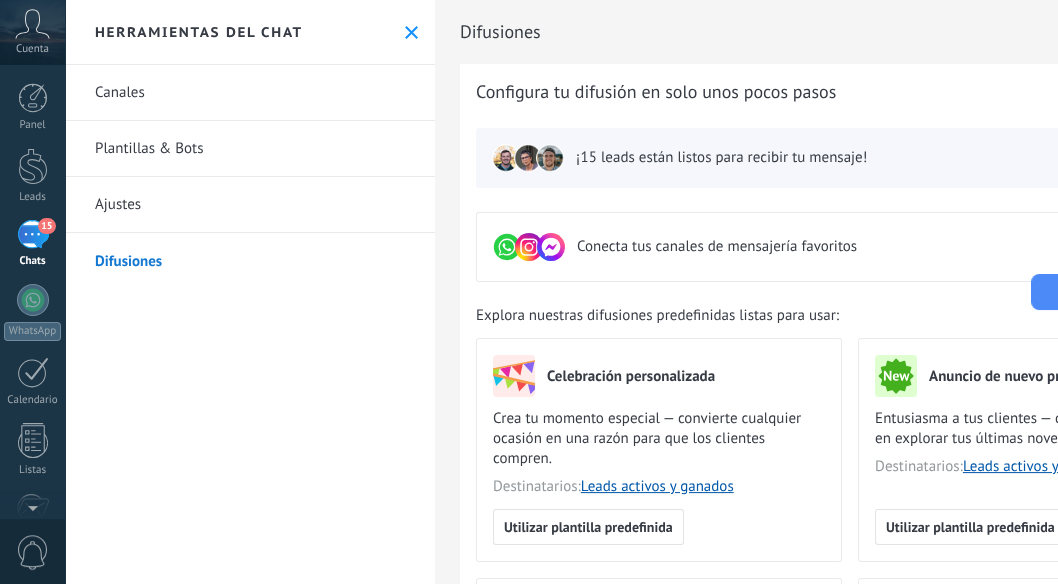 click on "Plantillas & Bots" at bounding box center [250, 149] 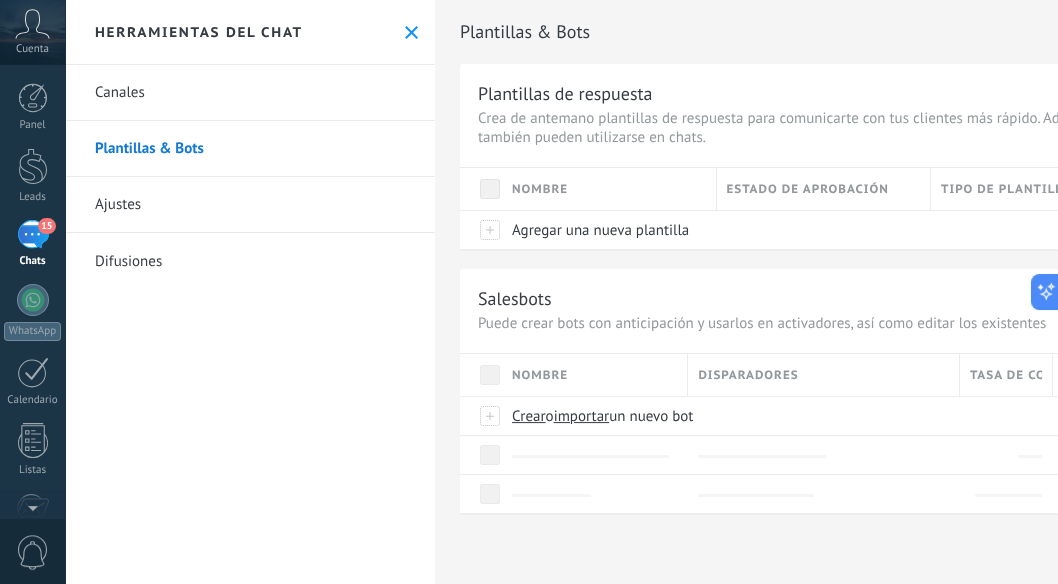 click on "Canales" at bounding box center (250, 93) 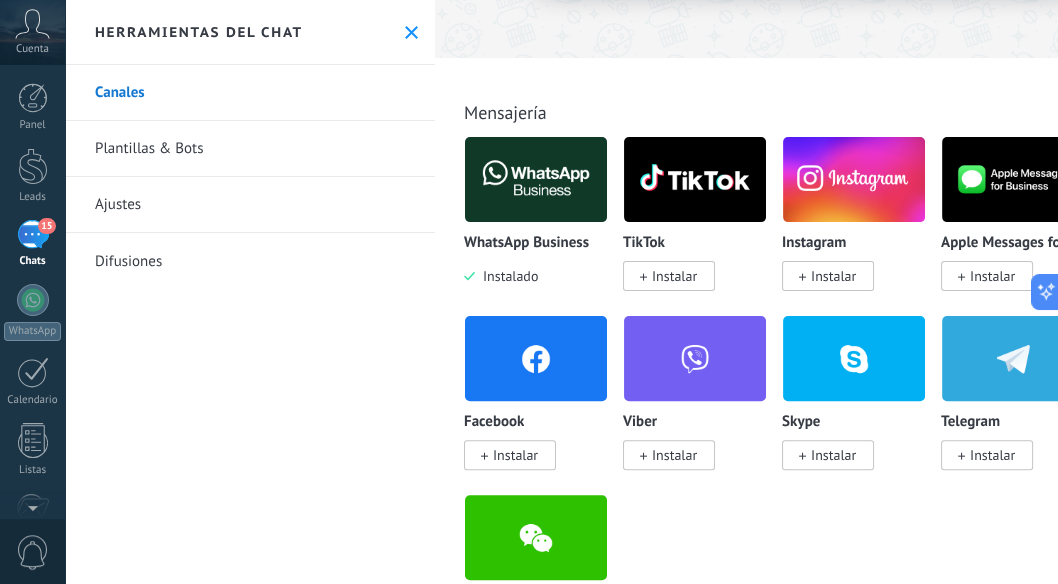 scroll, scrollTop: 268, scrollLeft: 0, axis: vertical 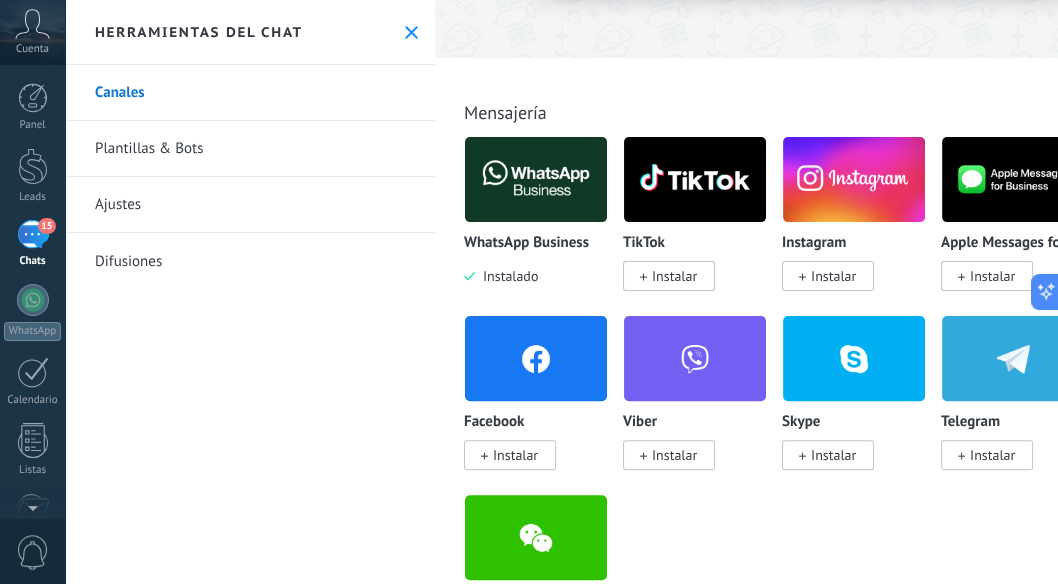 click 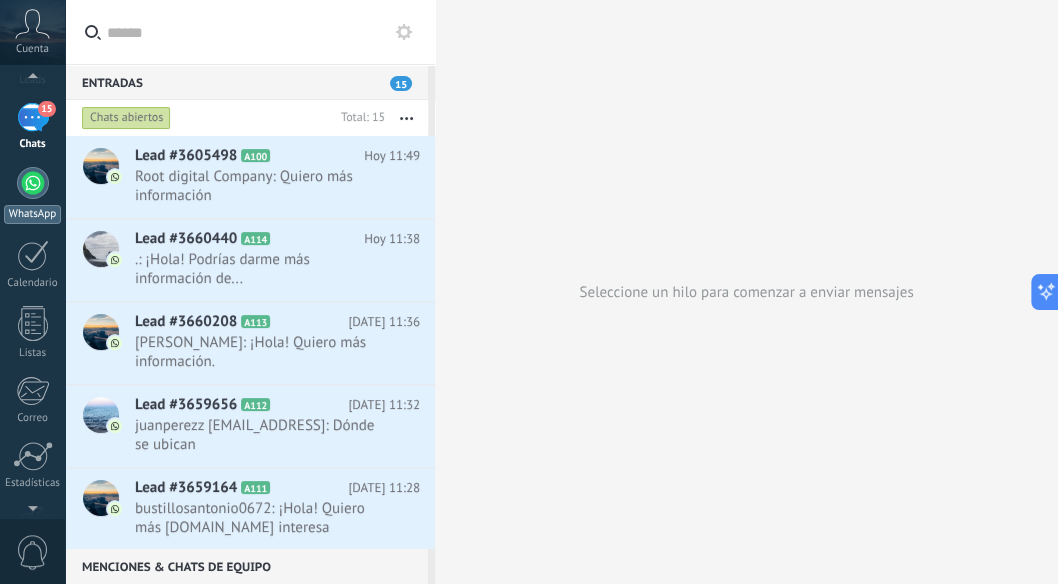scroll, scrollTop: 0, scrollLeft: 0, axis: both 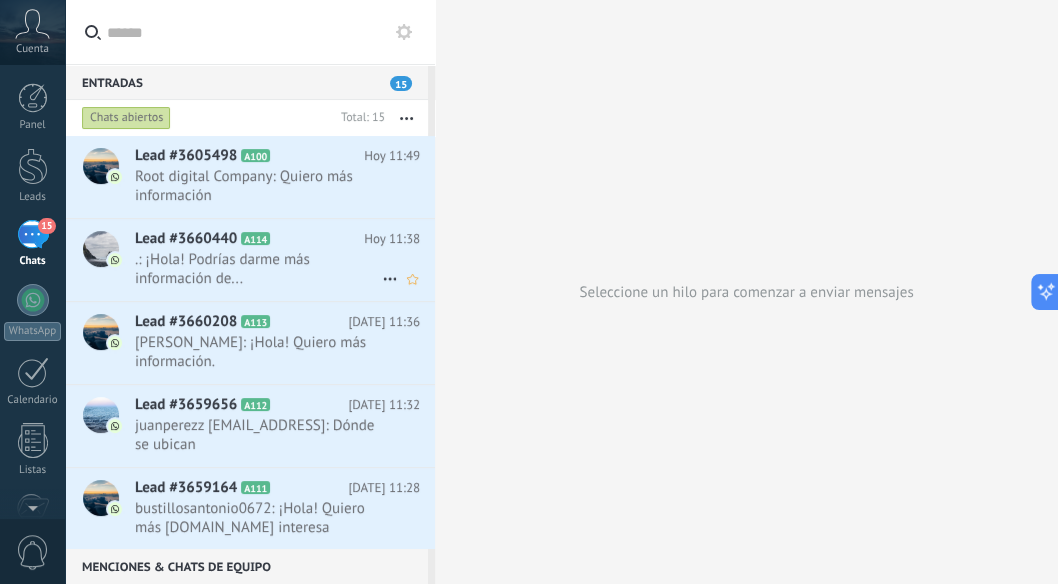 click 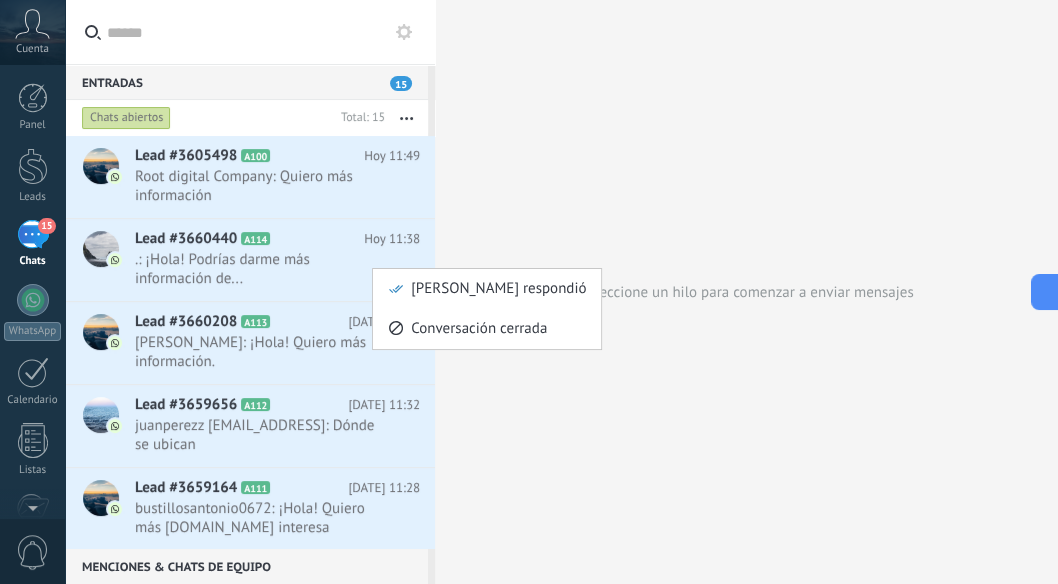 click at bounding box center (529, 292) 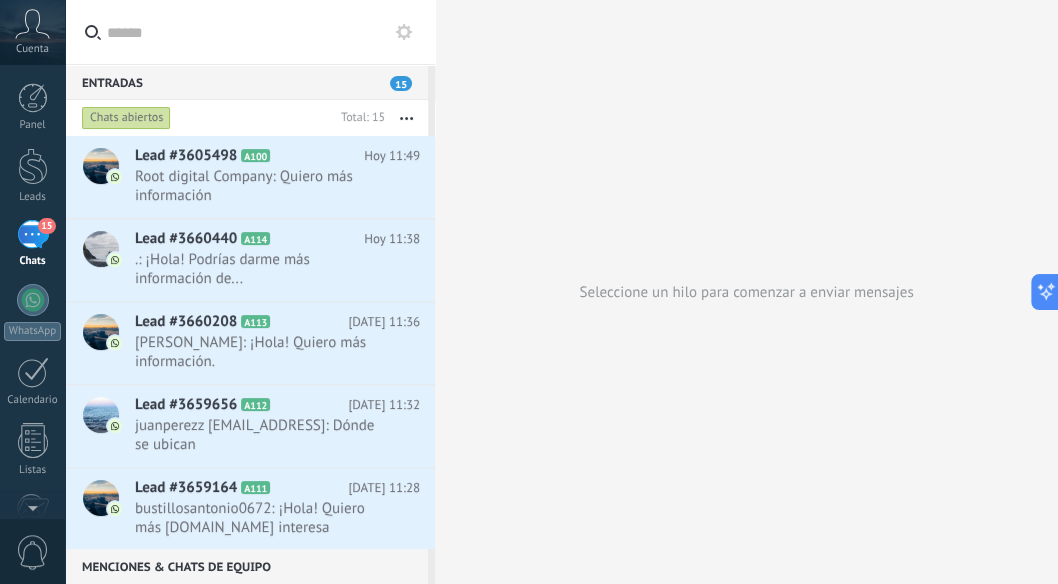 click on ".: ¡Hola! Podrías darme más información de..." at bounding box center [258, 269] 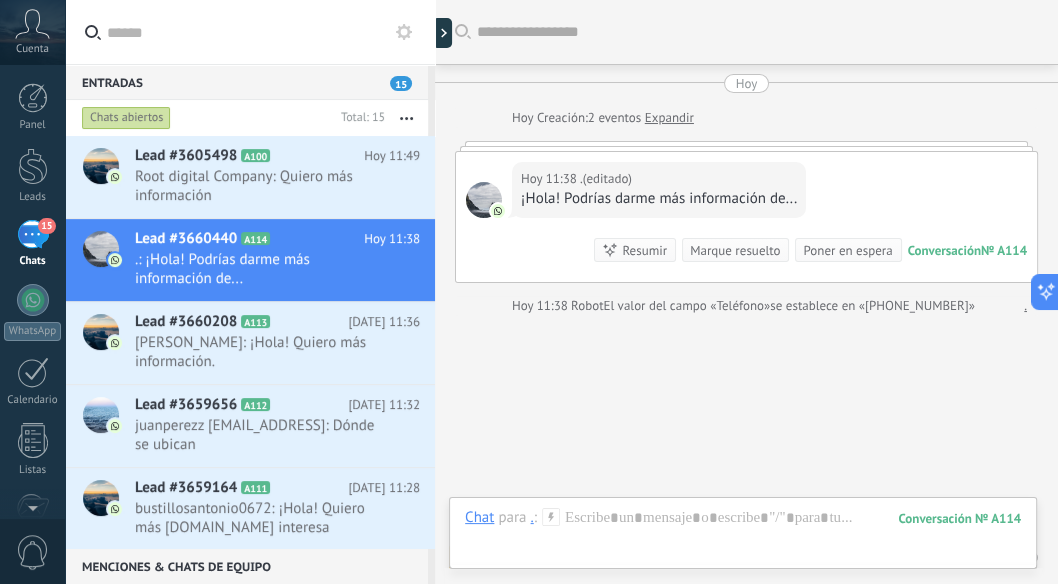 click 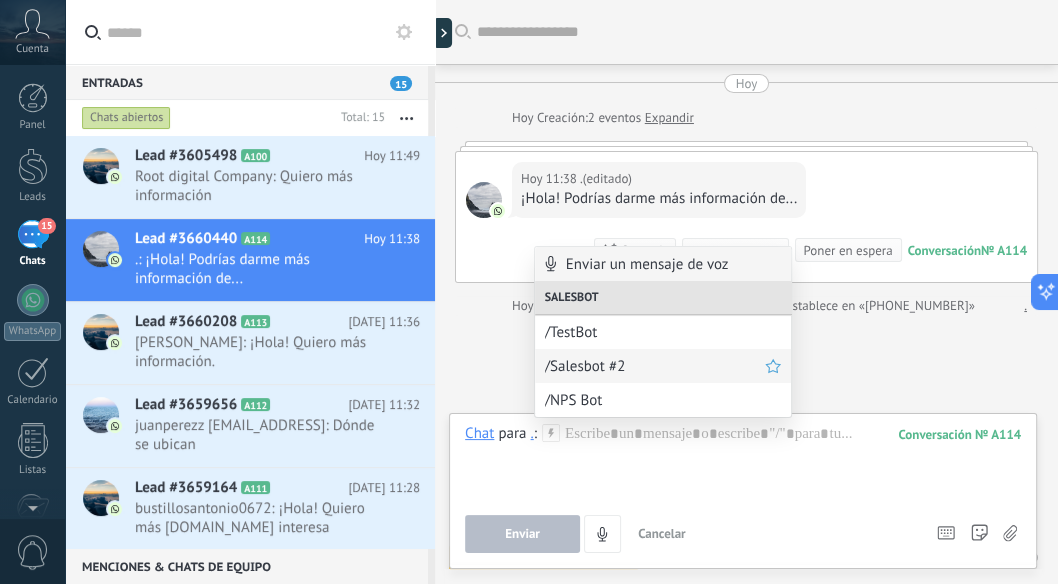 click on "/Salesbot #2" at bounding box center (655, 366) 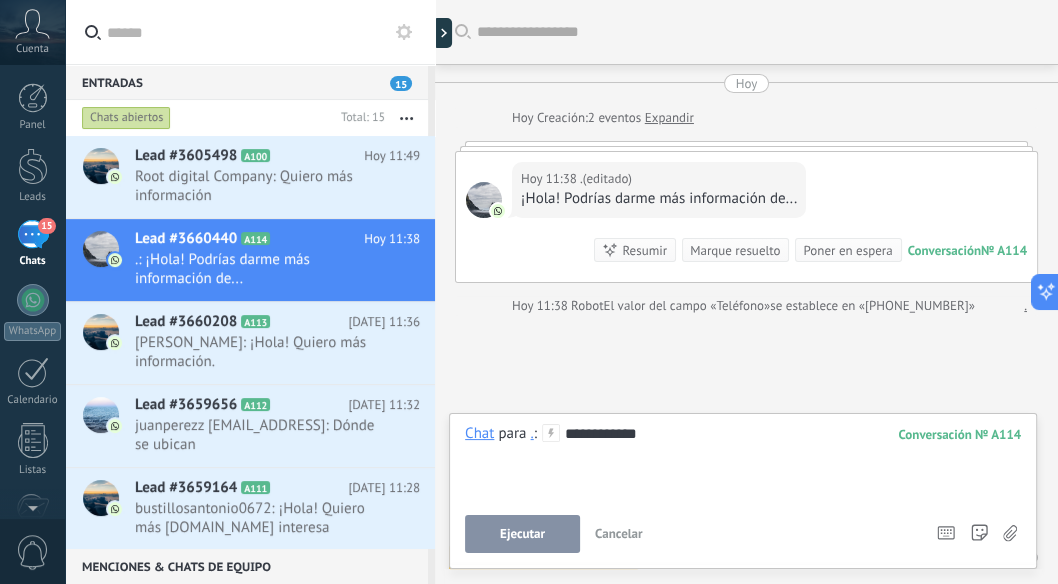 click on "Ejecutar" at bounding box center (522, 534) 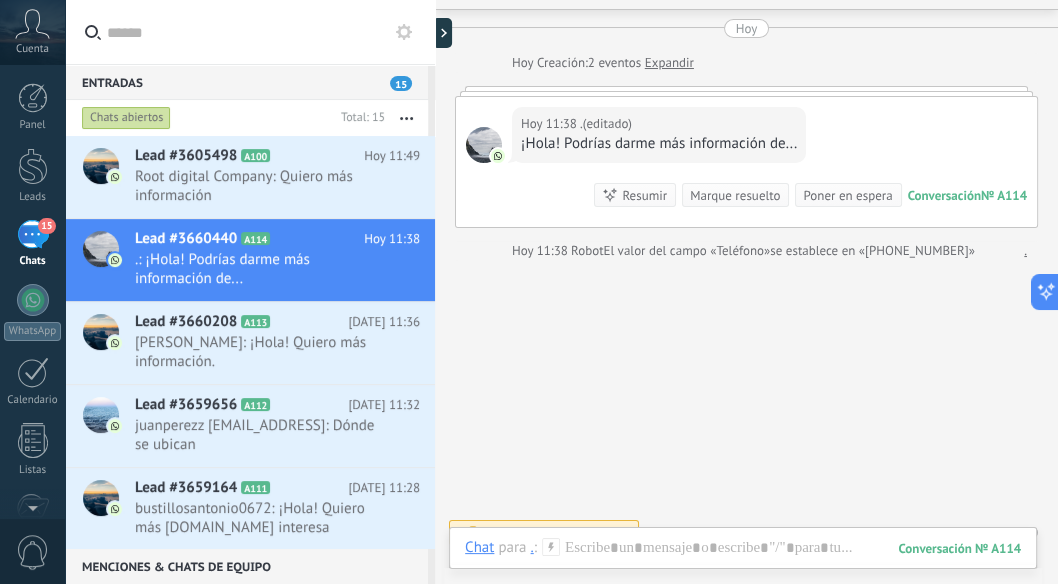 scroll, scrollTop: 80, scrollLeft: 0, axis: vertical 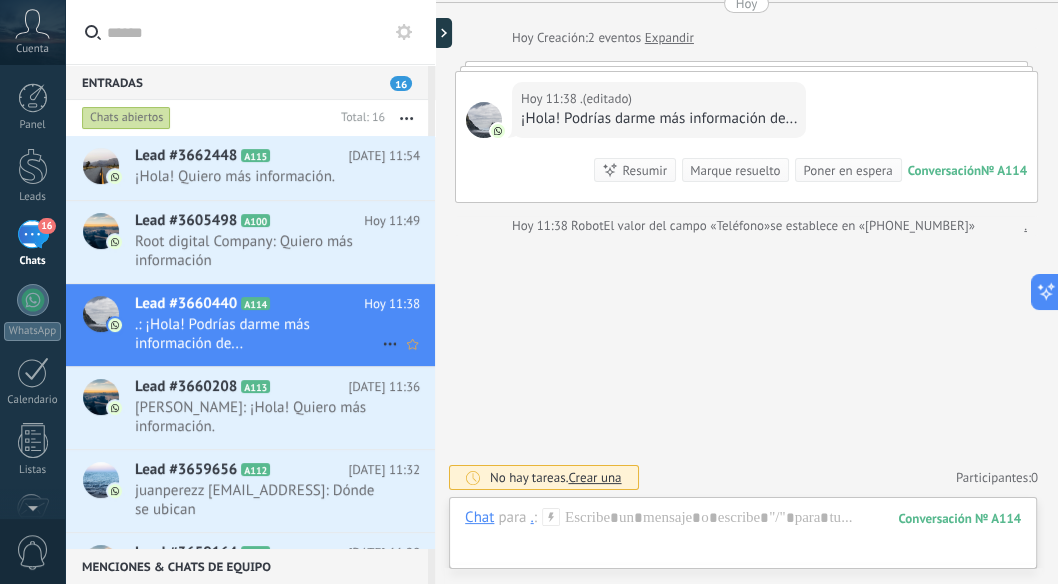 click on "Lead #3660440
A114
[DATE] 11:38
.: ¡Hola! Podrías darme más información de..." at bounding box center [285, 325] 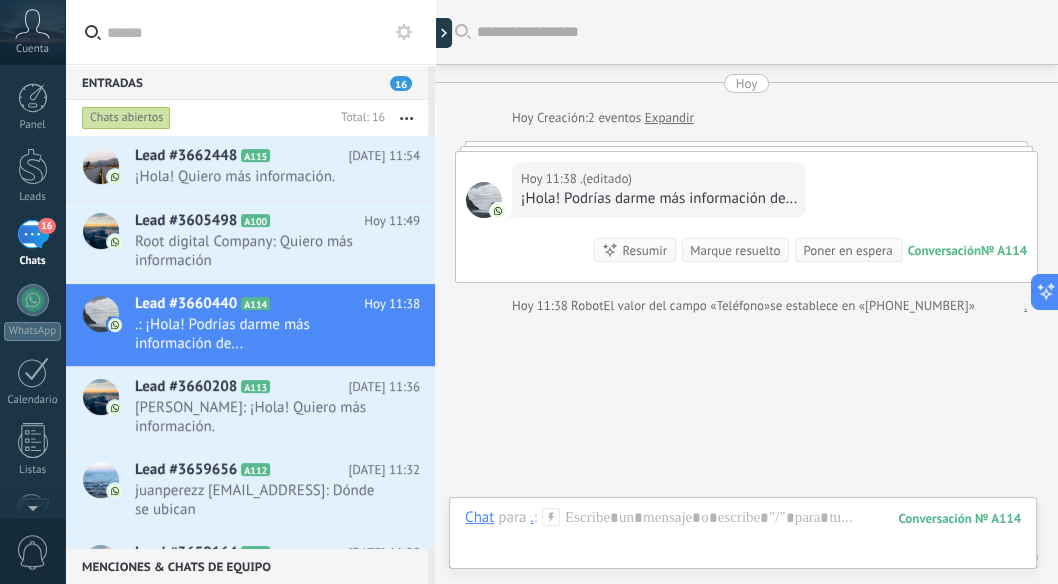 scroll, scrollTop: 80, scrollLeft: 0, axis: vertical 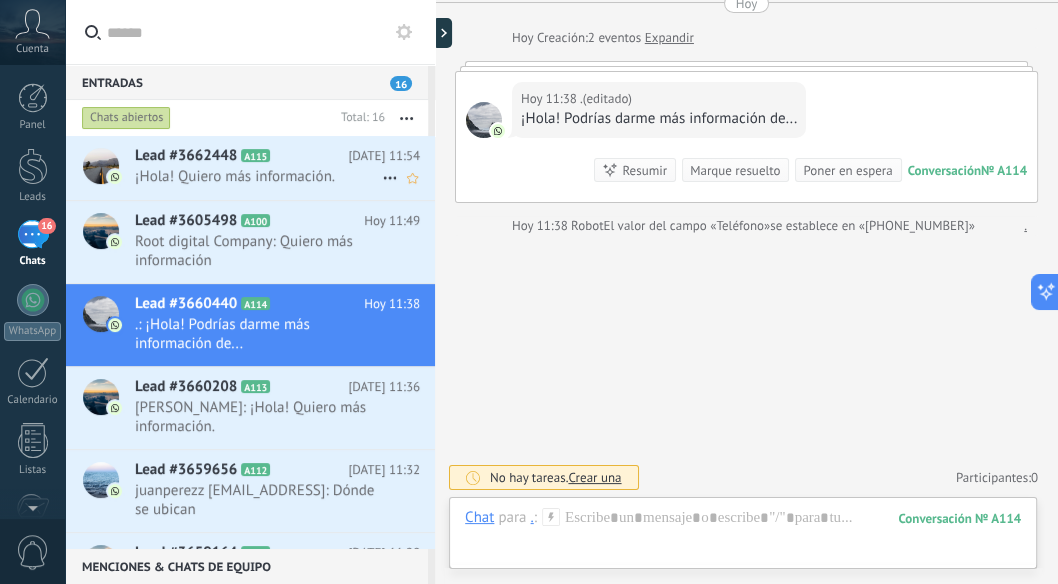 click on "¡Hola! Quiero más información." at bounding box center [258, 176] 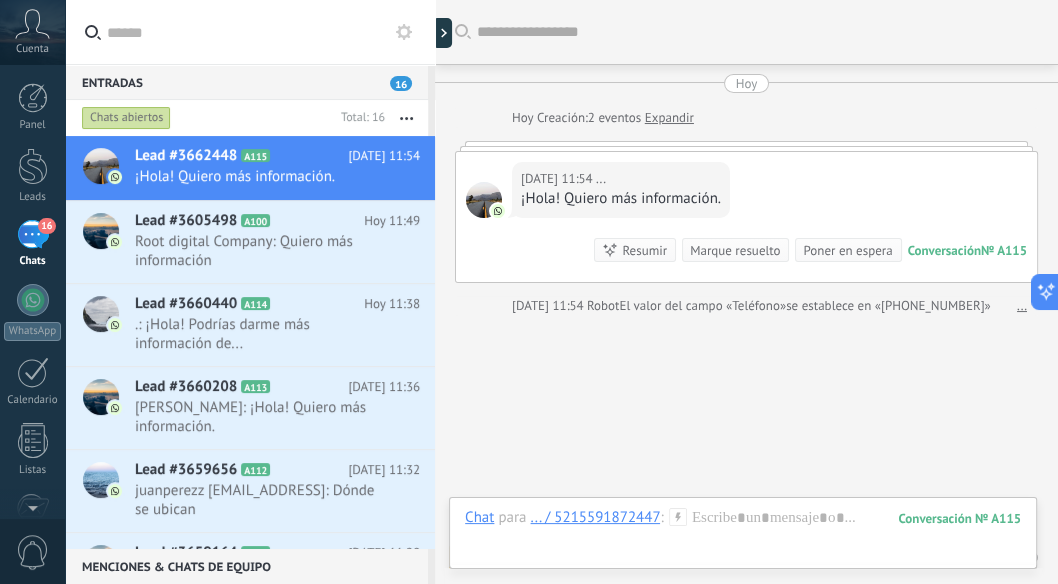 scroll, scrollTop: 80, scrollLeft: 0, axis: vertical 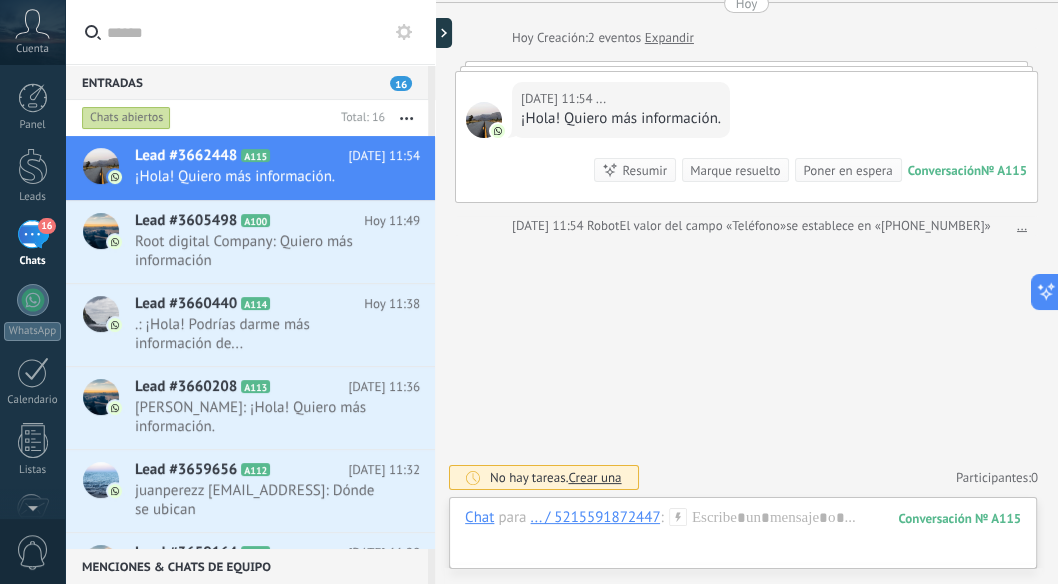 click on "... / 5215591872447" at bounding box center [595, 517] 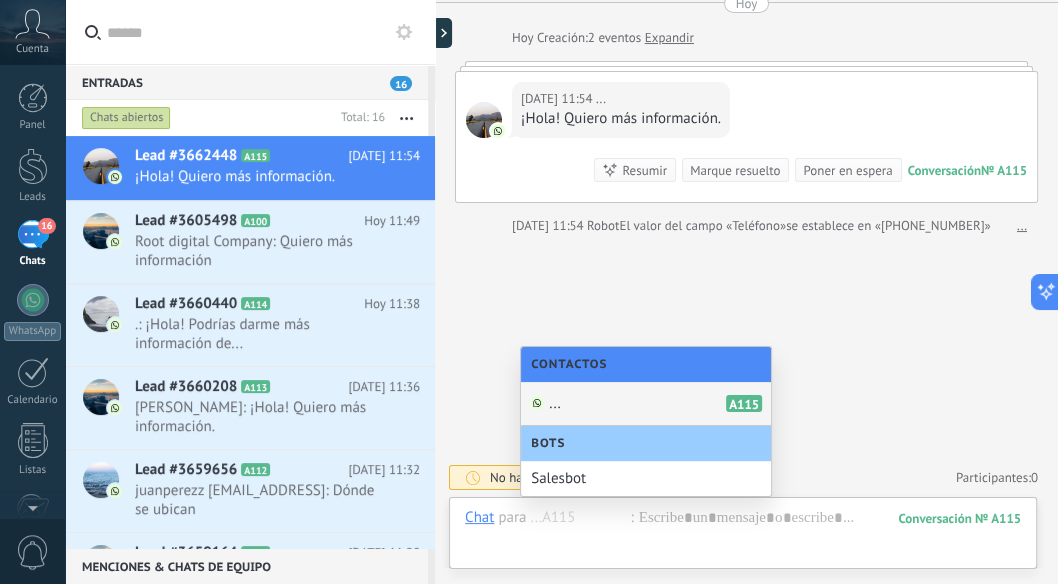 click on "... A115" at bounding box center (646, 404) 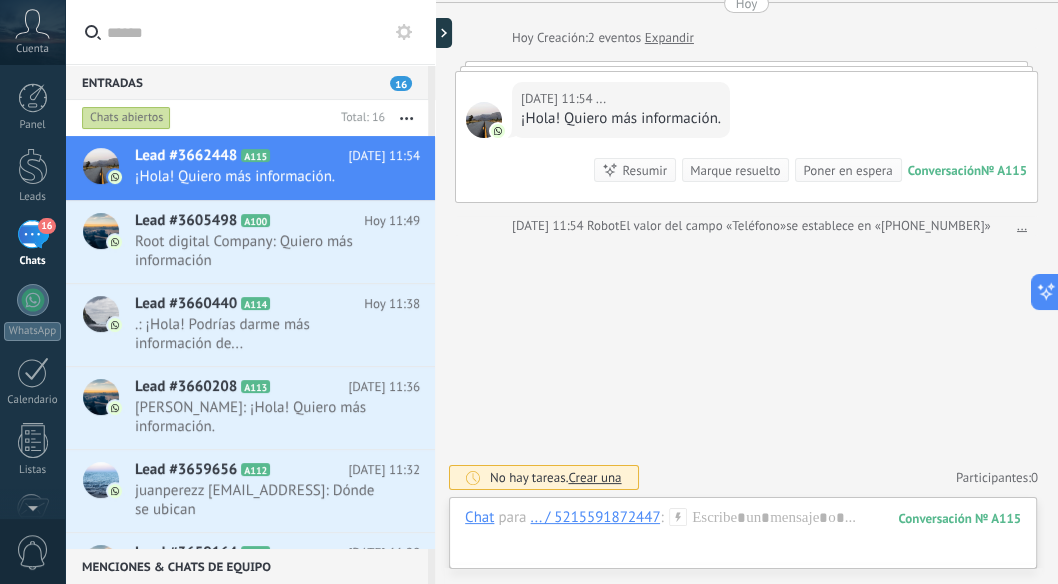 click on "[DATE] 11:54 ..." at bounding box center [621, 99] 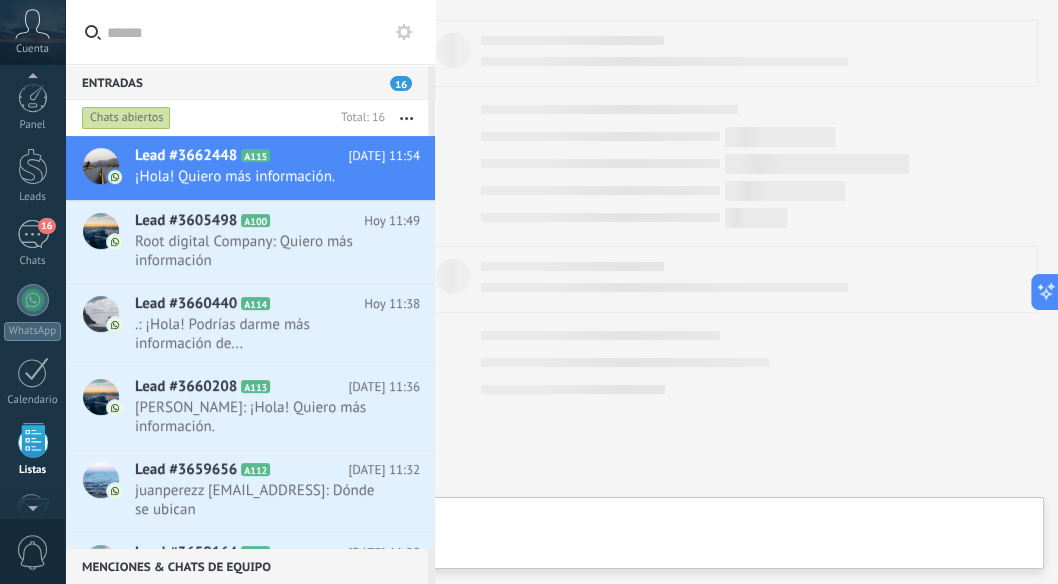 scroll, scrollTop: 122, scrollLeft: 0, axis: vertical 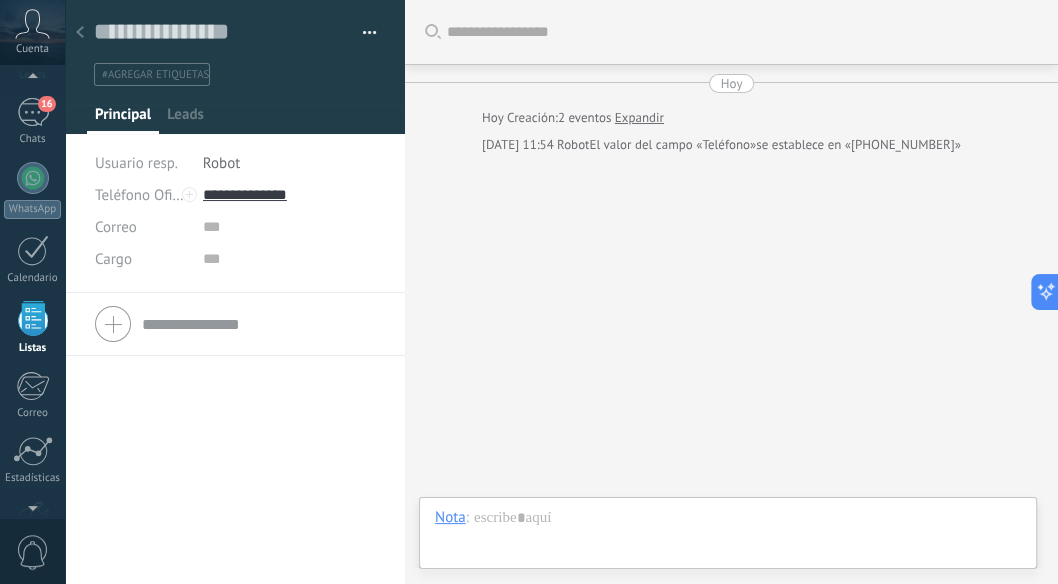 type on "**********" 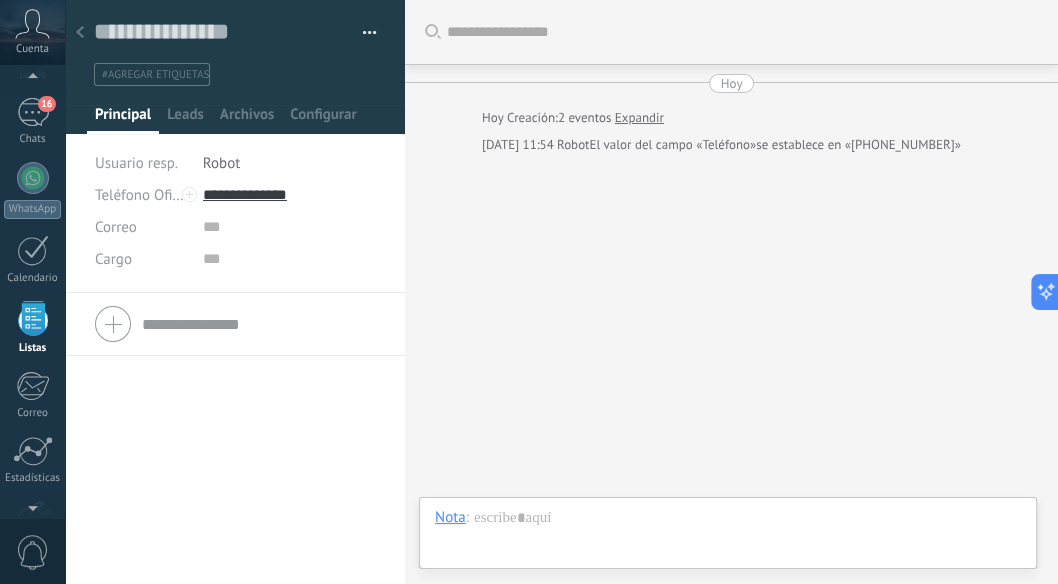 scroll, scrollTop: 30, scrollLeft: 0, axis: vertical 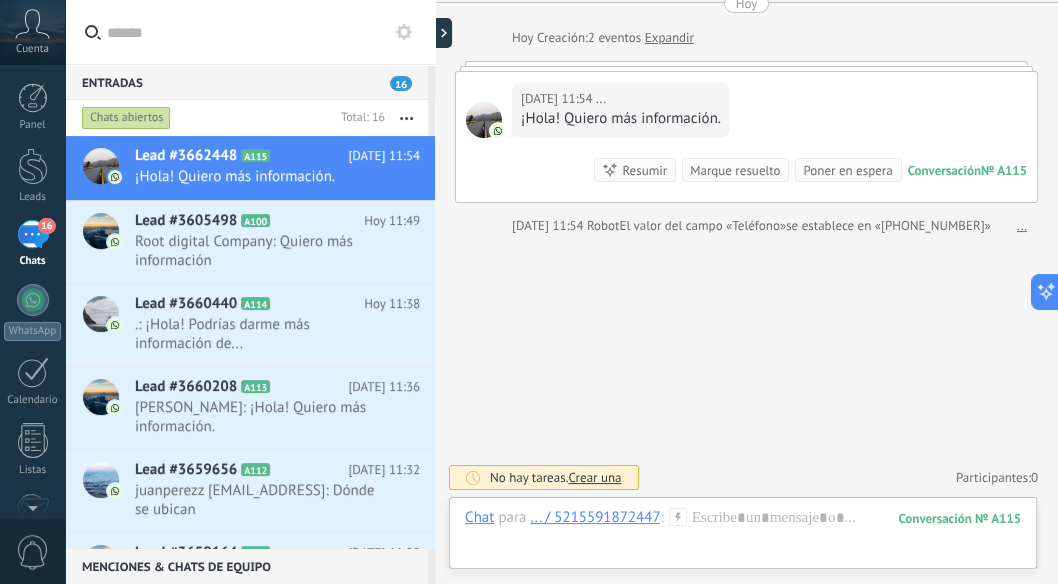 click on "[DATE] 11:54 ..." at bounding box center (621, 99) 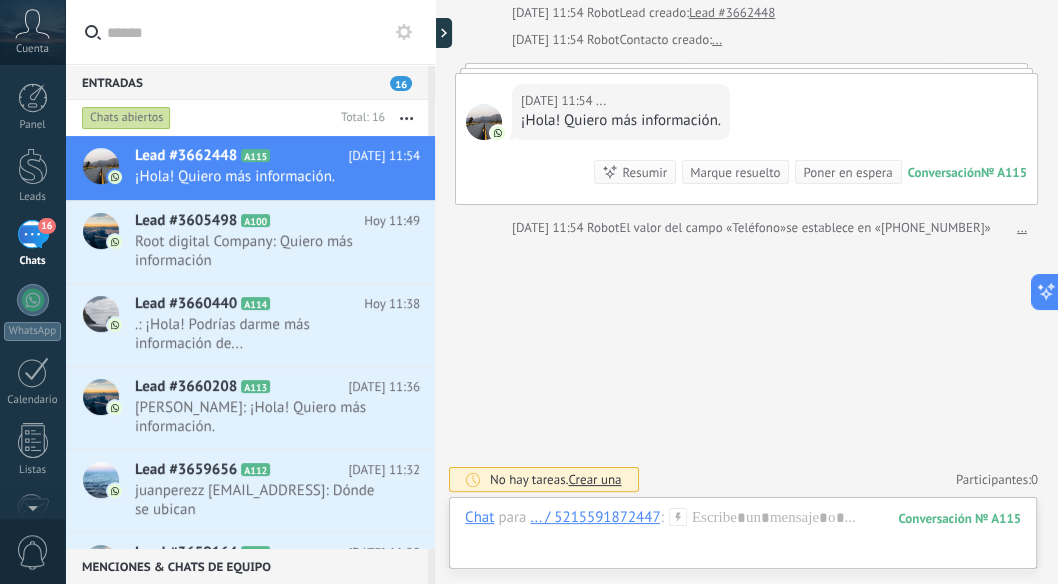 scroll, scrollTop: 106, scrollLeft: 0, axis: vertical 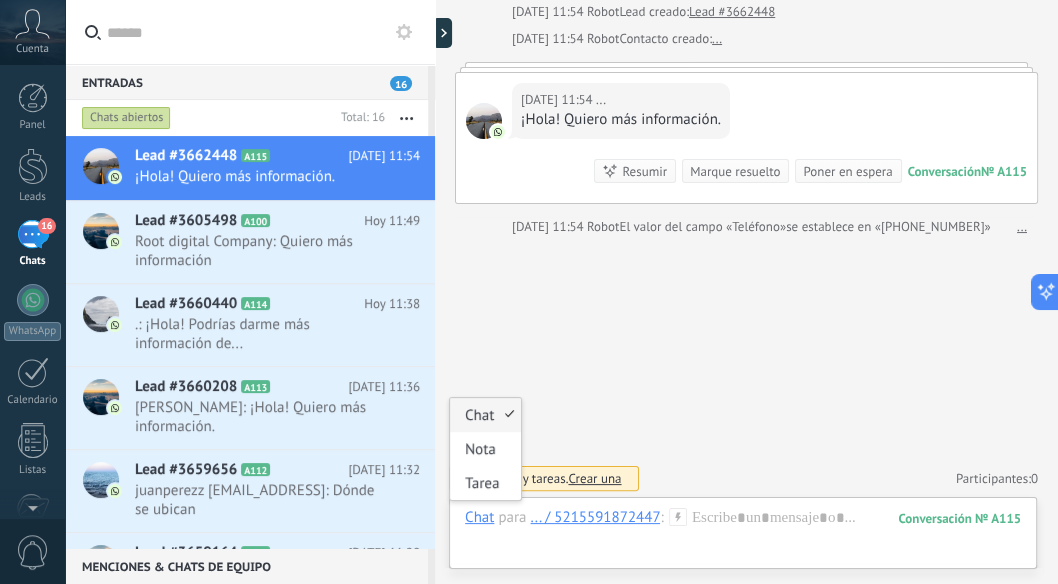 click on "Chat" at bounding box center [479, 517] 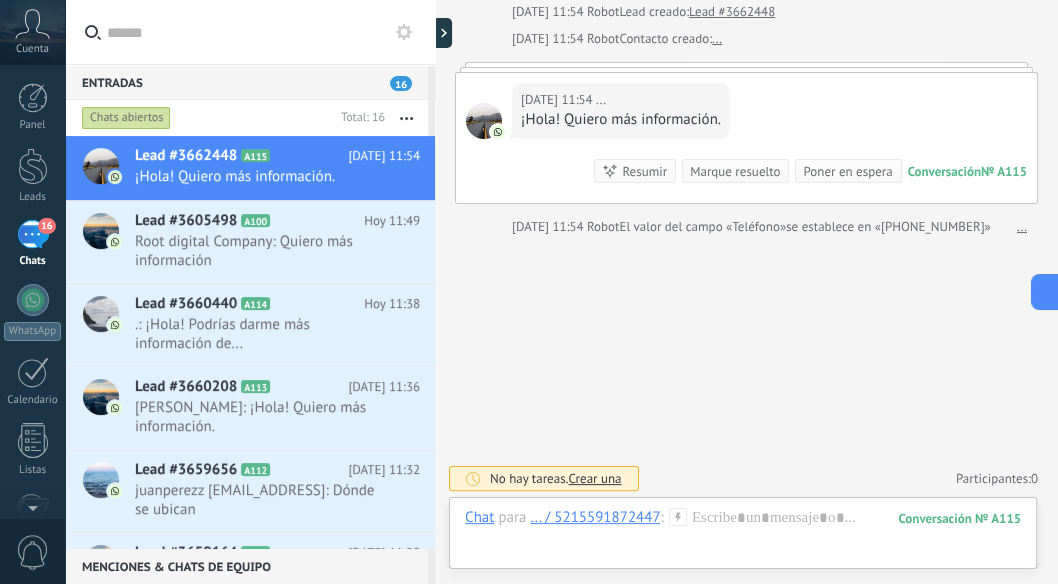 click on "Buscar Carga más [DATE] [DATE] 11:54 Robot  Lead creado:  Lead #3662448 [DATE] 11:54 Robot  Contacto creado:  ... [DATE] 11:54 ...  ¡Hola! Quiero más información. Conversación  № A115 Conversación № A115 Resumir Resumir Marque resuelto Poner en espera [DATE] 11:54 ...: ¡Hola! Quiero más información. Conversación № A115 [DATE] 11:54 Robot  El valor del campo «Teléfono»  se establece en «[PHONE_NUMBER]» ... No hay tareas.  Crear una Participantes:  0 Agregar usuario Bots:  0" at bounding box center (746, 240) 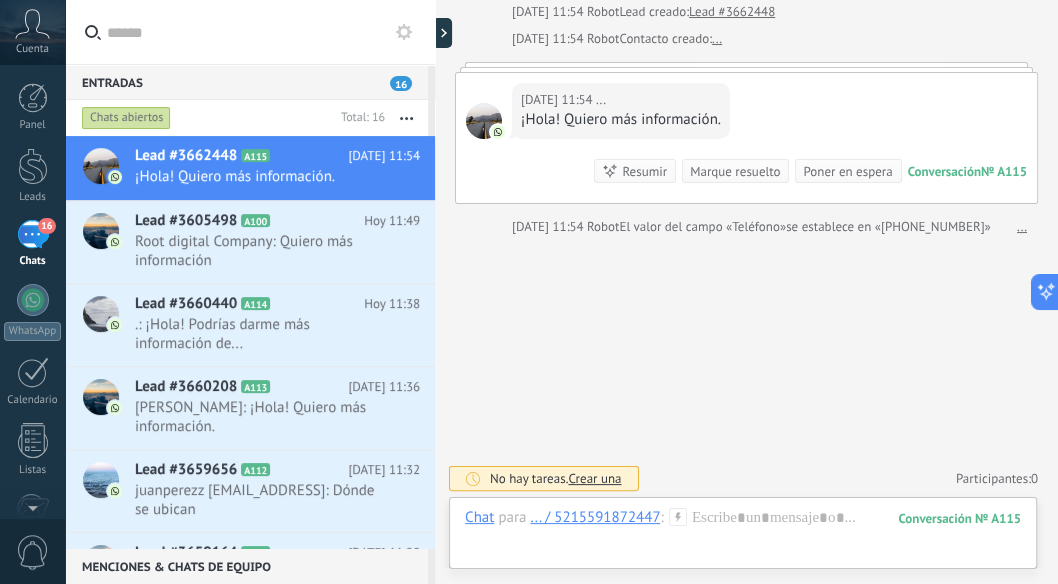 scroll, scrollTop: 107, scrollLeft: 0, axis: vertical 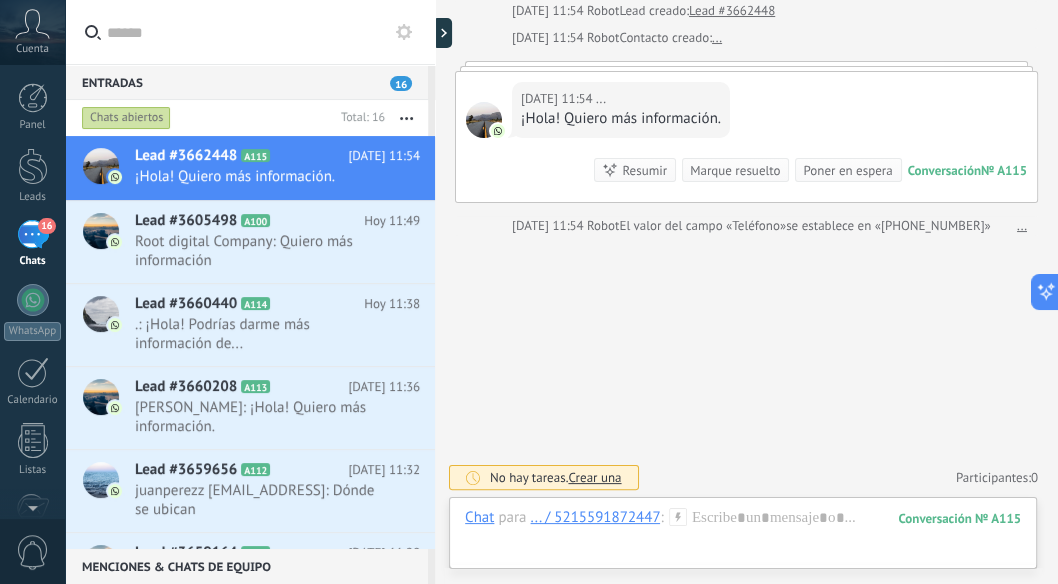 click on "... / 5215591872447" at bounding box center (595, 517) 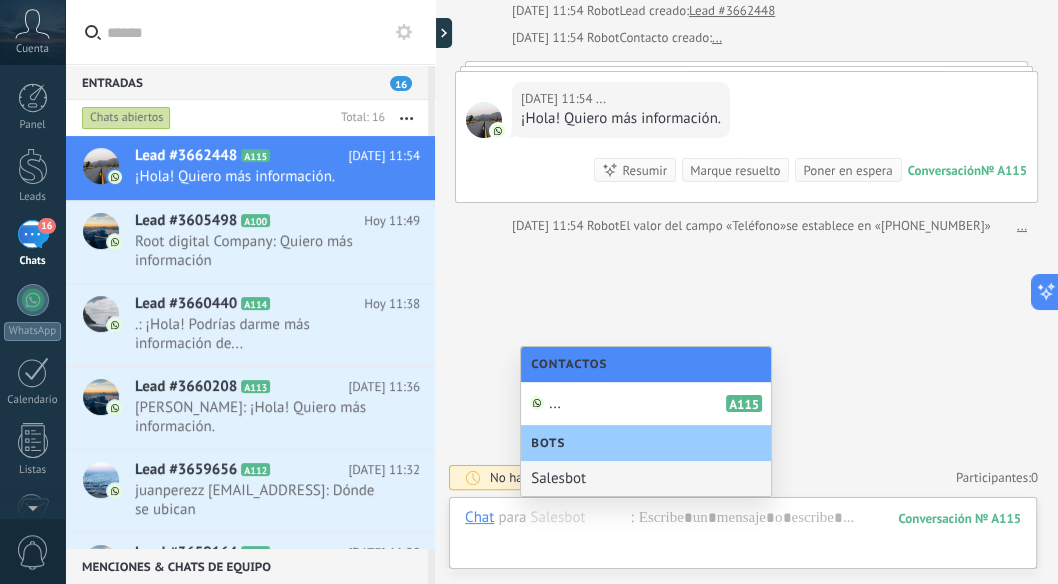 click on "Salesbot" at bounding box center (646, 478) 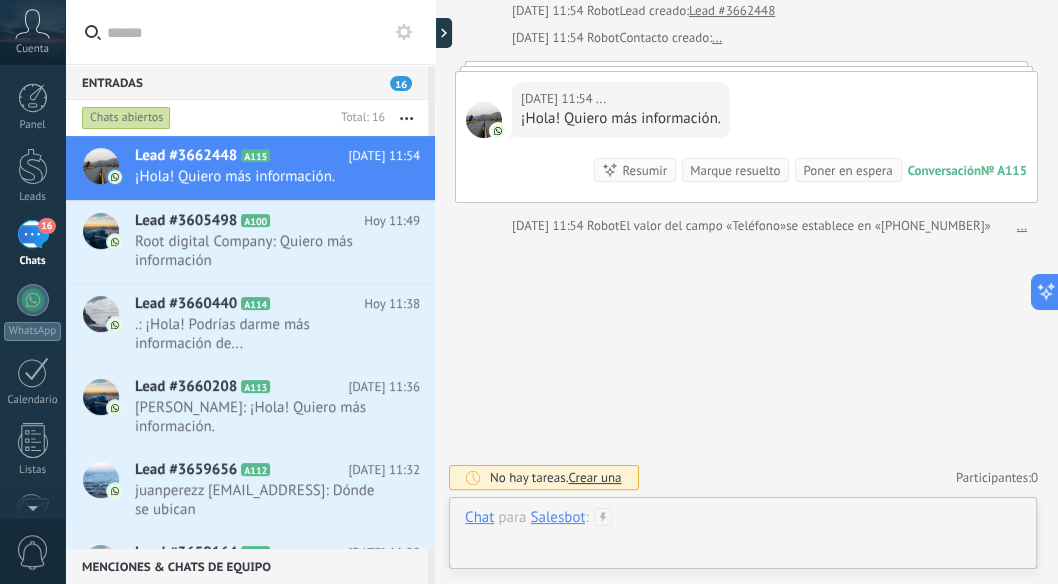 type 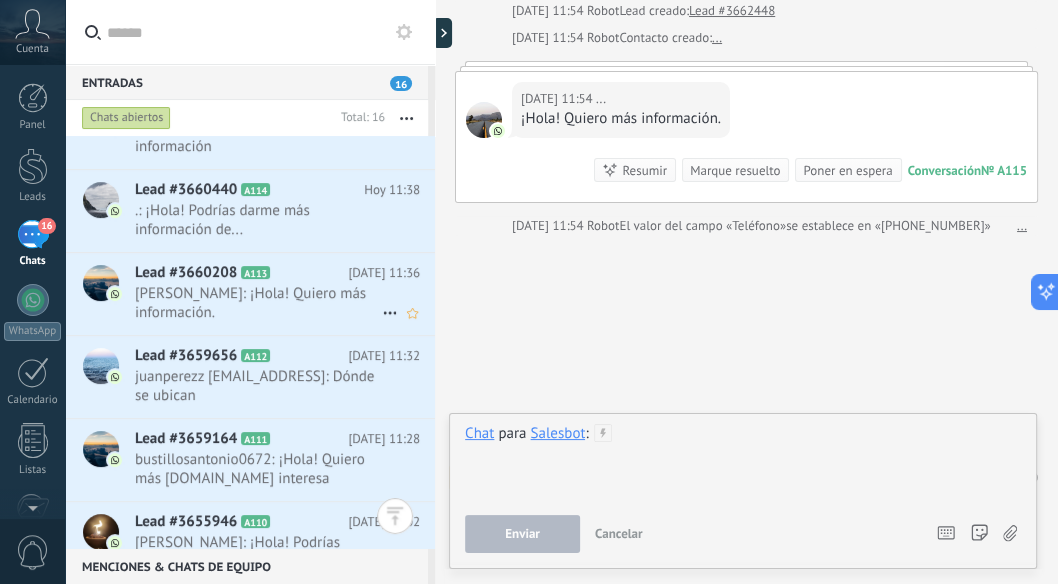 scroll, scrollTop: 0, scrollLeft: 0, axis: both 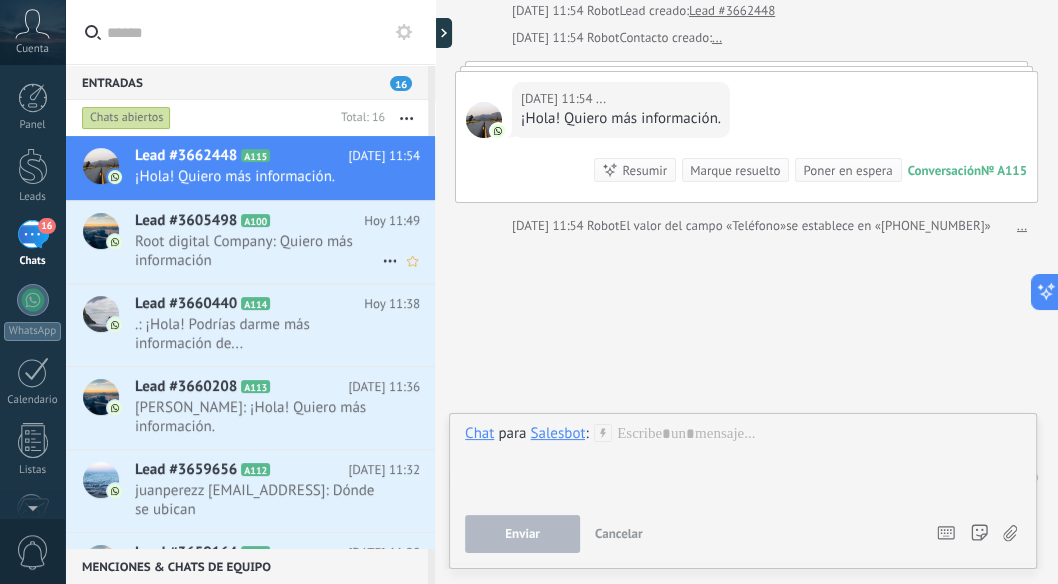 click on "Root digital Company: Quiero más información" at bounding box center (258, 251) 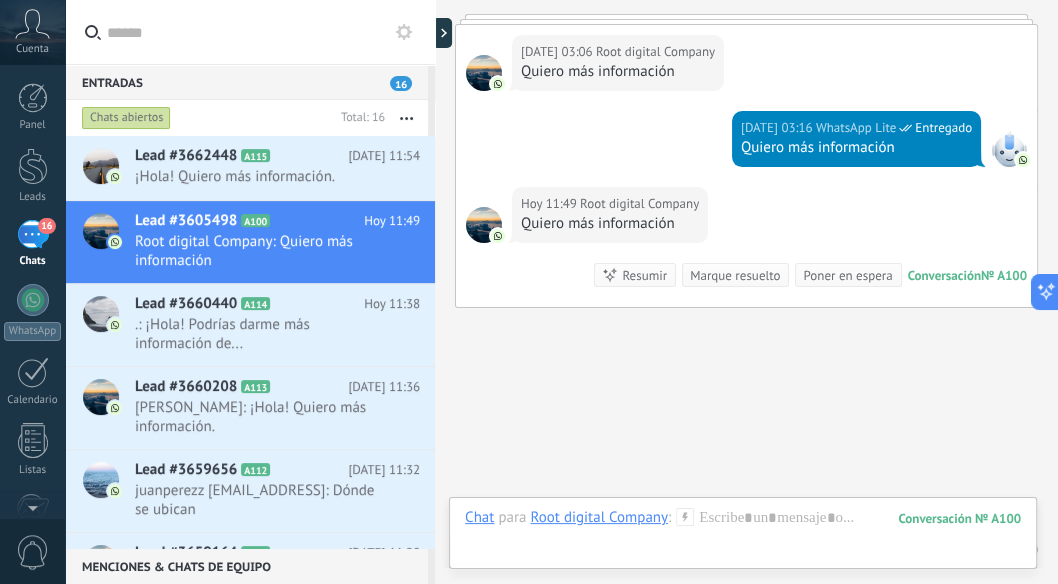 scroll, scrollTop: 342, scrollLeft: 0, axis: vertical 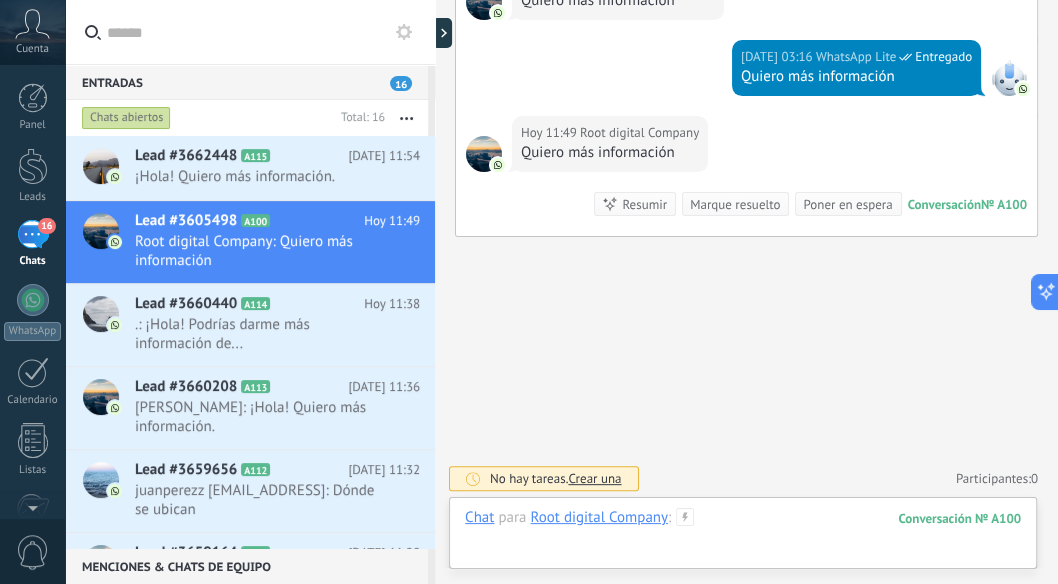 click at bounding box center [743, 538] 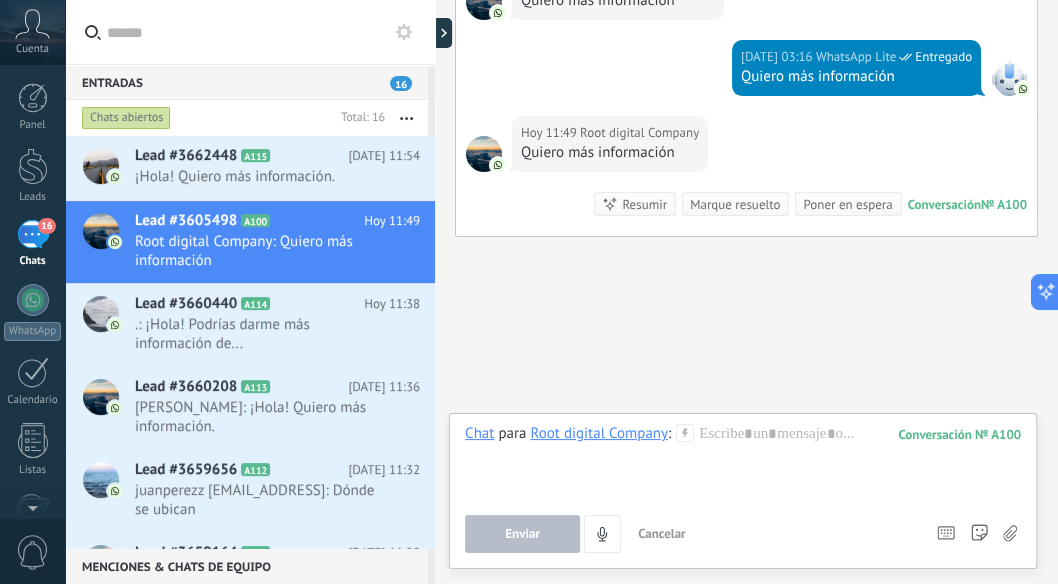 click on "Root digital Company" at bounding box center [598, 433] 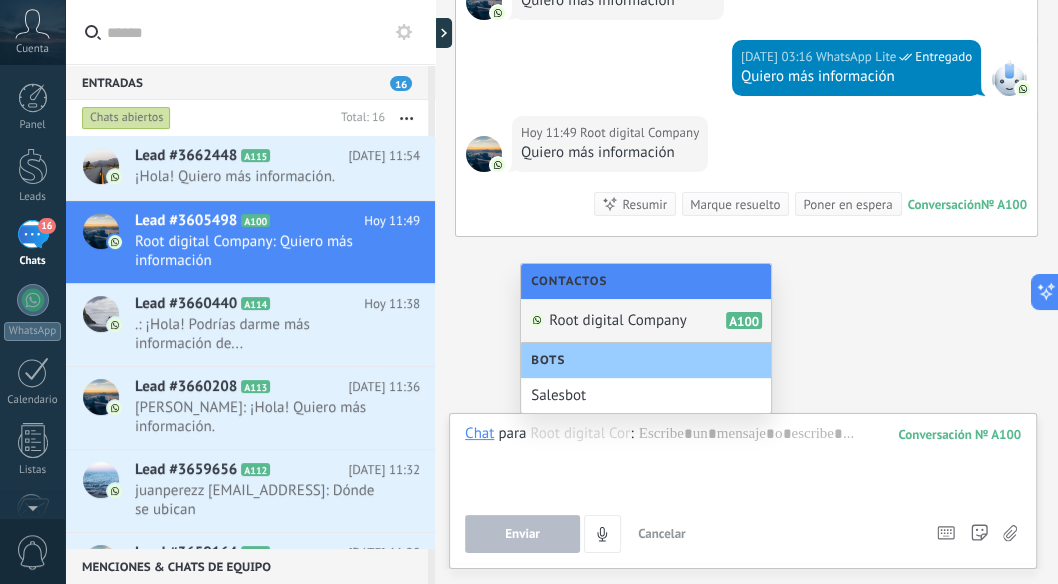 click on "Root digital Company" at bounding box center [617, 320] 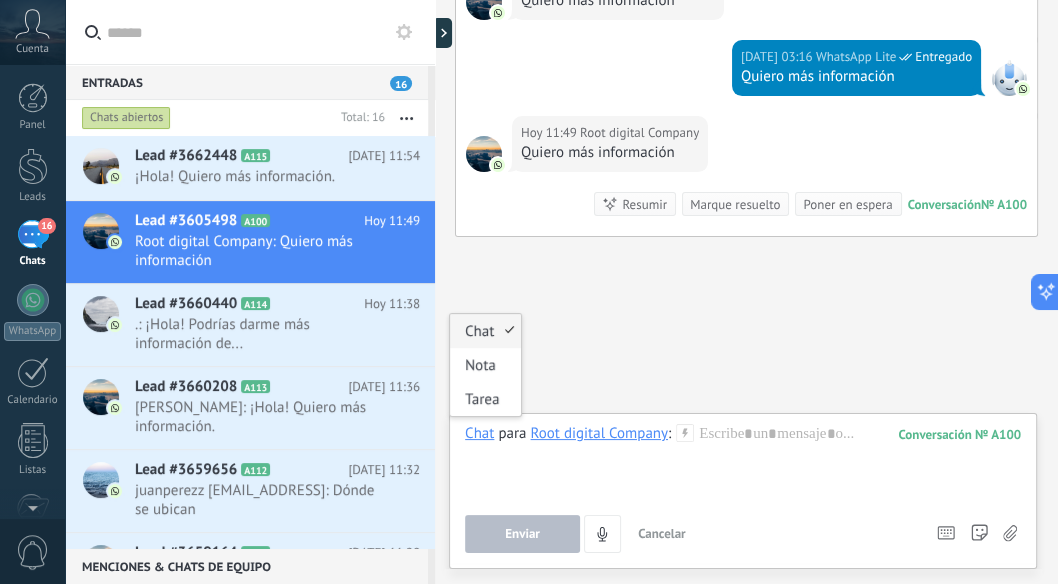click on "Chat" at bounding box center [479, 433] 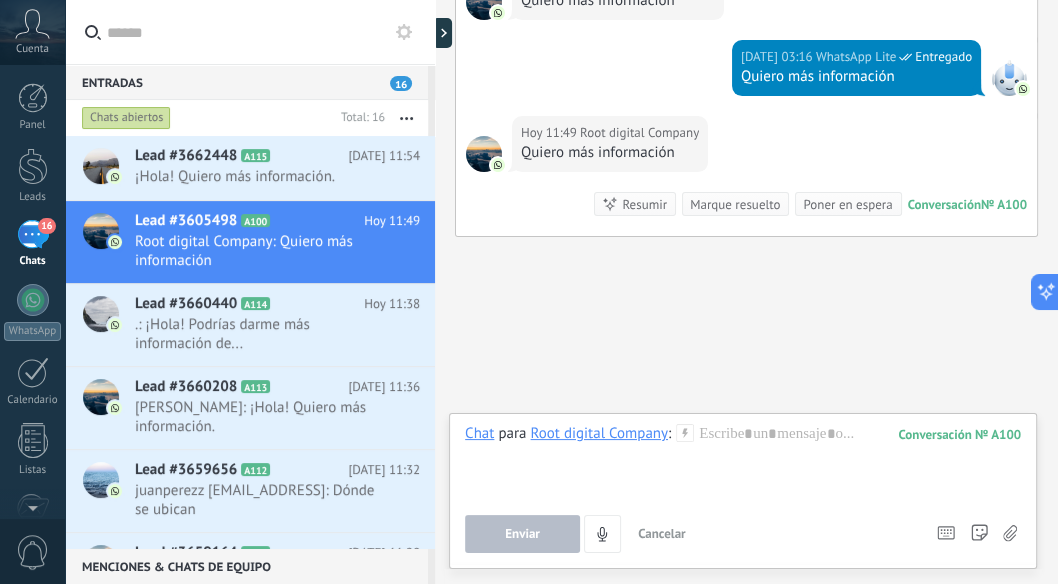 click on "Chat Correo Nota Tarea Chat   para   Root digital Company : 100 Enviar Cancelar Rastrear clics en links ? Reducir links largos y rastrear clics: cuando se habilita, los URLs que envías serán reemplazados con links de rastreo. Una vez clickeados, un evento se registrará en el feed del lead. Abajo seleccione las fuentes que utilizan esta  en Ajustes Las plantillas no pueden ser editadas La sesión de mensajería finaliza en: Atajos – ejecutar bots y plantillas – seleccionar acción – mencionar a un colega – seleccionar el destinatario – insertar valor del campo Kommo AI Beta Corregir gramática y ortografía Hacerlo profesional Hacerlo amistoso Hacerlo ingenioso Hacerlo más largo Hacerlo más corto Simplificarlo Responde más rápido entrenando a tu asistente AI con tus fuentes de datos" at bounding box center (743, 491) 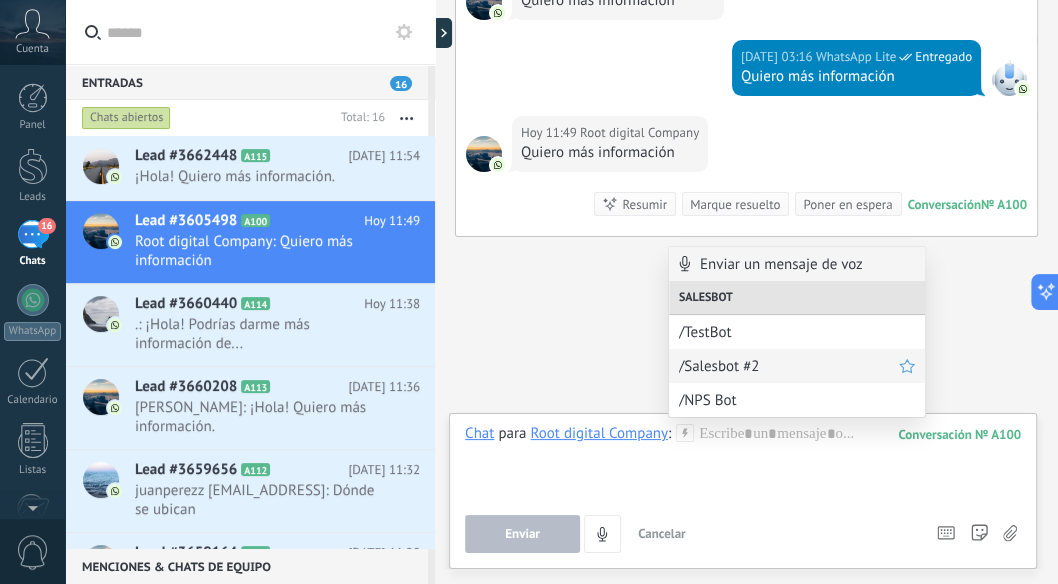 click on "/Salesbot #2" at bounding box center [797, 366] 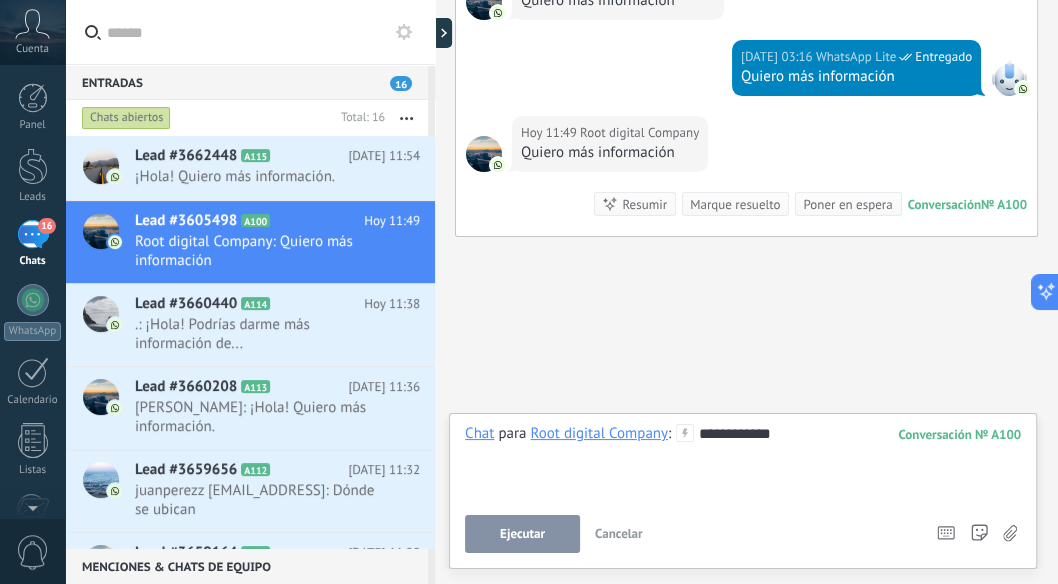 type 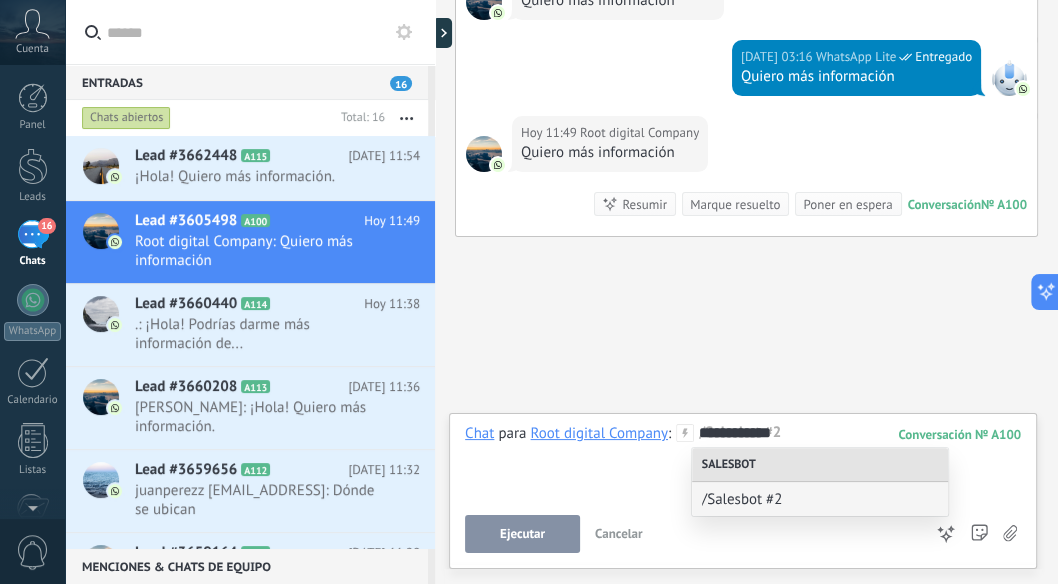 click on "Ejecutar" at bounding box center [522, 534] 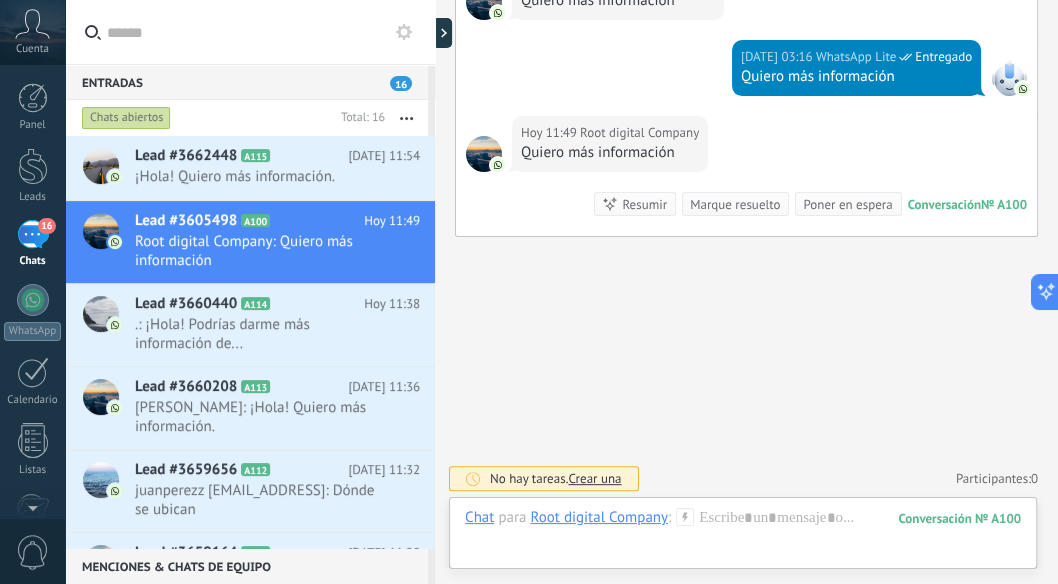 click on "Crear una" at bounding box center [594, 478] 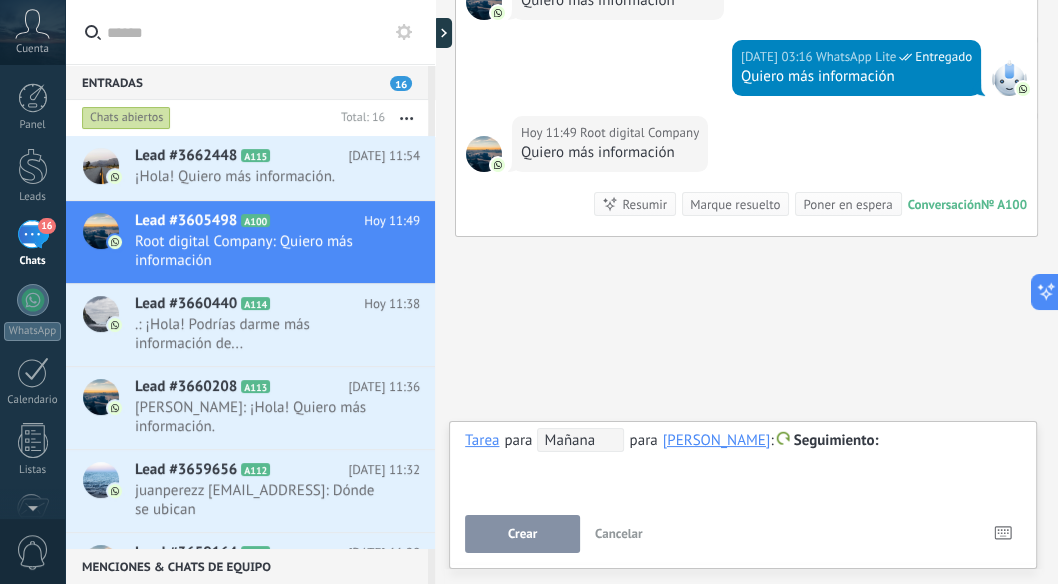 click on "Cancelar" at bounding box center (619, 533) 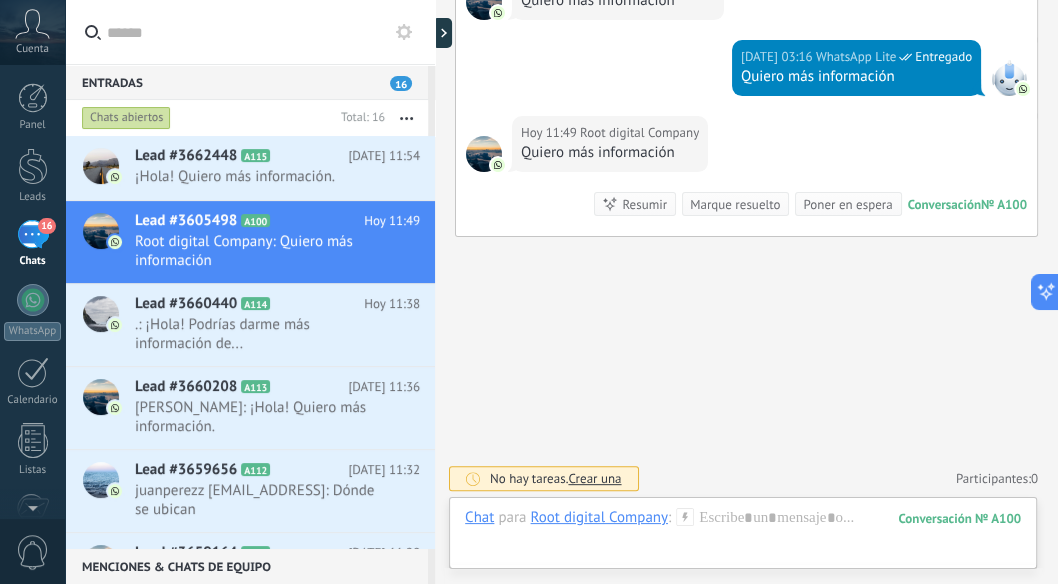 click 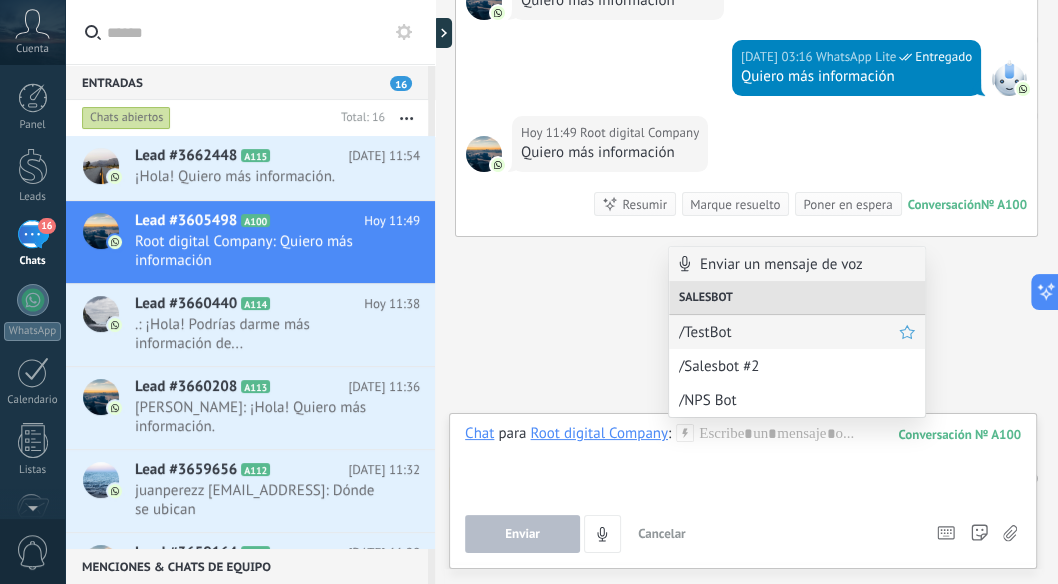 click on "/TestBot" at bounding box center [789, 332] 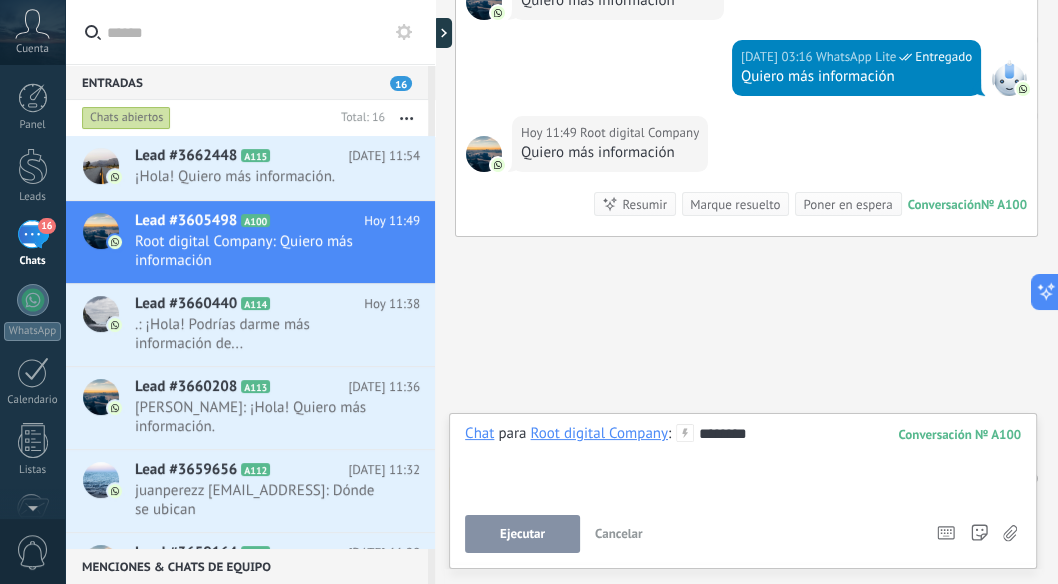 click on "Ejecutar" at bounding box center [522, 534] 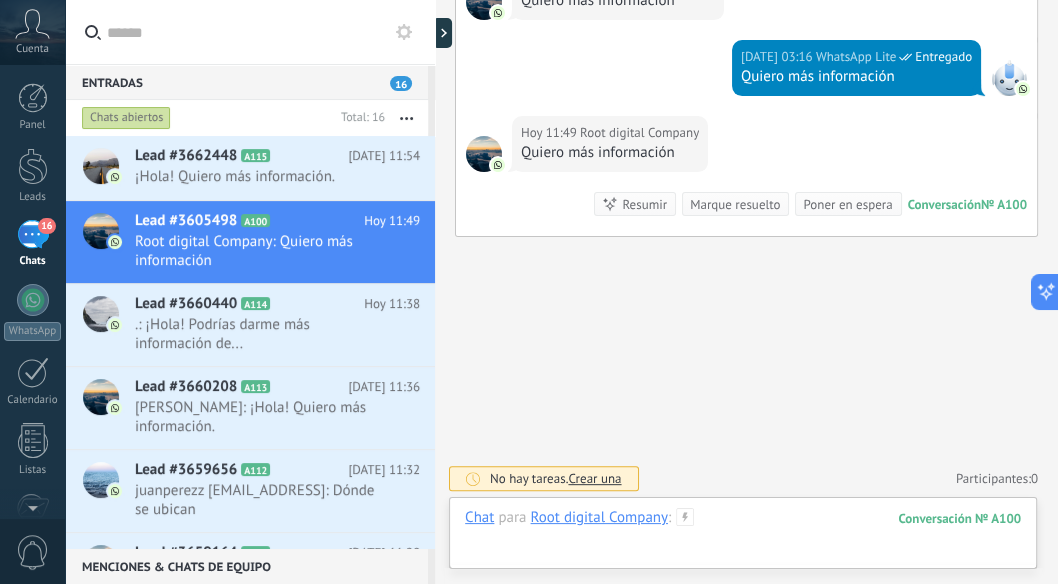click at bounding box center (743, 538) 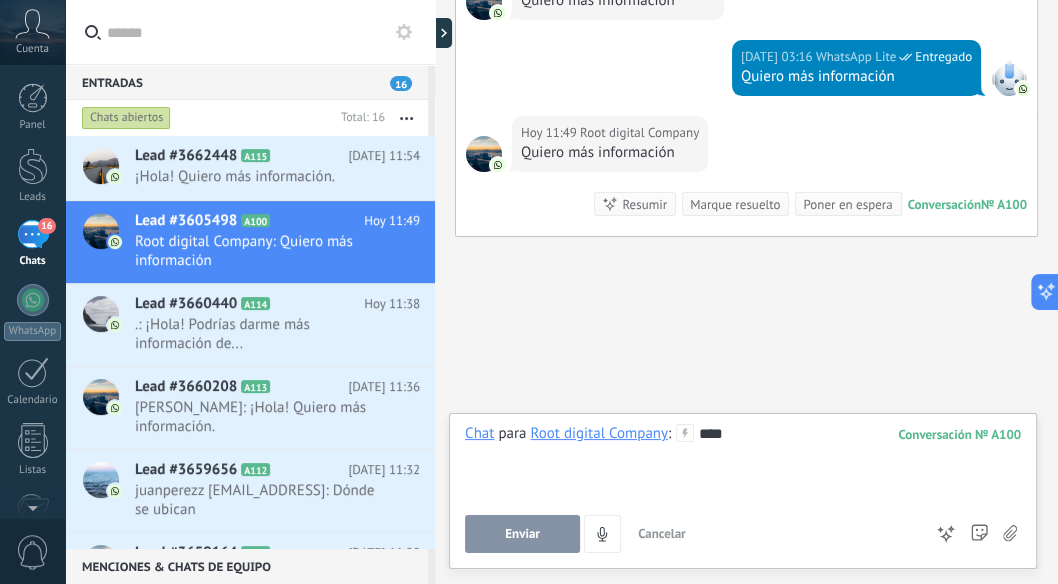 click on "Enviar" at bounding box center [522, 534] 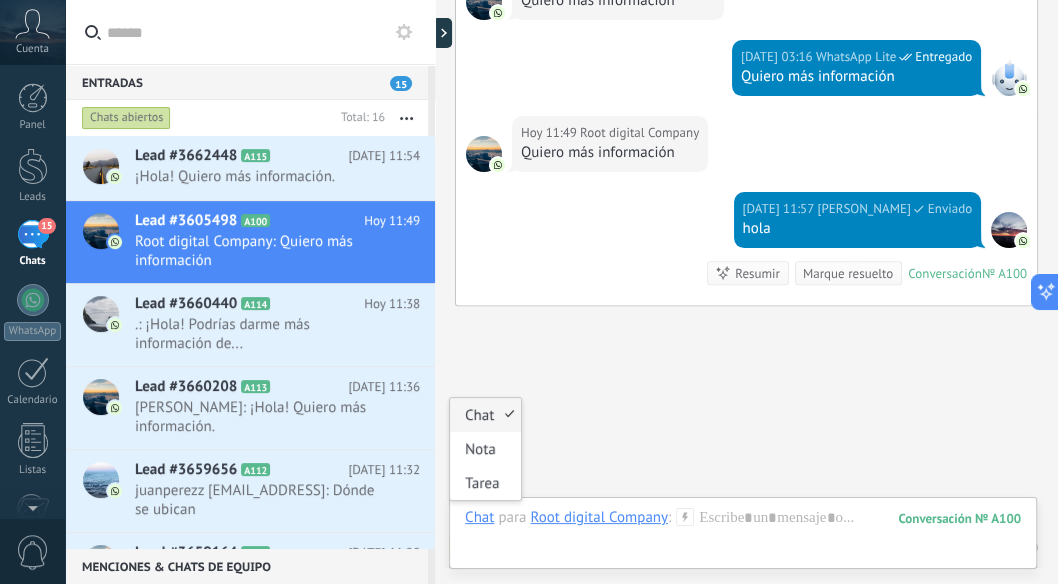 scroll, scrollTop: 411, scrollLeft: 0, axis: vertical 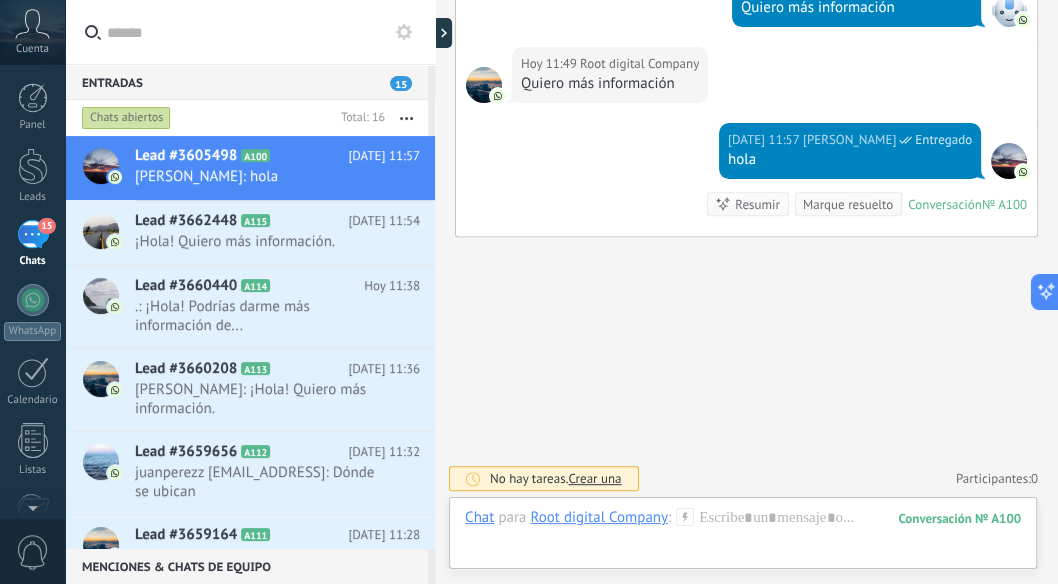 click on "Buscar Carga más [DATE] [DATE] Creación:  2  eventos   Expandir [DATE] 02:07 Root digital Company  Esto es una prueba Conversación  № A100 Conversación № A100 [DATE] 02:07 Robot  El valor del campo «Teléfono»  se establece en «[PHONE_NUMBER]» Root digital Company [DATE] 03:06 Root digital Company  Quiero más información [DATE] 03:16 WhatsApp Lite  Entregado Quiero más información [DATE] 11:49 Root digital Company  Quiero más información [DATE] 11:57 [PERSON_NAME]  Entregado hola Conversación  № A100 Conversación № A100 Resumir Resumir Marque resuelto [DATE] 11:57 [PERSON_NAME]: hola Conversación № A100 No hay tareas.  Crear una Participantes:  0 Agregar usuario Bots:  0" at bounding box center (746, 87) 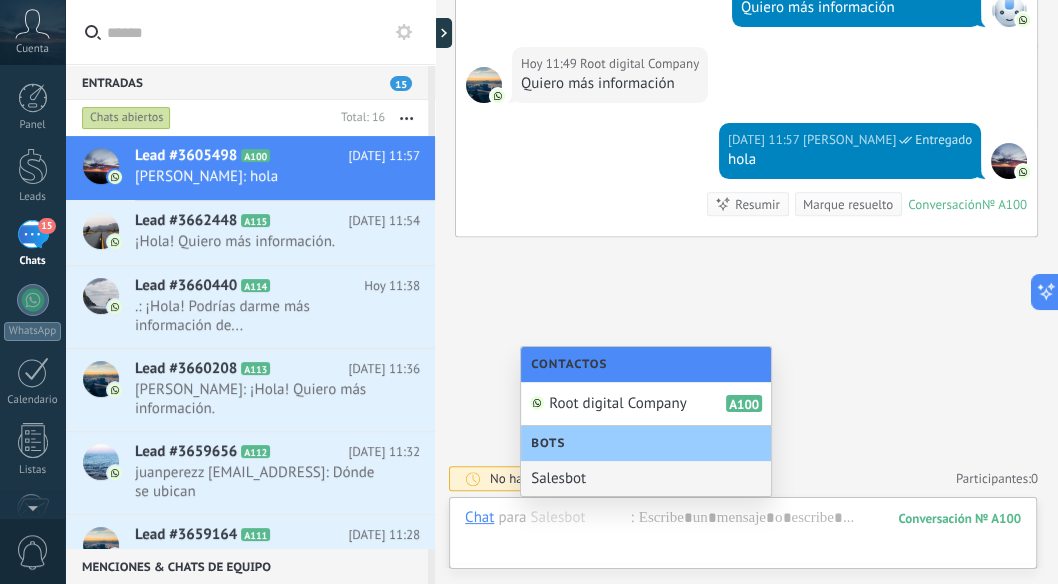 click on "Salesbot" at bounding box center (646, 478) 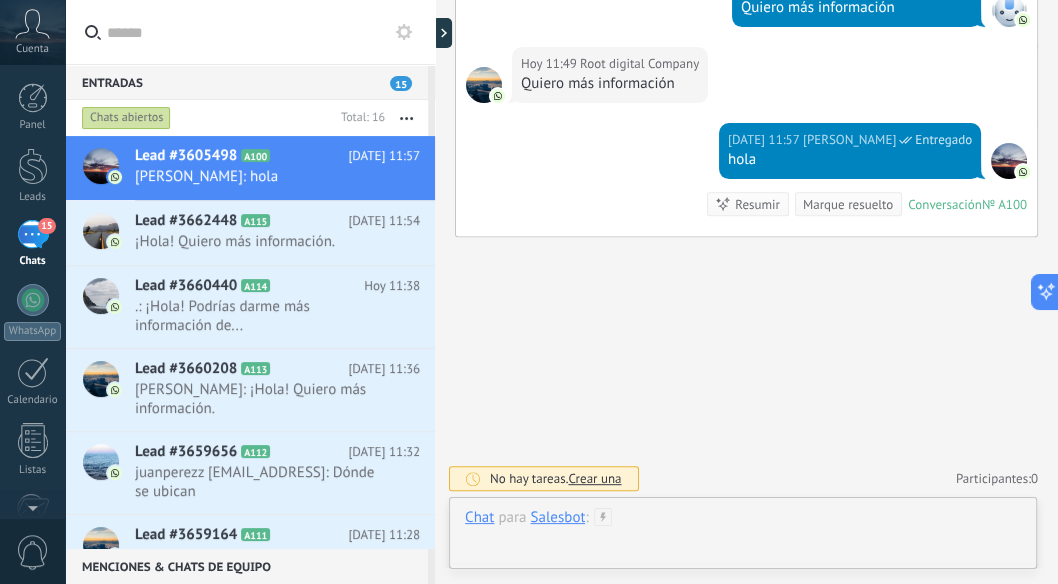 type 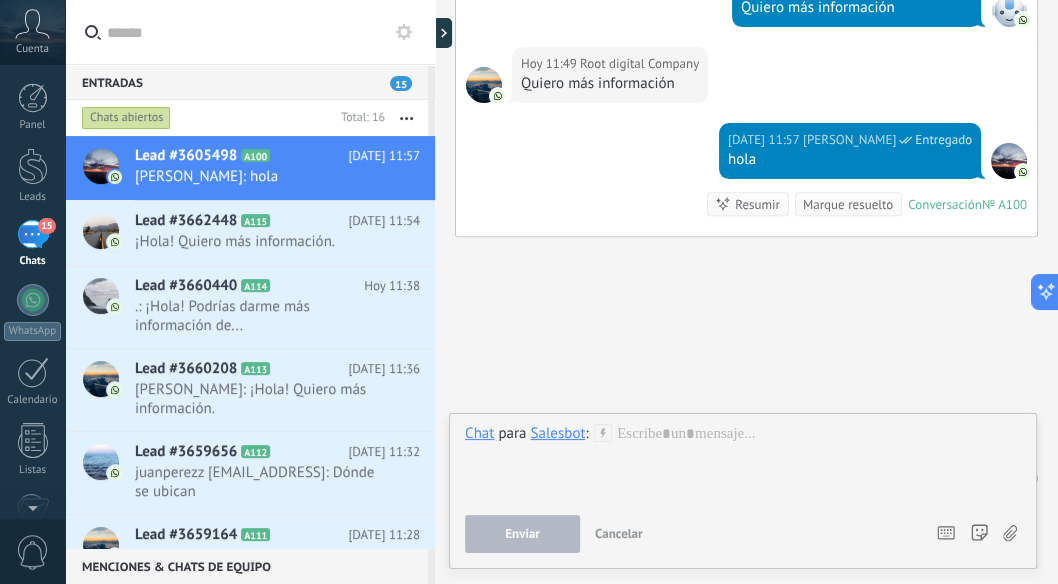 click on "Enviar" at bounding box center (522, 534) 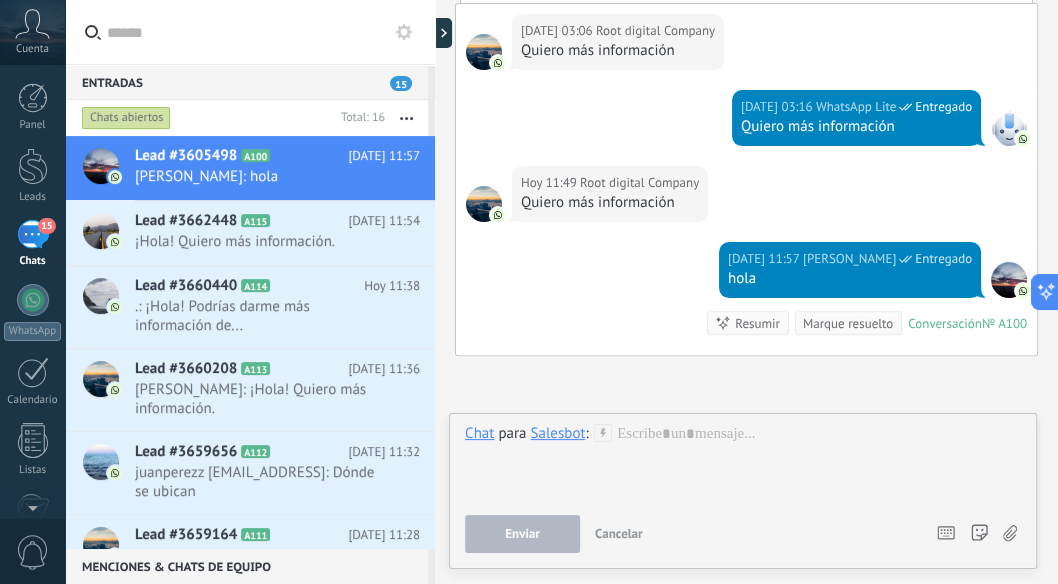 scroll, scrollTop: 317, scrollLeft: 0, axis: vertical 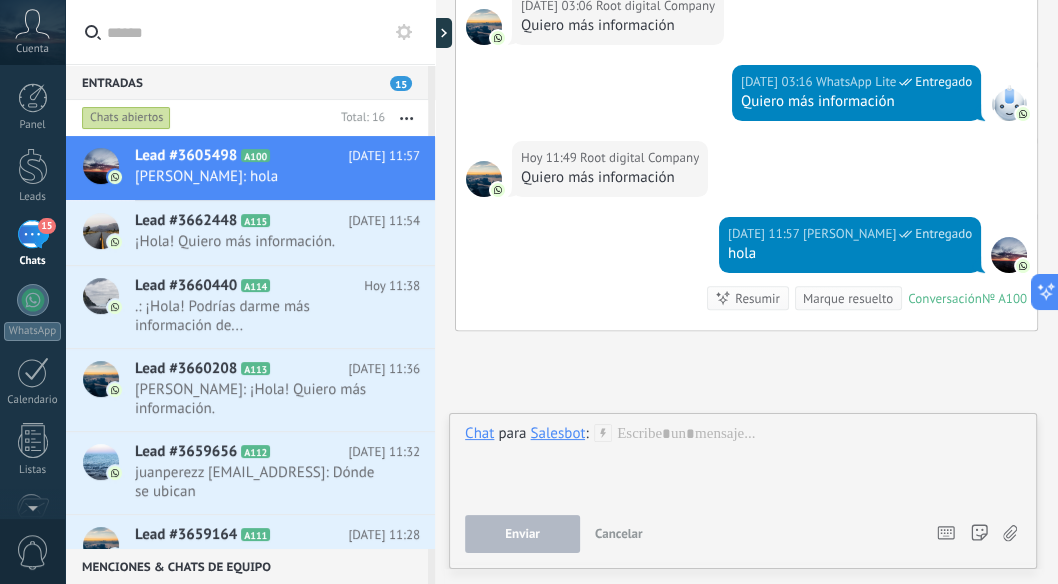 click on "[DATE] 11:49 Root digital Company  Quiero más información" at bounding box center [746, 179] 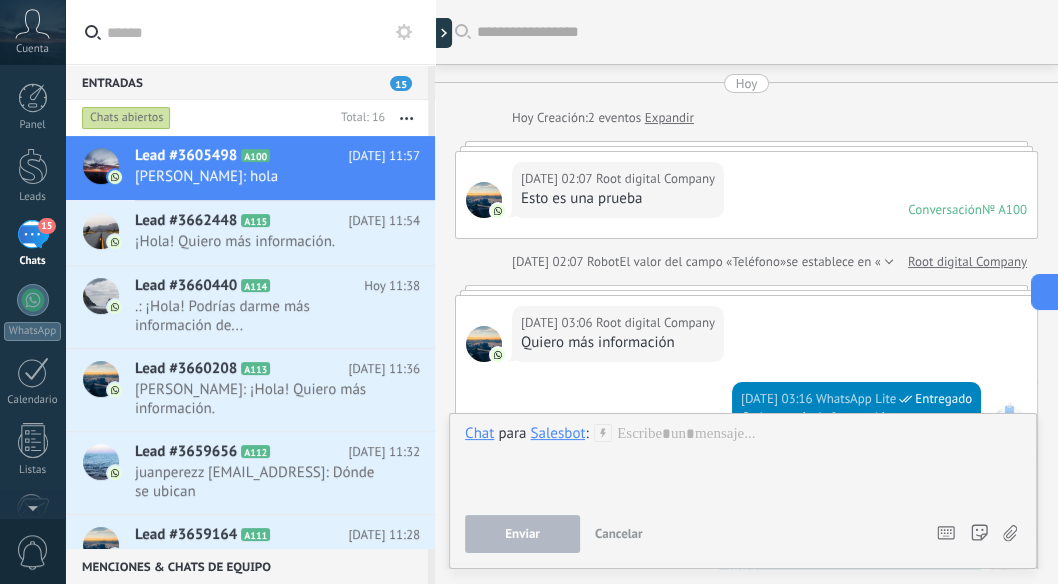 scroll, scrollTop: 411, scrollLeft: 0, axis: vertical 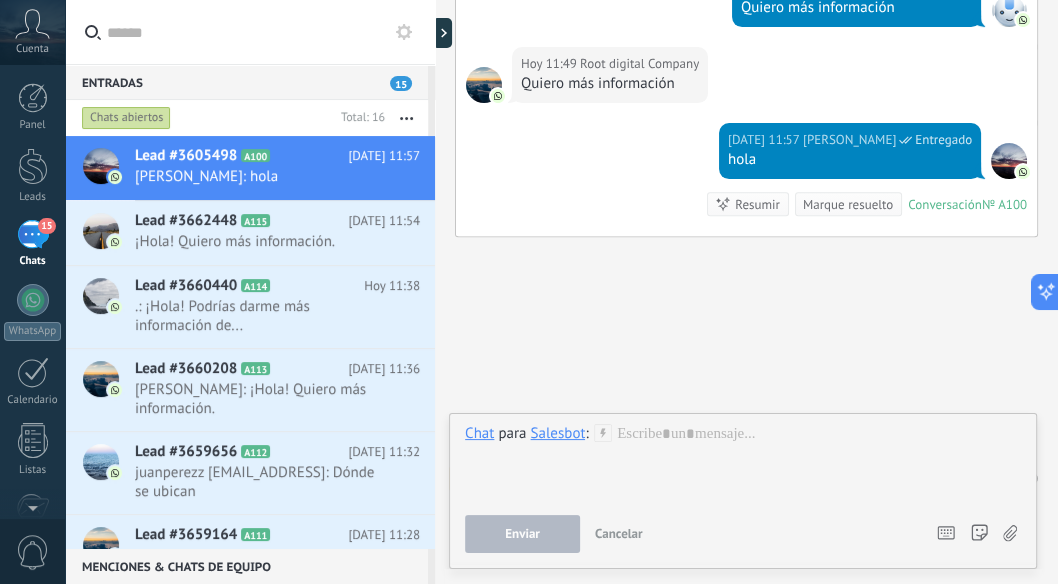 click 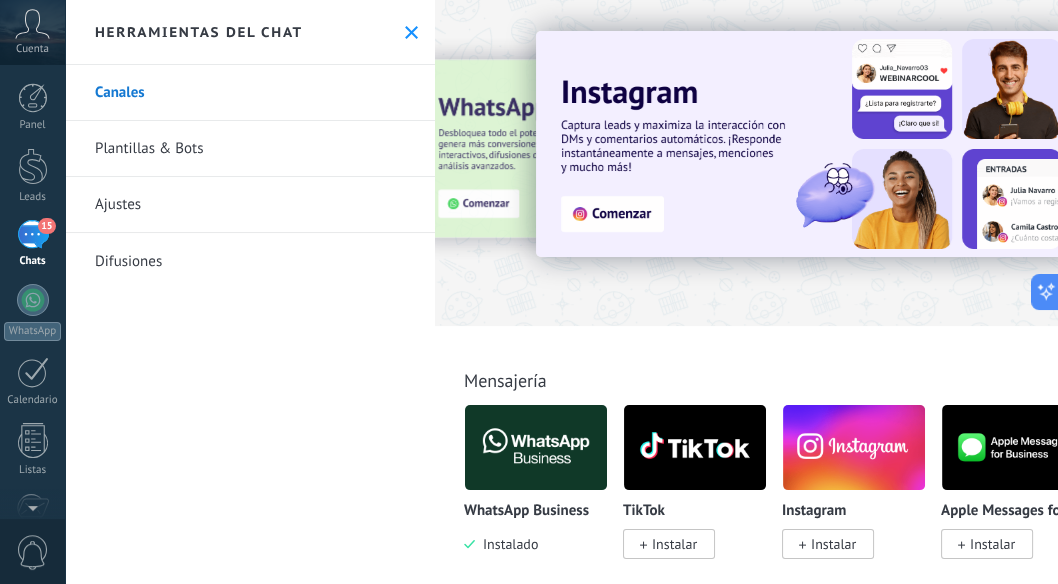 click on "Plantillas & Bots" at bounding box center [250, 149] 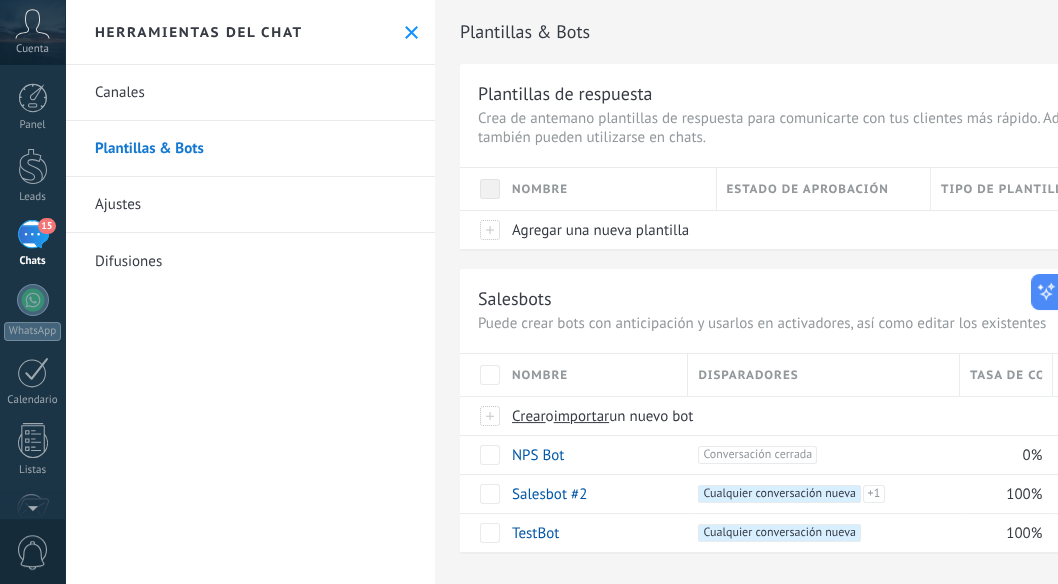 scroll, scrollTop: 14, scrollLeft: 0, axis: vertical 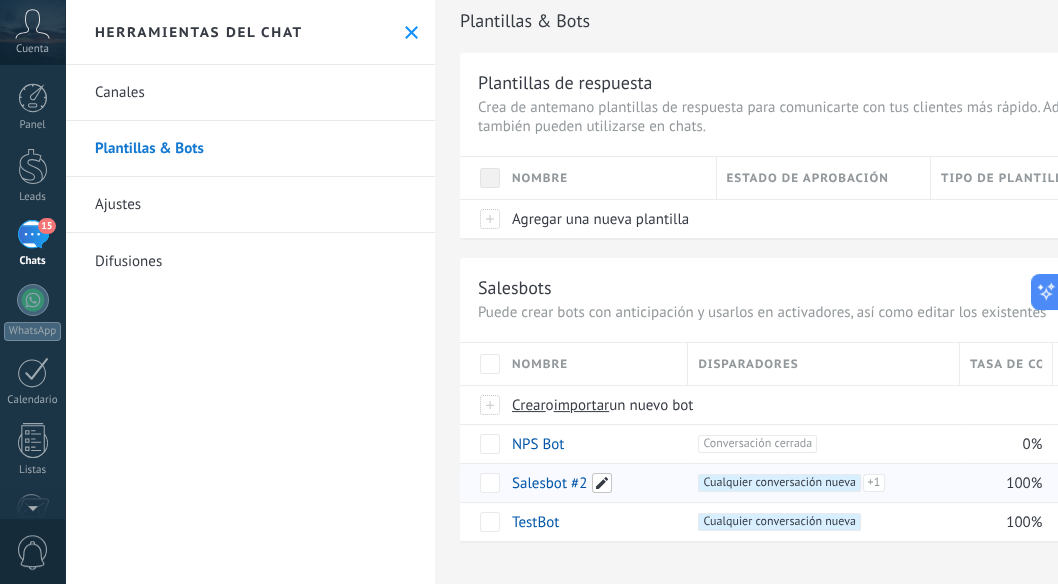click at bounding box center [602, 483] 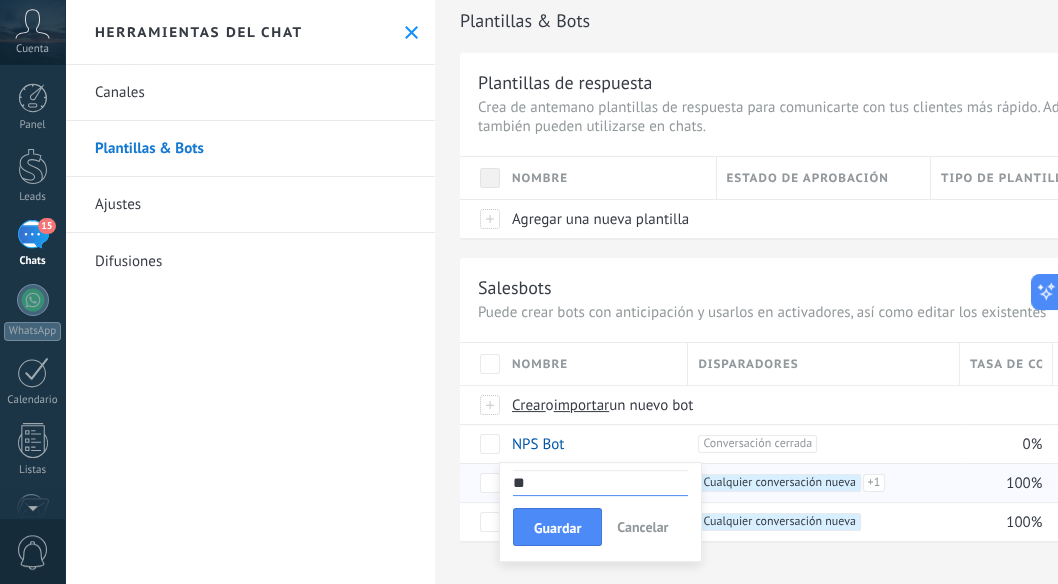 type on "*" 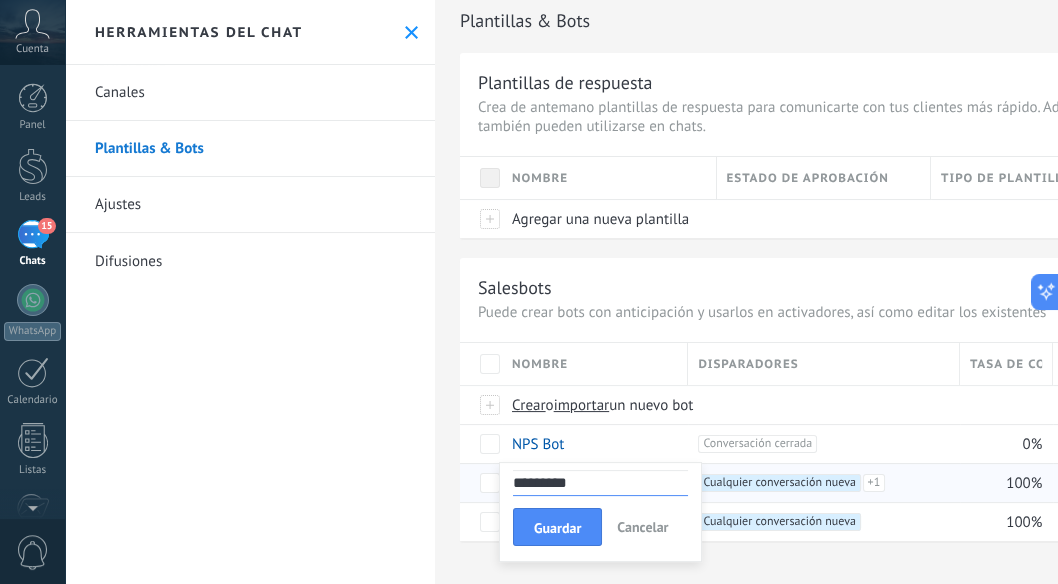 type on "*********" 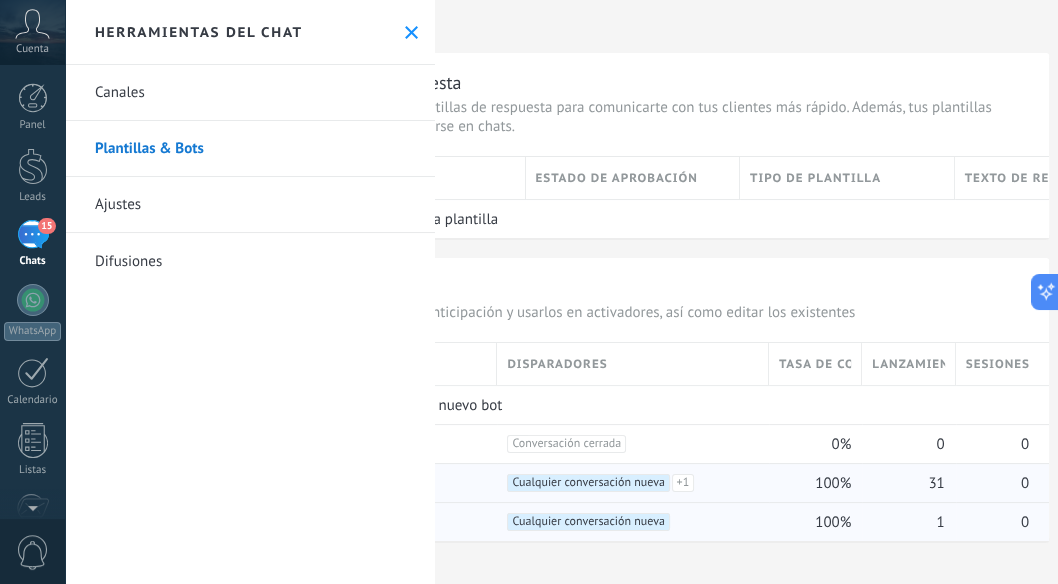 scroll, scrollTop: 14, scrollLeft: 213, axis: both 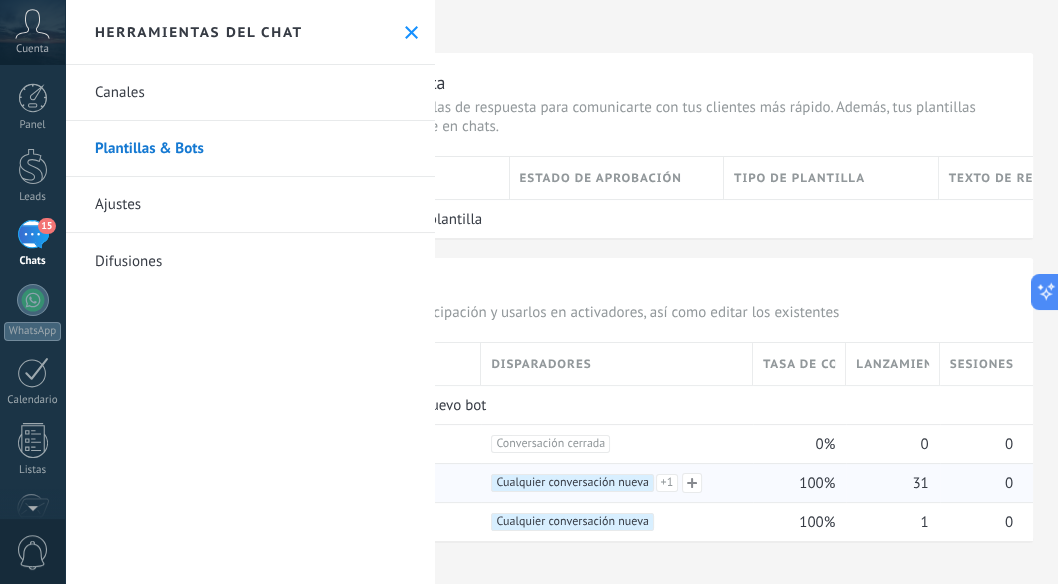 click on "Cualquier conversación nueva +1" at bounding box center (572, 483) 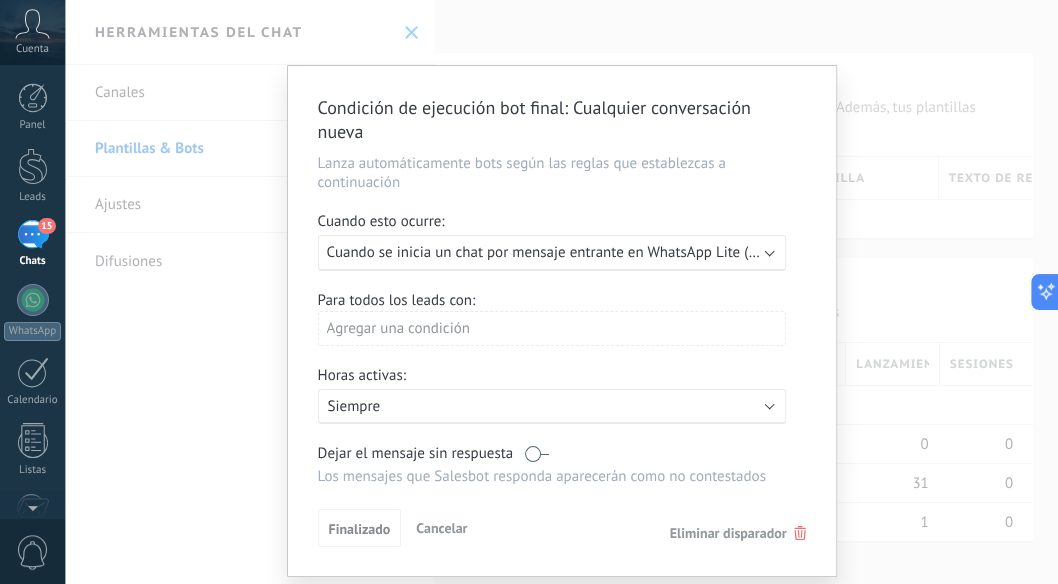 click on "Ejecutar:  Cuando se inicia un chat por mensaje entrante en WhatsApp Lite ([PHONE_NUMBER])" at bounding box center [552, 253] 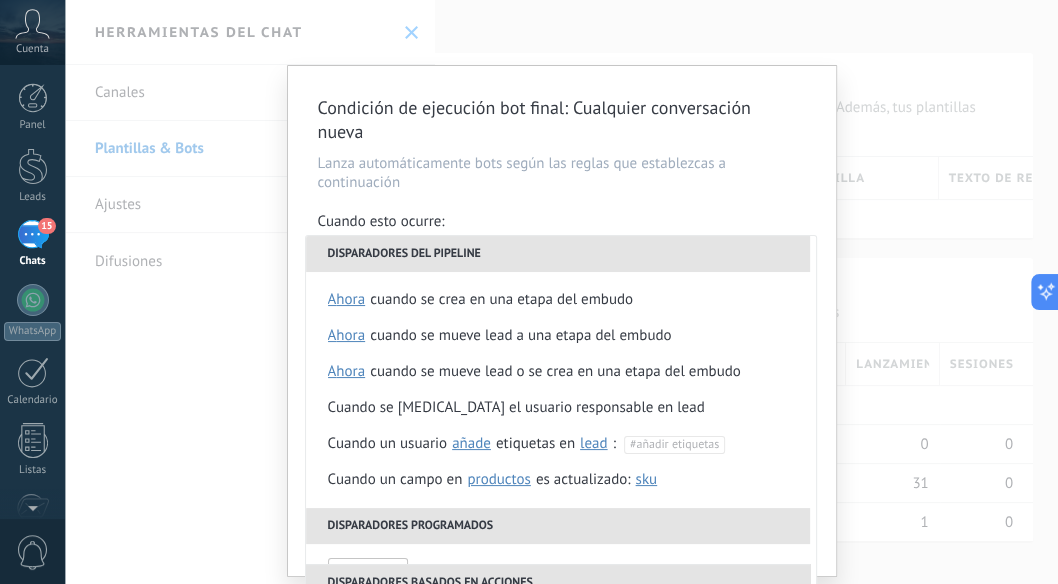 scroll, scrollTop: 65, scrollLeft: 0, axis: vertical 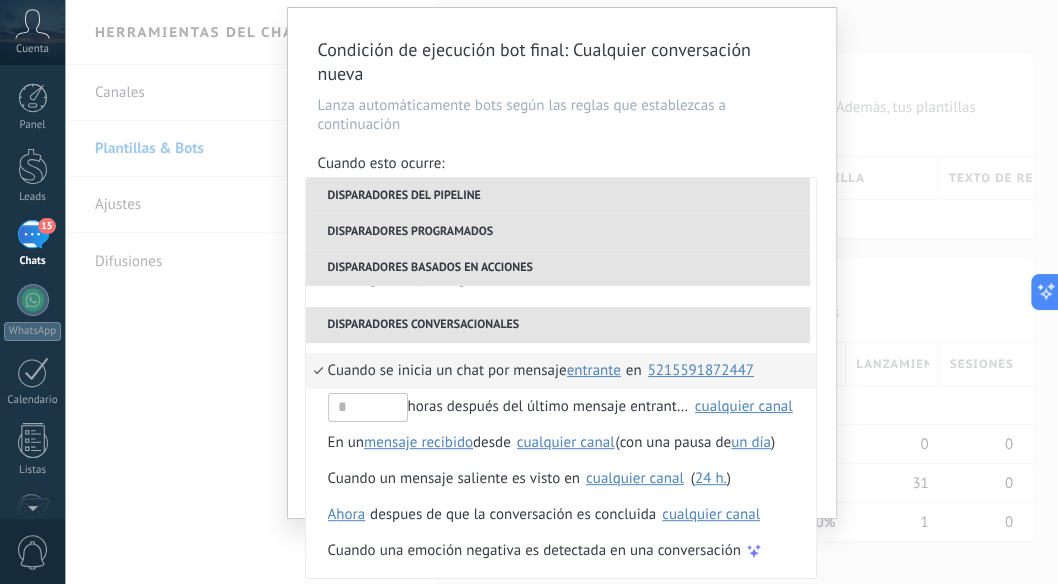 click on "5215591872447" at bounding box center (701, 370) 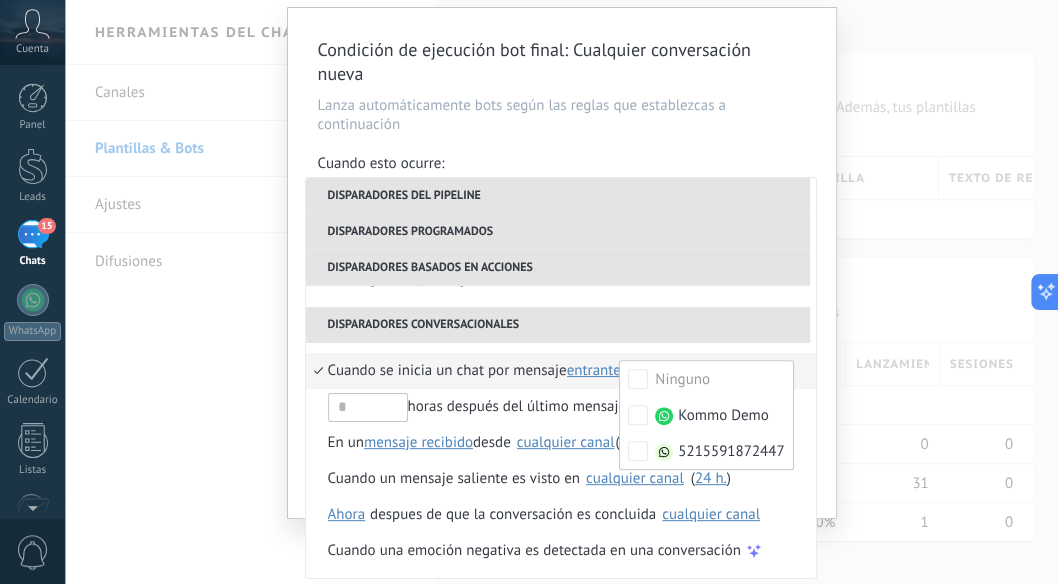 click on "Condición de ejecución bot final : Cualquier conversación nueva Lanza automáticamente bots según las reglas que establezcas a continuación Cuando esto ocurre: Ejecutar:  Cuando se inicia un chat por mensaje entrante en WhatsApp Lite ([PHONE_NUMBER]) Disparadores del pipeline Cuando se crea en una etapa del embudo ahora después de 5 minutos después de 10 minutos un día Seleccionar un intervalo ahora Cuando se mueve lead a una etapa del embudo ahora después de 5 minutos después de 10 minutos un día Seleccionar un intervalo ahora Cuando se mueve lead o se crea en una etapa del embudo ahora después de 5 minutos después de 10 minutos un día Seleccionar un intervalo ahora Cuando se [MEDICAL_DATA] el usuario responsable en lead Cuando un usuario  añade elimina añade  etiquetas en  lead contacto compañía lead : #añadir etiquetas Cuando un campo en  Productos contacto compañía lead Productos  es actualizado:  SKU Grupo Precio Descripción External ID Unit Oferta especial 1 Precio al por mayor SKU horas )" at bounding box center (562, 263) 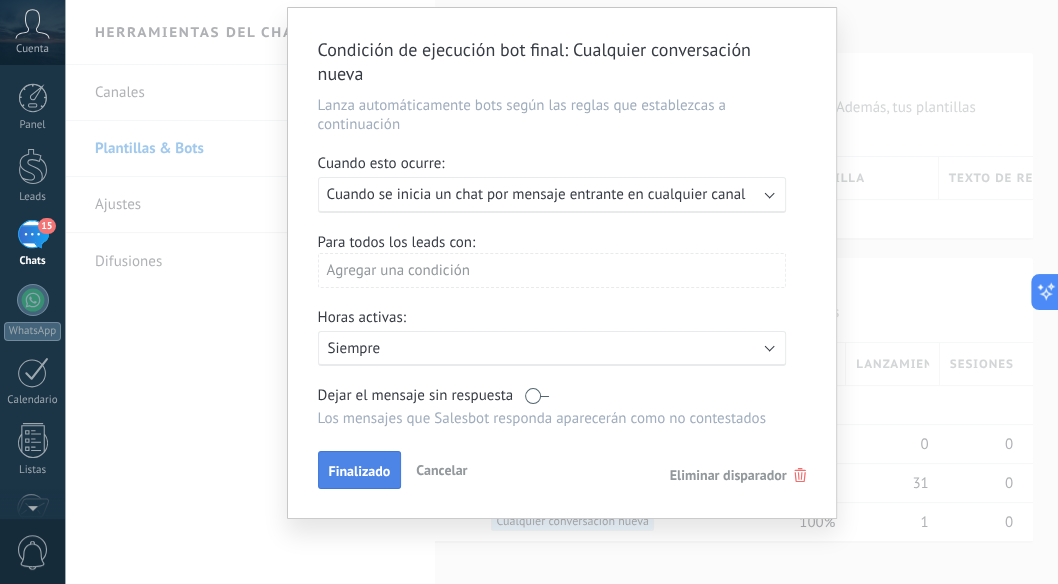 click on "Finalizado" at bounding box center [360, 471] 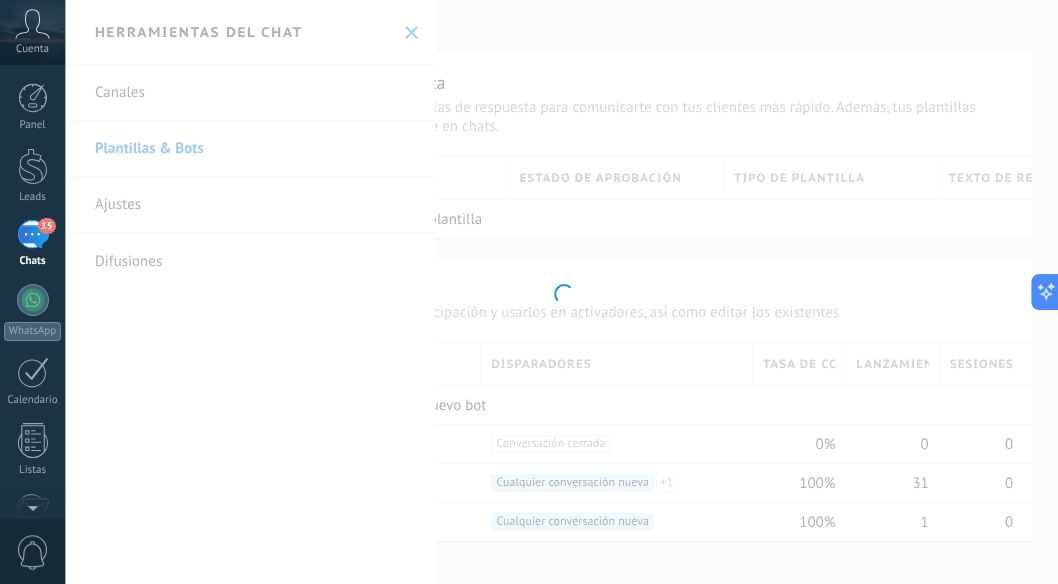 scroll, scrollTop: 0, scrollLeft: 0, axis: both 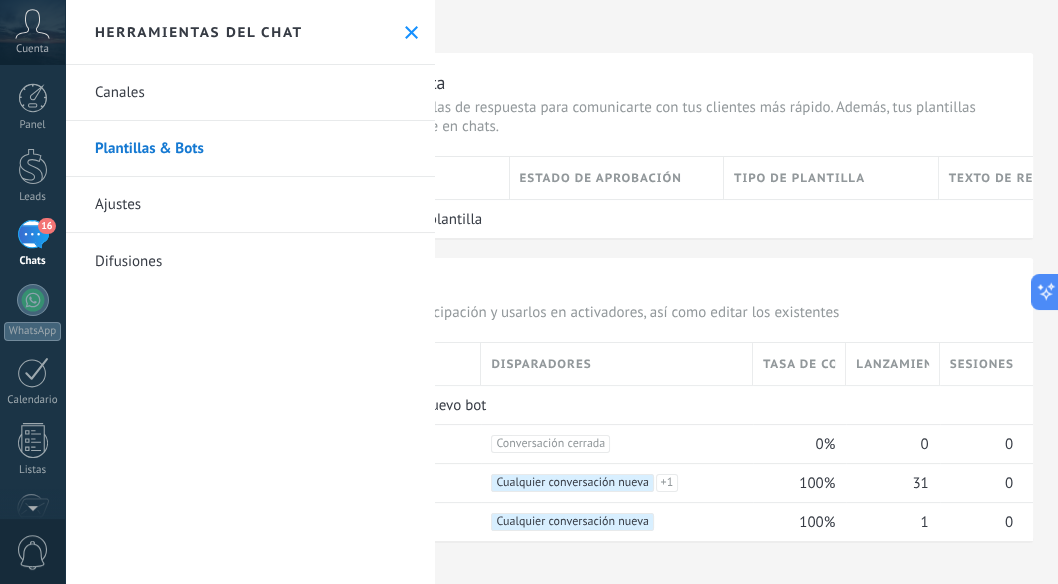 click on "Plantillas & Bots Plantillas de respuesta Crea de antemano plantillas de respuesta para comunicarte con tus clientes más rápido. Además, tus plantillas también pueden utilizarse en chats. Nombre Estado de aprobación Tipo de plantilla Texto de respuesta Agregar una nueva plantilla Salesbots Puede crear bots con anticipación y usarlos en activadores, así como editar los existentes Actualizar a Avanzado Nombre Disparadores Tasa de conversión Lanzamientos totales Sesiones activas        Crear  o  importar  un nuevo bot              NPS Bot +1 Conversación cerrada +0 0% 0 0        bot final +2 Cualquier conversación nueva +1 Cualquier conversación nueva +0 100% 31 0        TestBot +1 Cualquier conversación nueva +0 100% 1 0 Mostrar más avanzado Rastrear clics en links WhatsApp Business WhatsApp Lite (WhatsApp Lite) Potenciar la IA Rusa Inglés Español Portugués Indonesio Turco Inglés Última actualización: Actualizar conjunto de datos Dejar el mensaje sin respuesta 5 minutos 10 minutos" at bounding box center [643, 286] 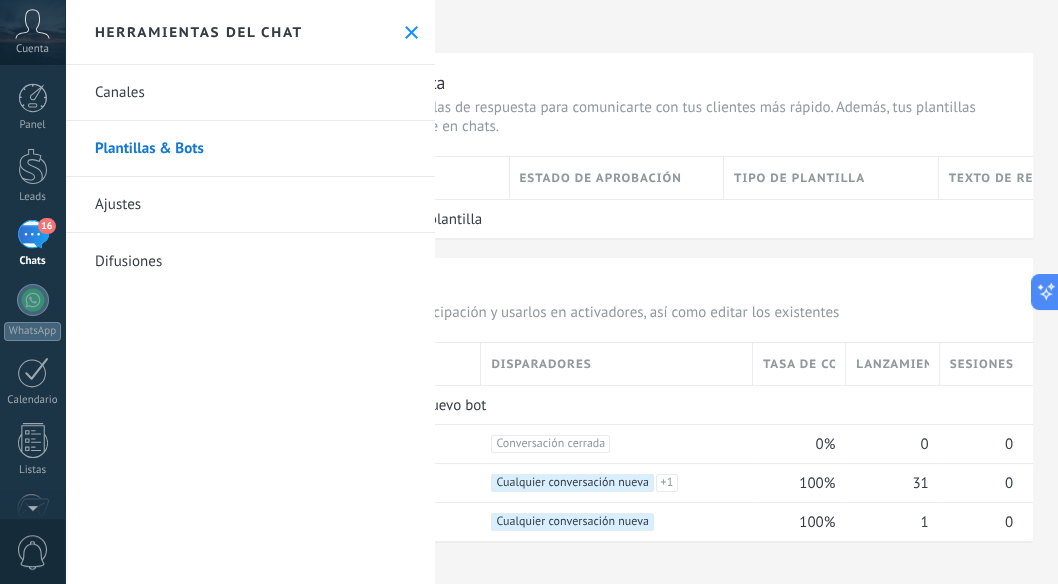 scroll, scrollTop: 14, scrollLeft: 0, axis: vertical 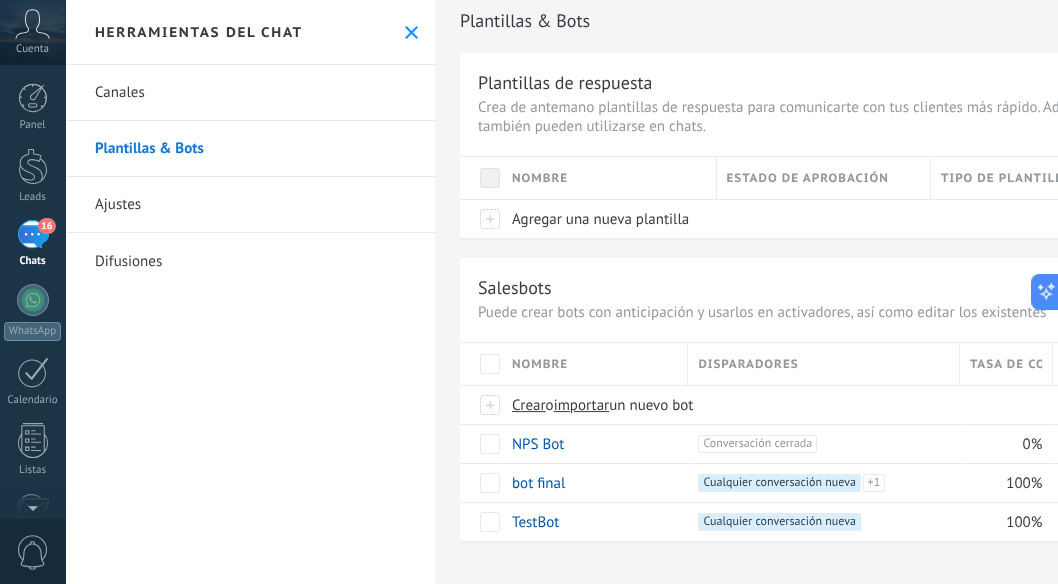 click on "Ajustes" at bounding box center (250, 205) 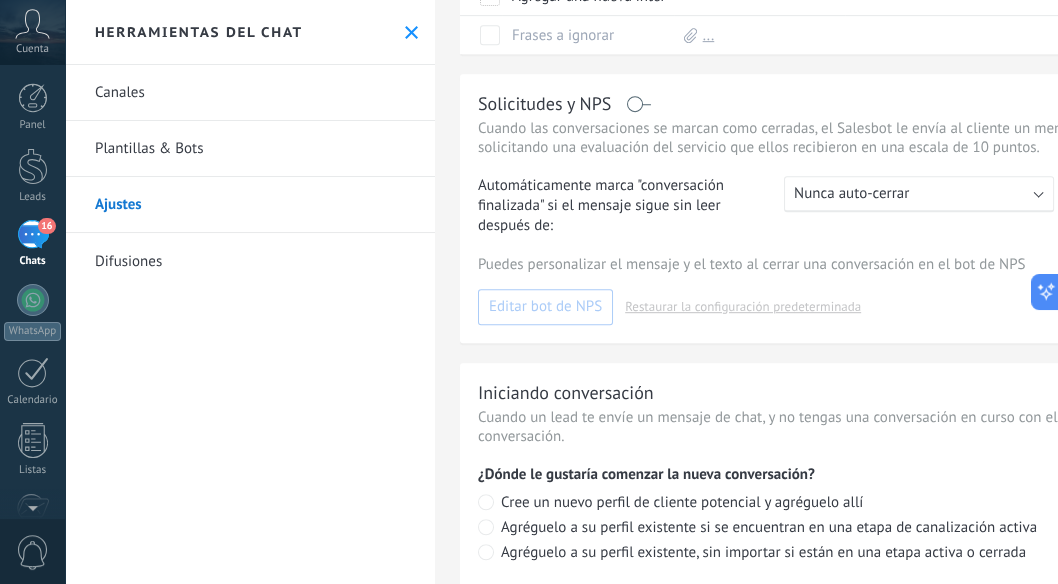 scroll, scrollTop: 702, scrollLeft: 0, axis: vertical 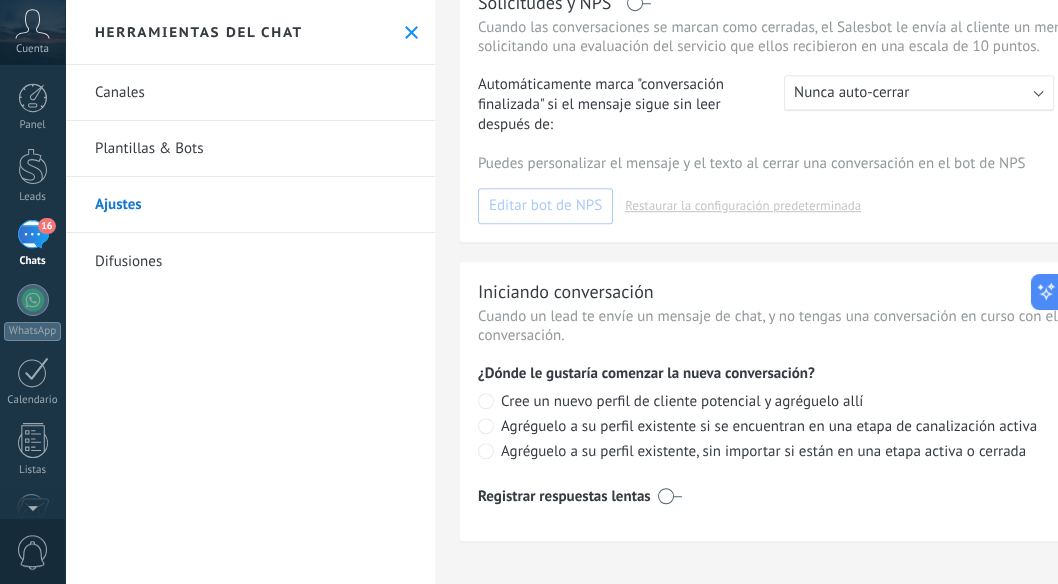 click on "Plantillas & Bots" at bounding box center [250, 149] 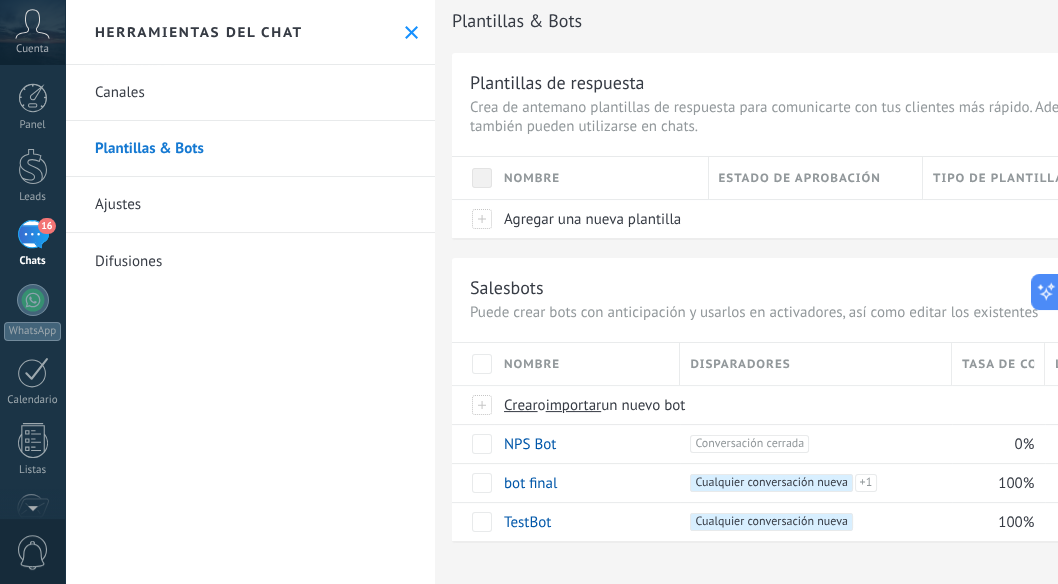 scroll, scrollTop: 14, scrollLeft: 8, axis: both 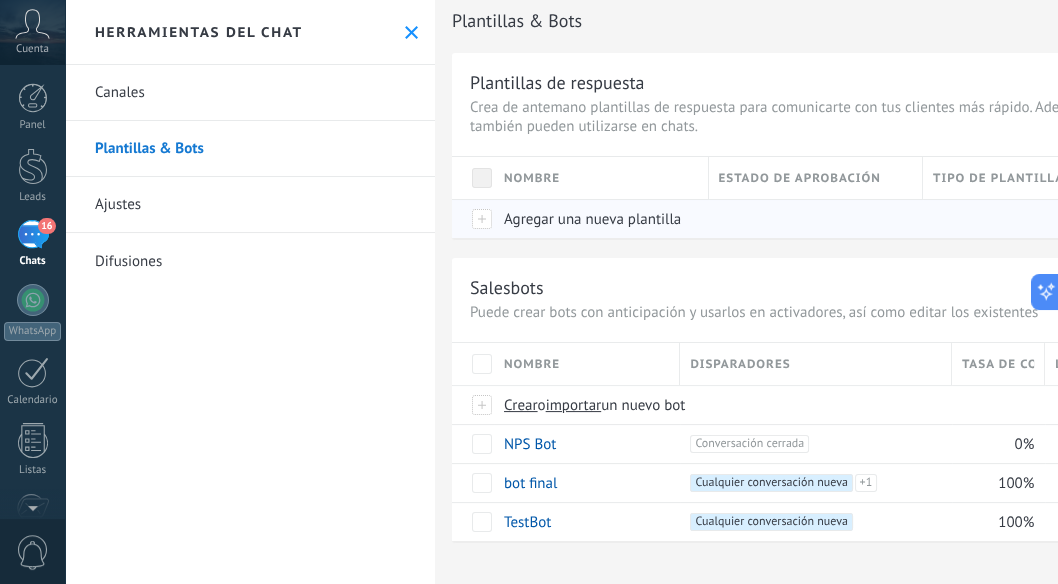 click on "Agregar una nueva plantilla" at bounding box center (596, 219) 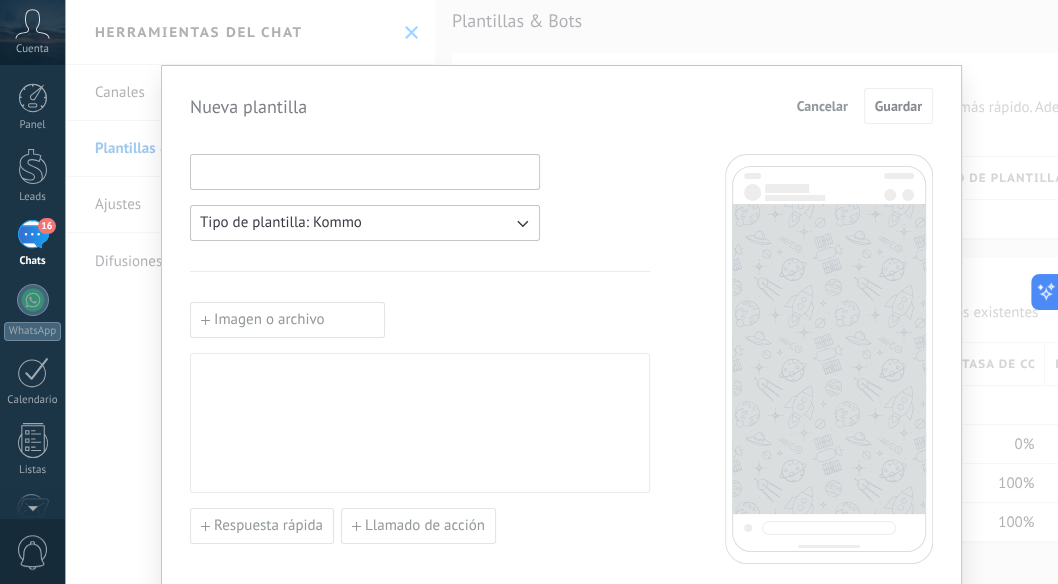 click at bounding box center [365, 171] 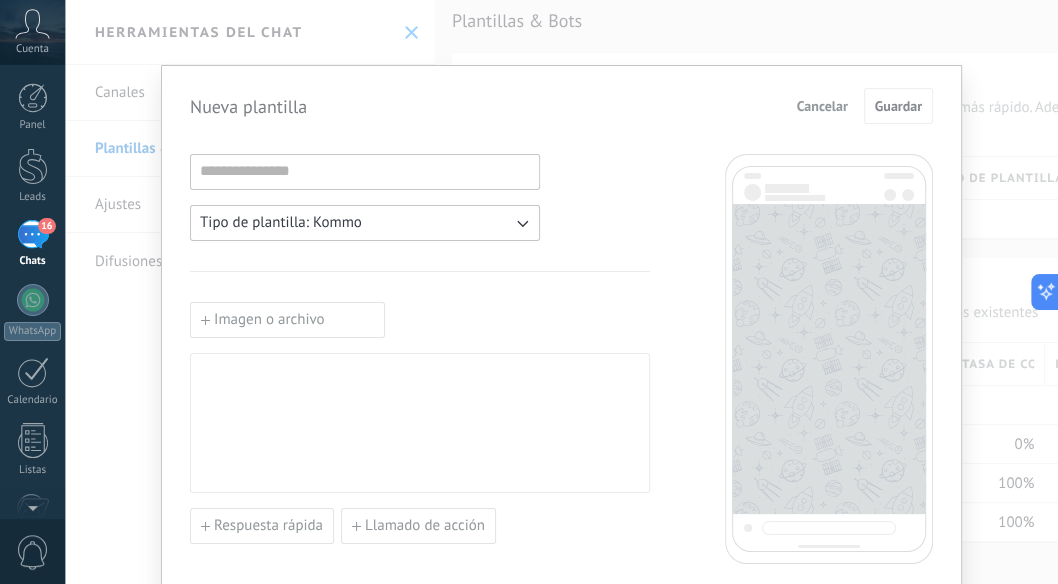 click on "Tipo de plantilla: Kommo" at bounding box center (365, 223) 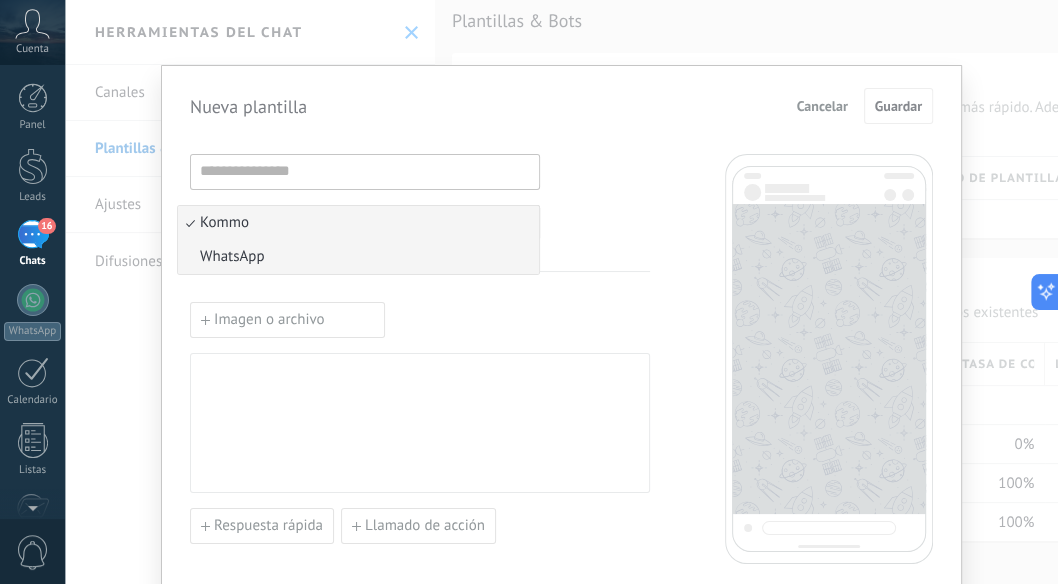 click on "WhatsApp" at bounding box center [358, 257] 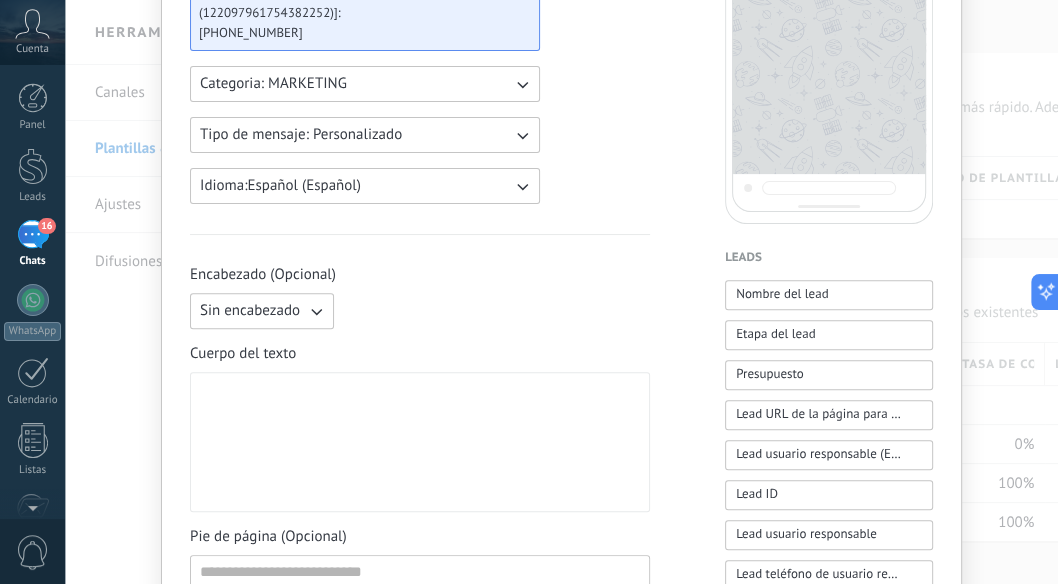 scroll, scrollTop: 0, scrollLeft: 0, axis: both 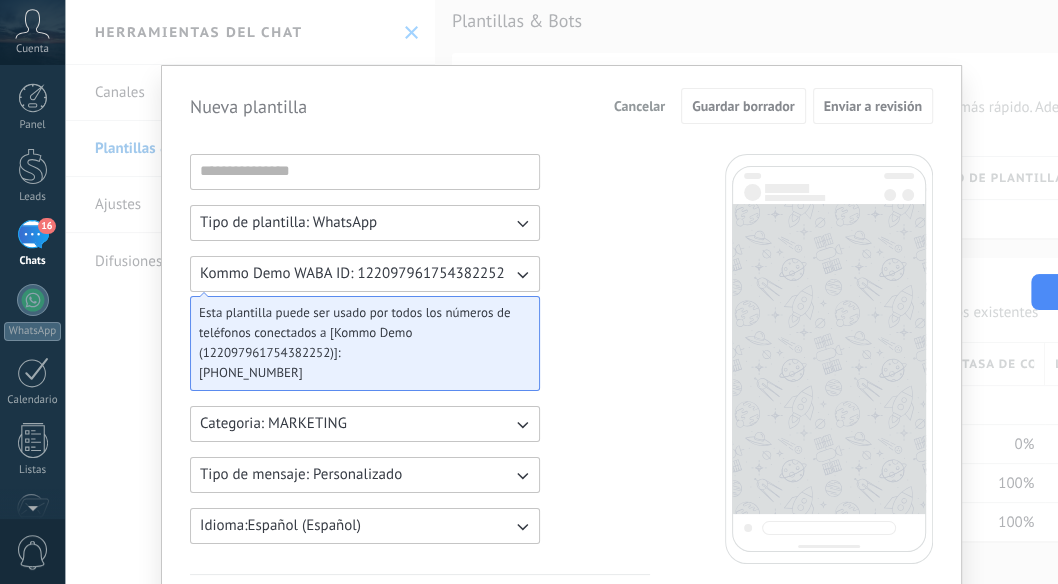 click on "Cancelar" at bounding box center [639, 106] 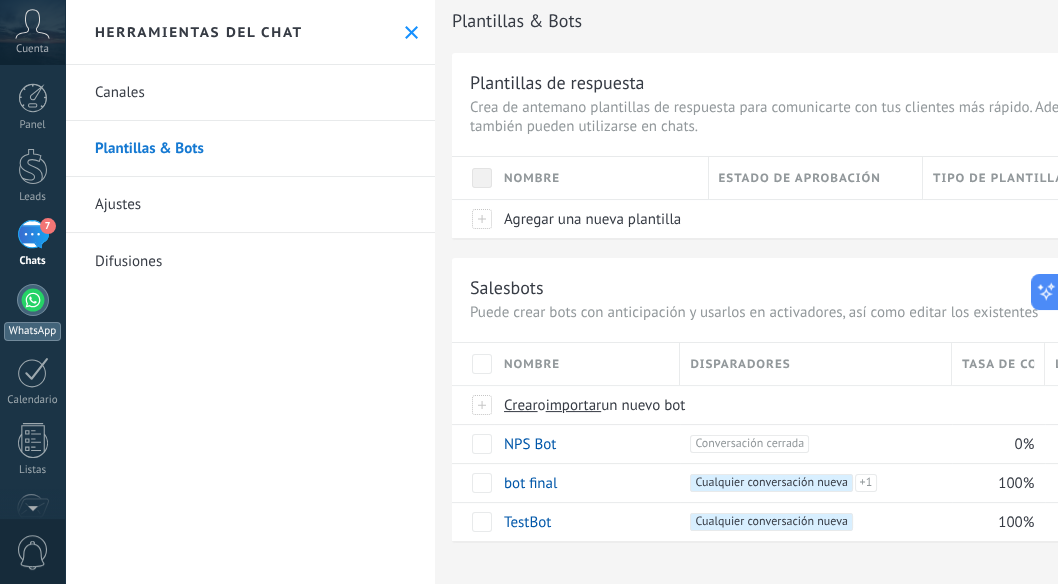 click at bounding box center [33, 300] 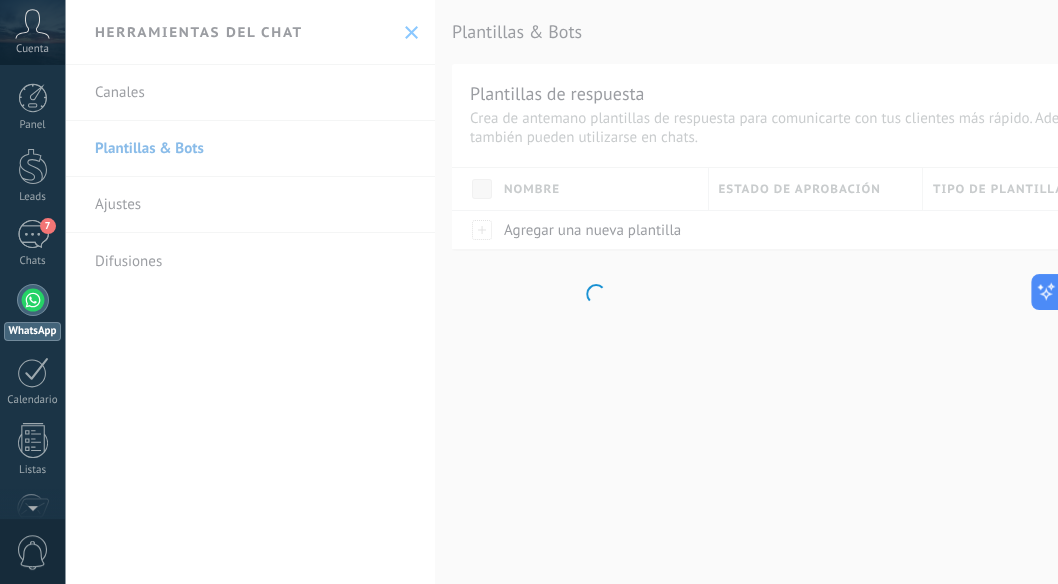 scroll, scrollTop: 0, scrollLeft: 8, axis: horizontal 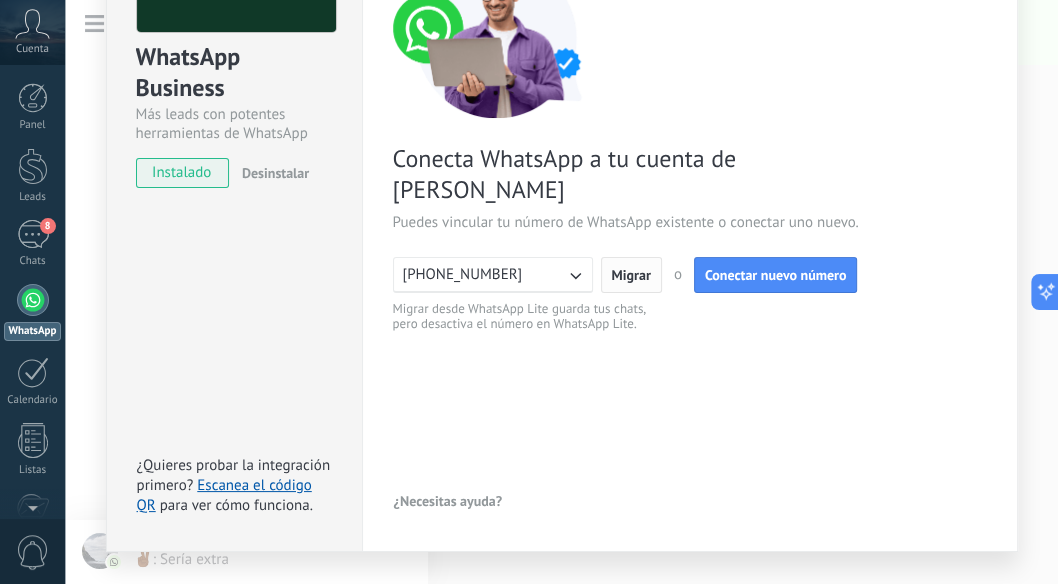click on "Migrar" at bounding box center (631, 275) 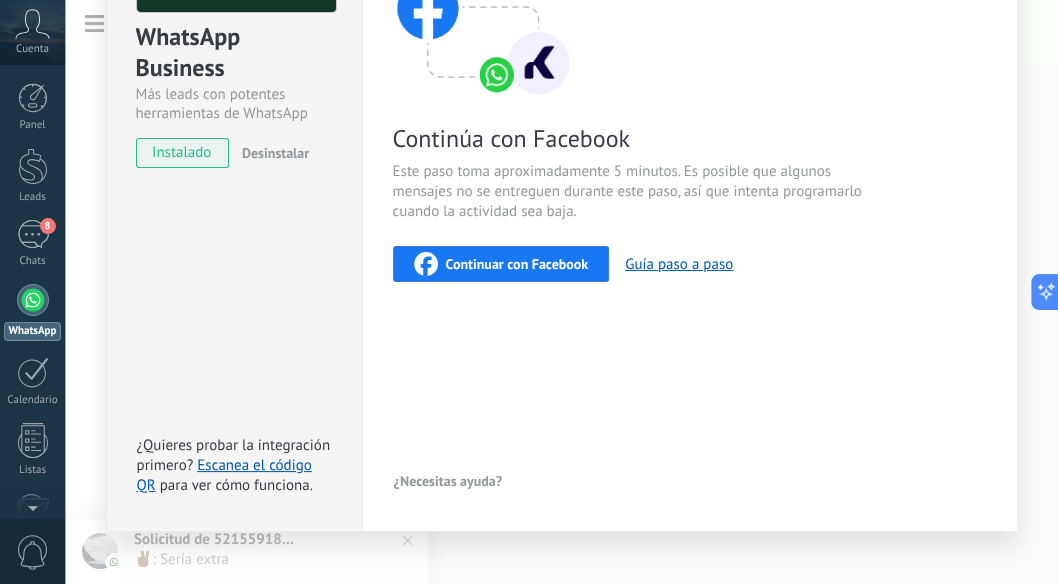 scroll, scrollTop: 210, scrollLeft: 0, axis: vertical 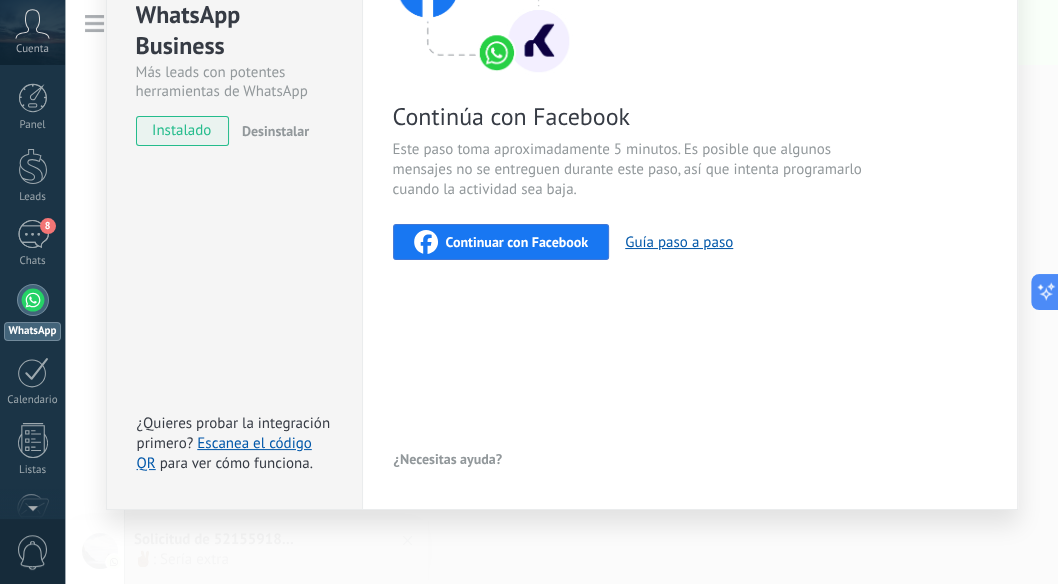 click on "Continuar con Facebook" at bounding box center (517, 242) 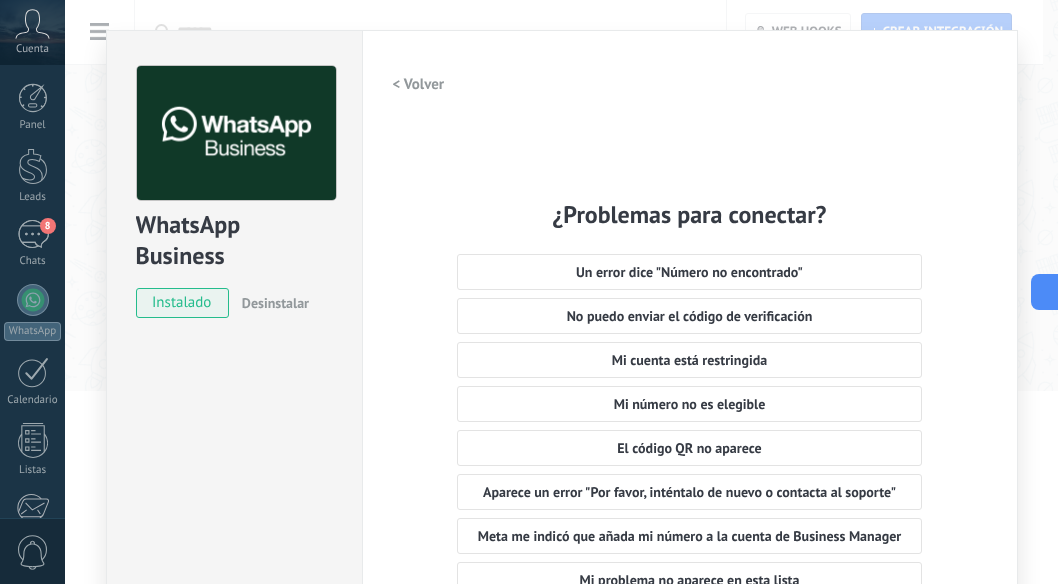 scroll, scrollTop: 511, scrollLeft: 0, axis: vertical 